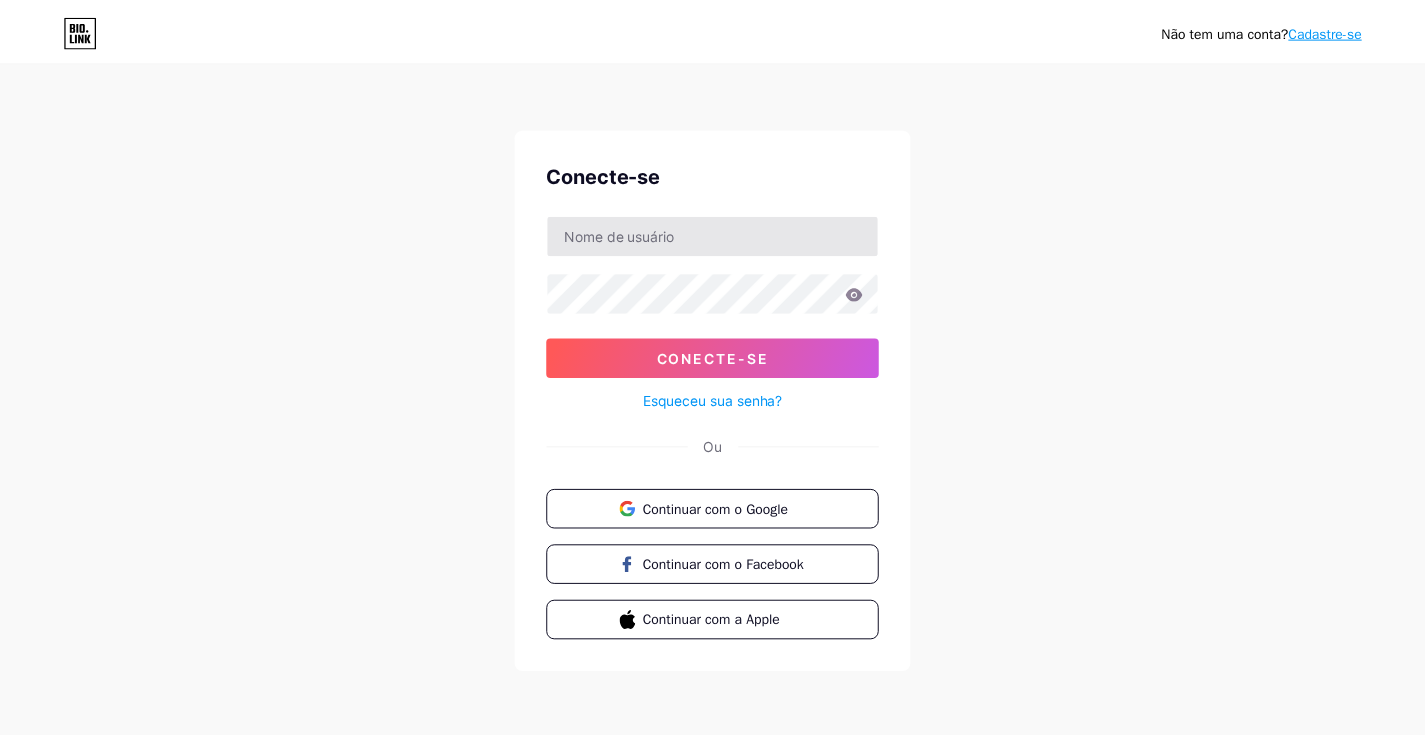 scroll, scrollTop: 0, scrollLeft: 0, axis: both 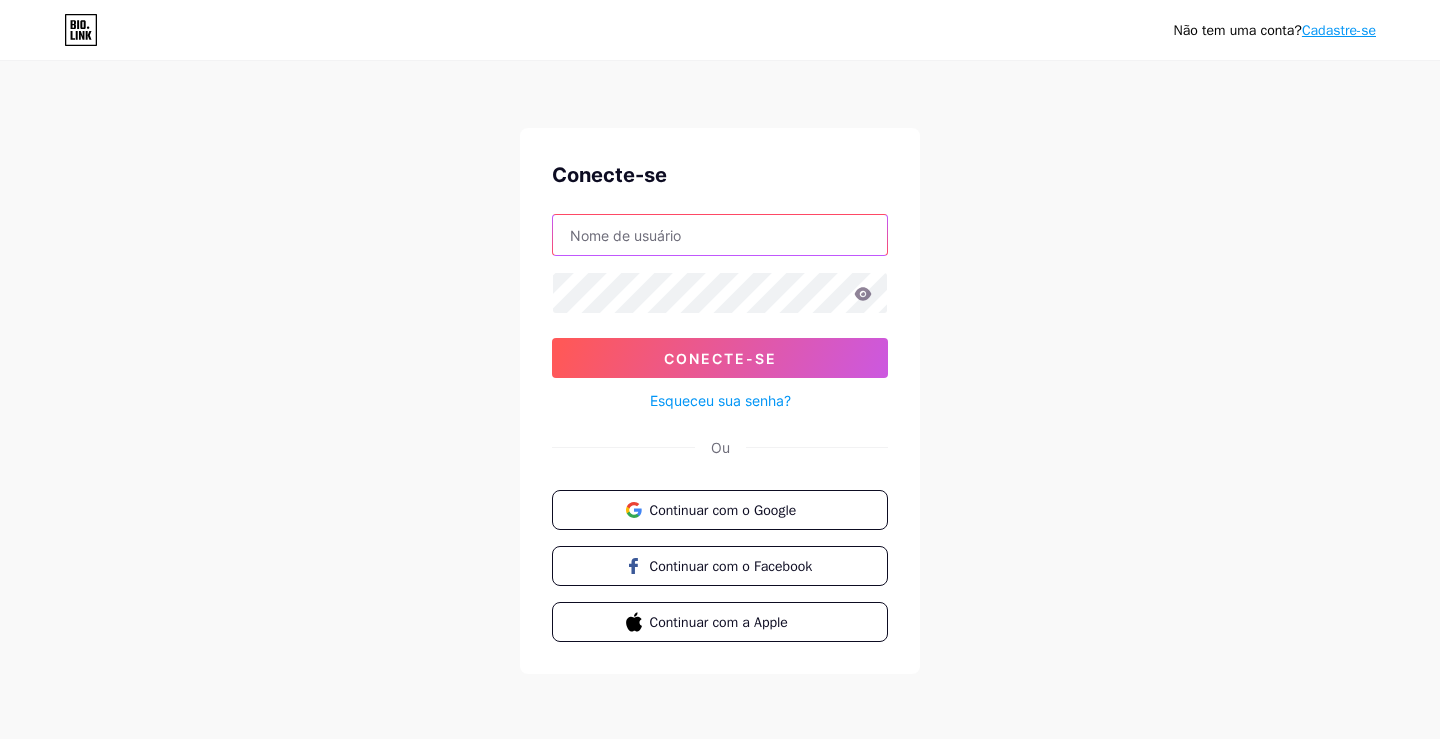 click at bounding box center (720, 235) 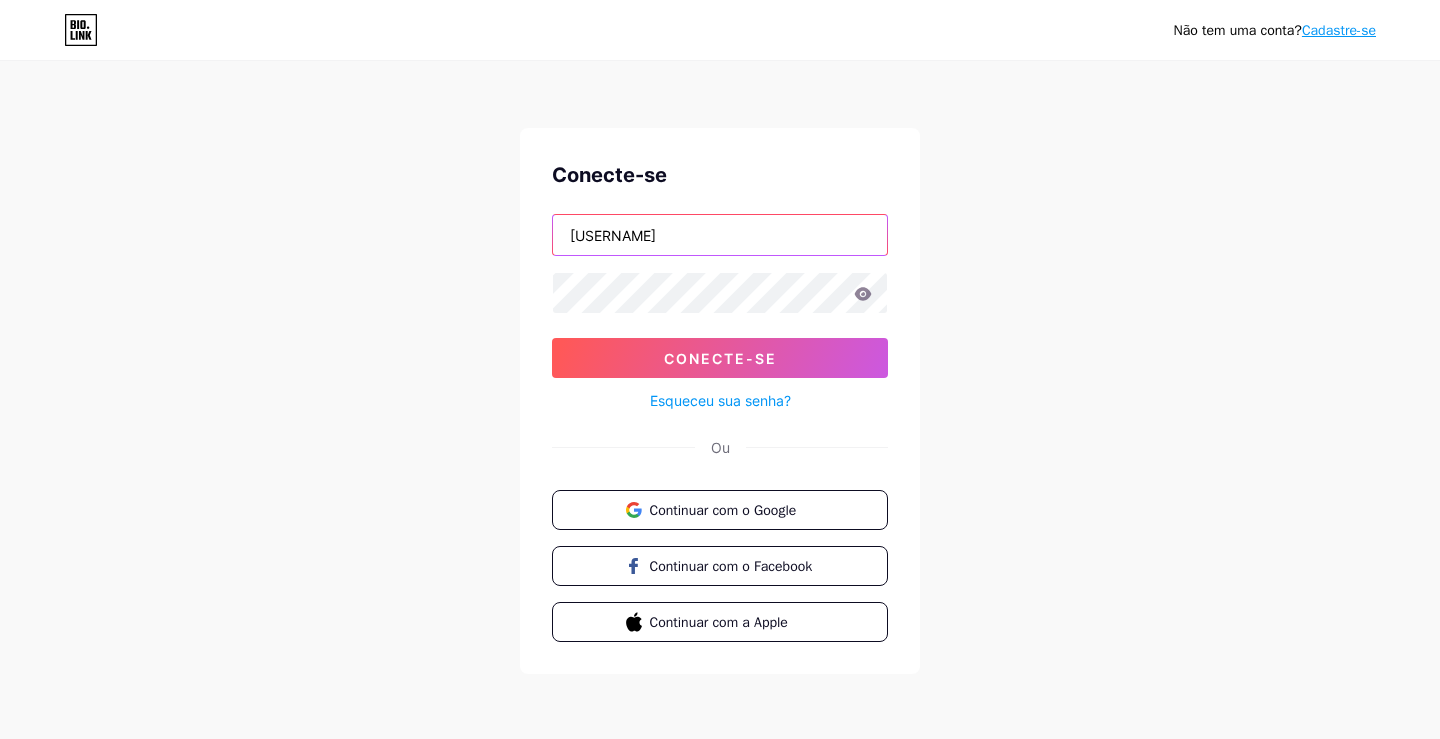type on "[USERNAME]" 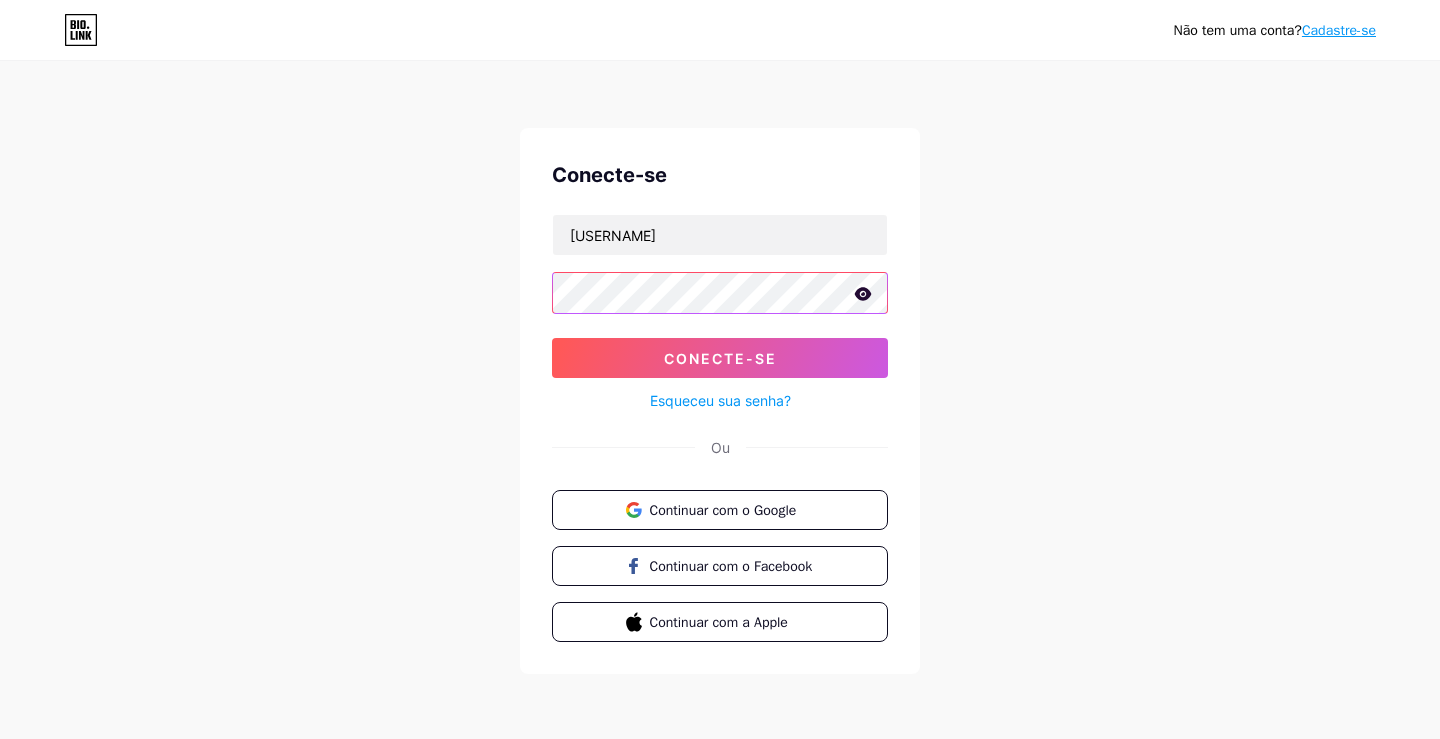 click on "Conecte-se" at bounding box center (720, 358) 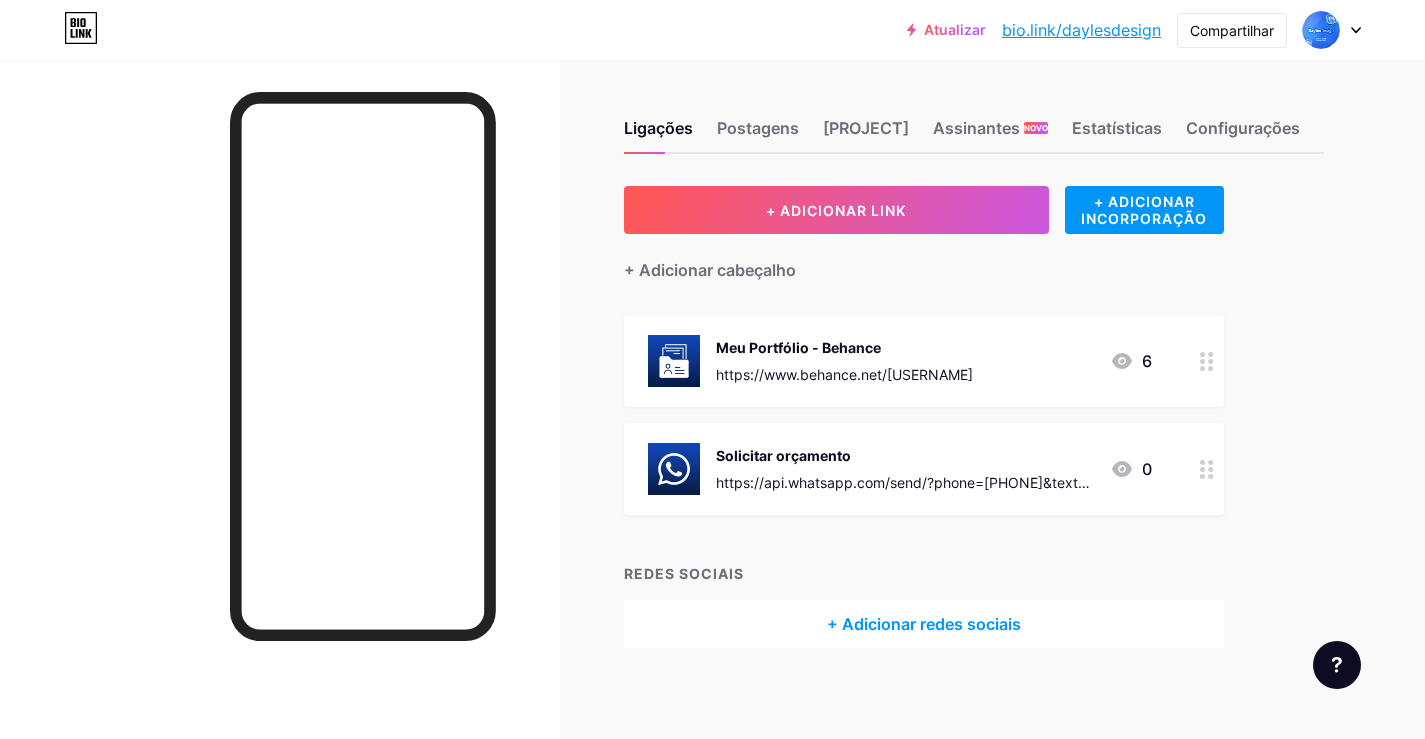 scroll, scrollTop: 8, scrollLeft: 0, axis: vertical 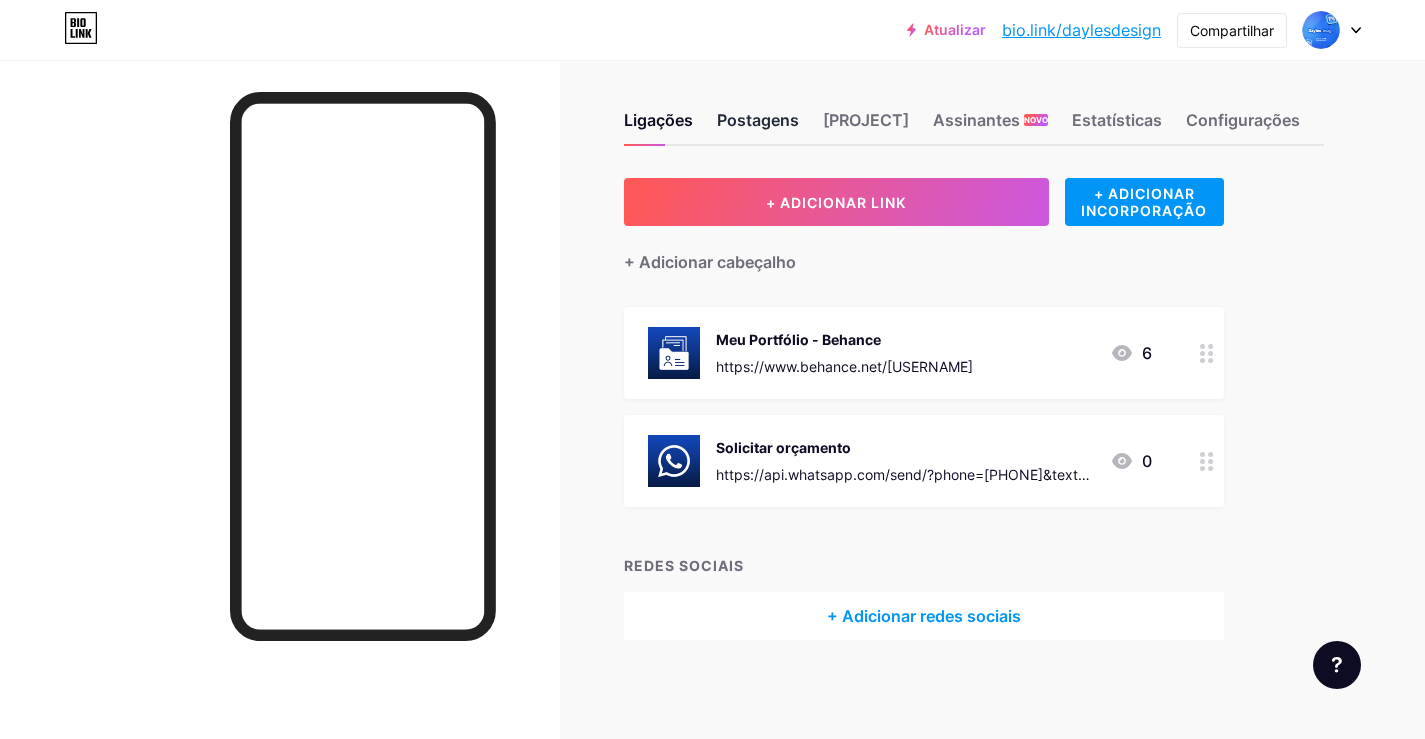 click on "Postagens" at bounding box center (758, 126) 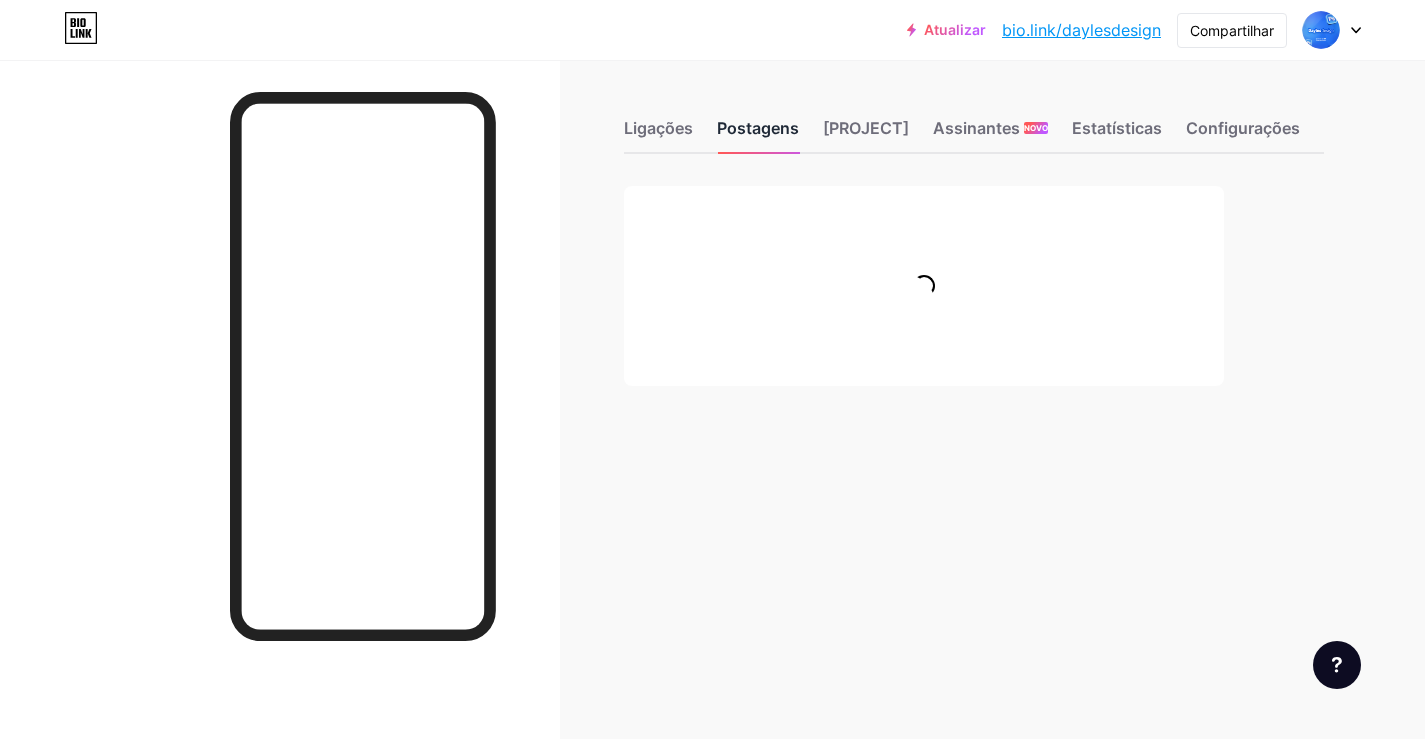 scroll, scrollTop: 0, scrollLeft: 0, axis: both 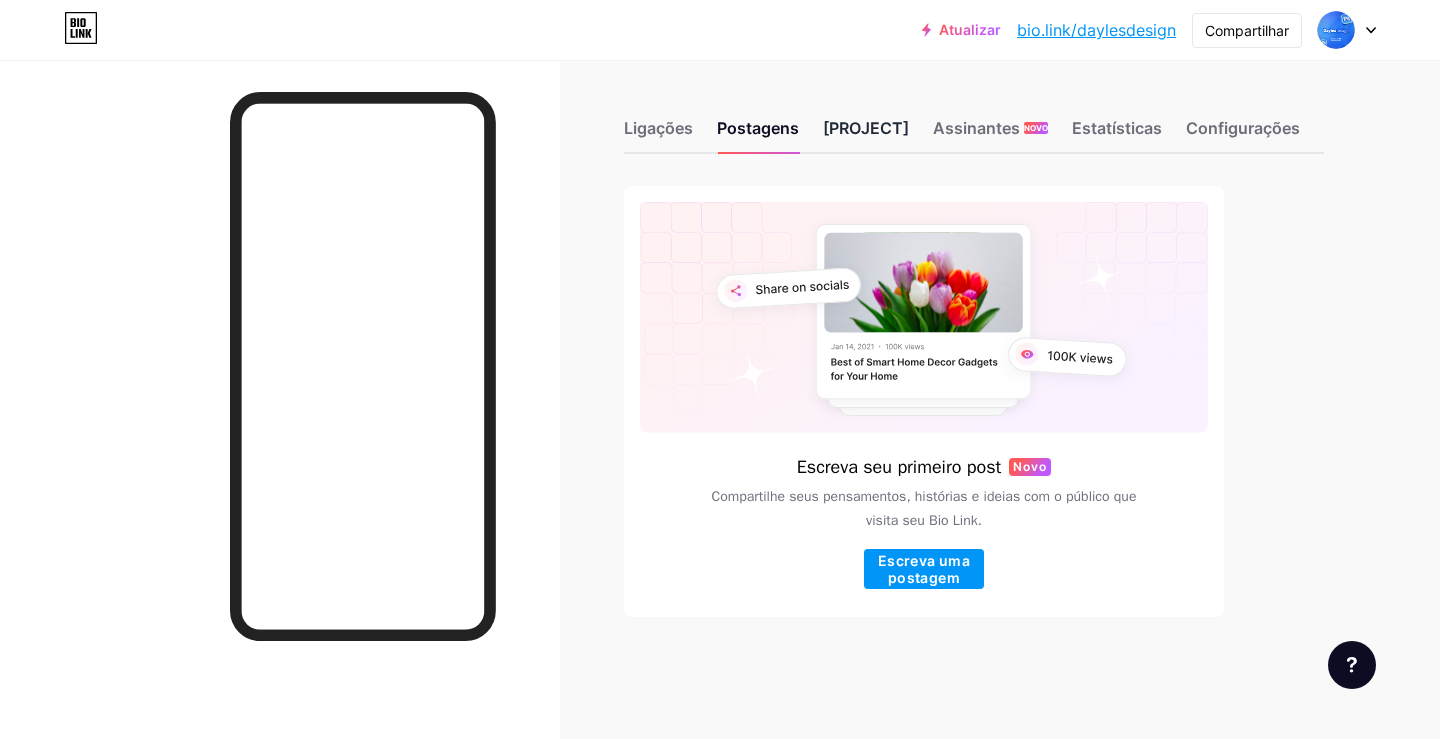 click on "[PROJECT]" at bounding box center (866, 134) 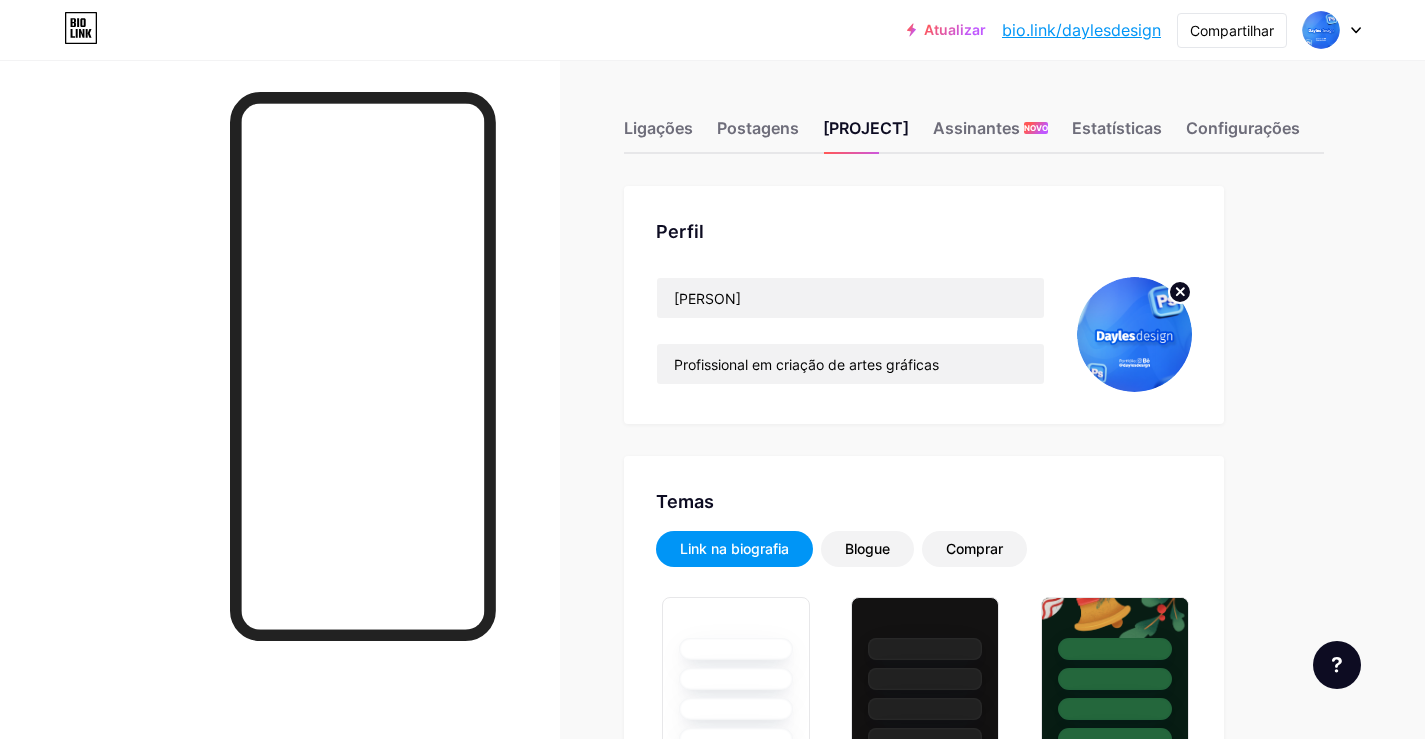 type on "#ffffff" 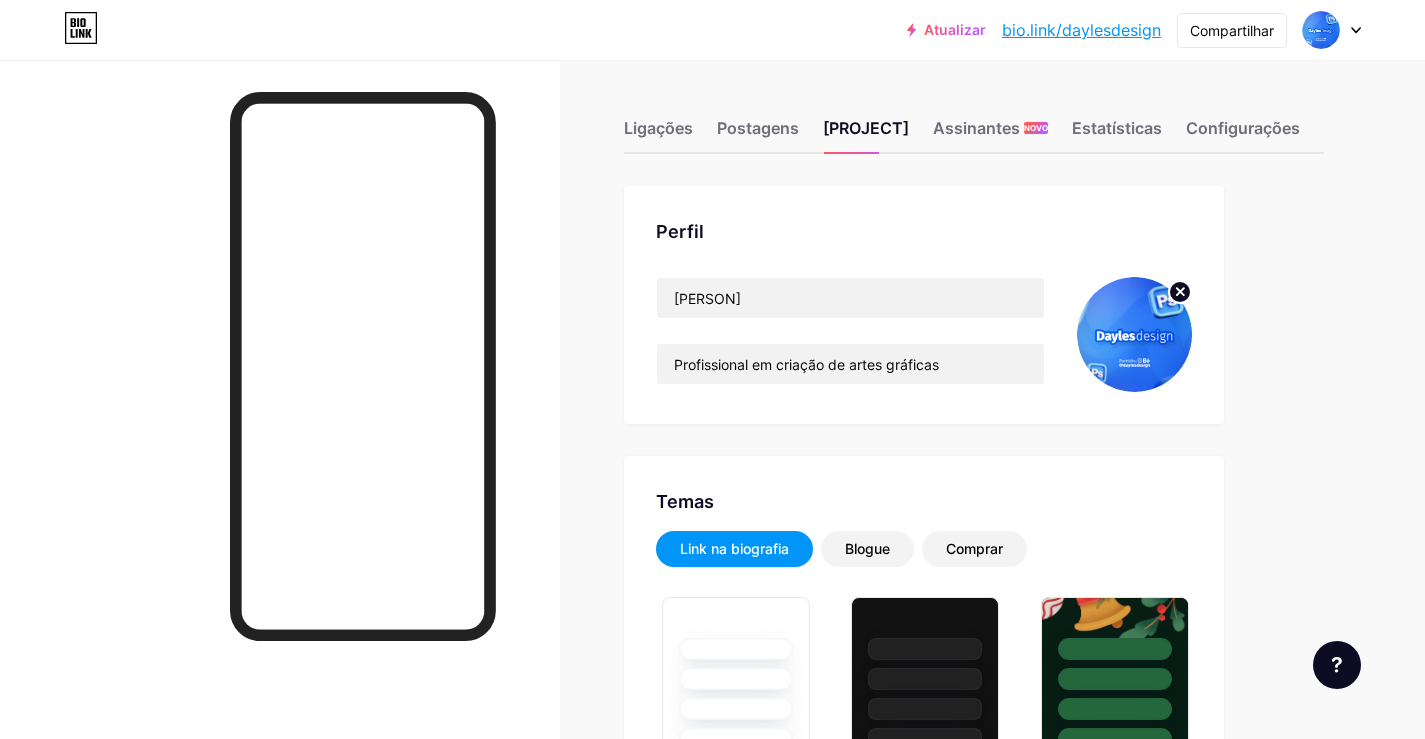 click at bounding box center [1134, 334] 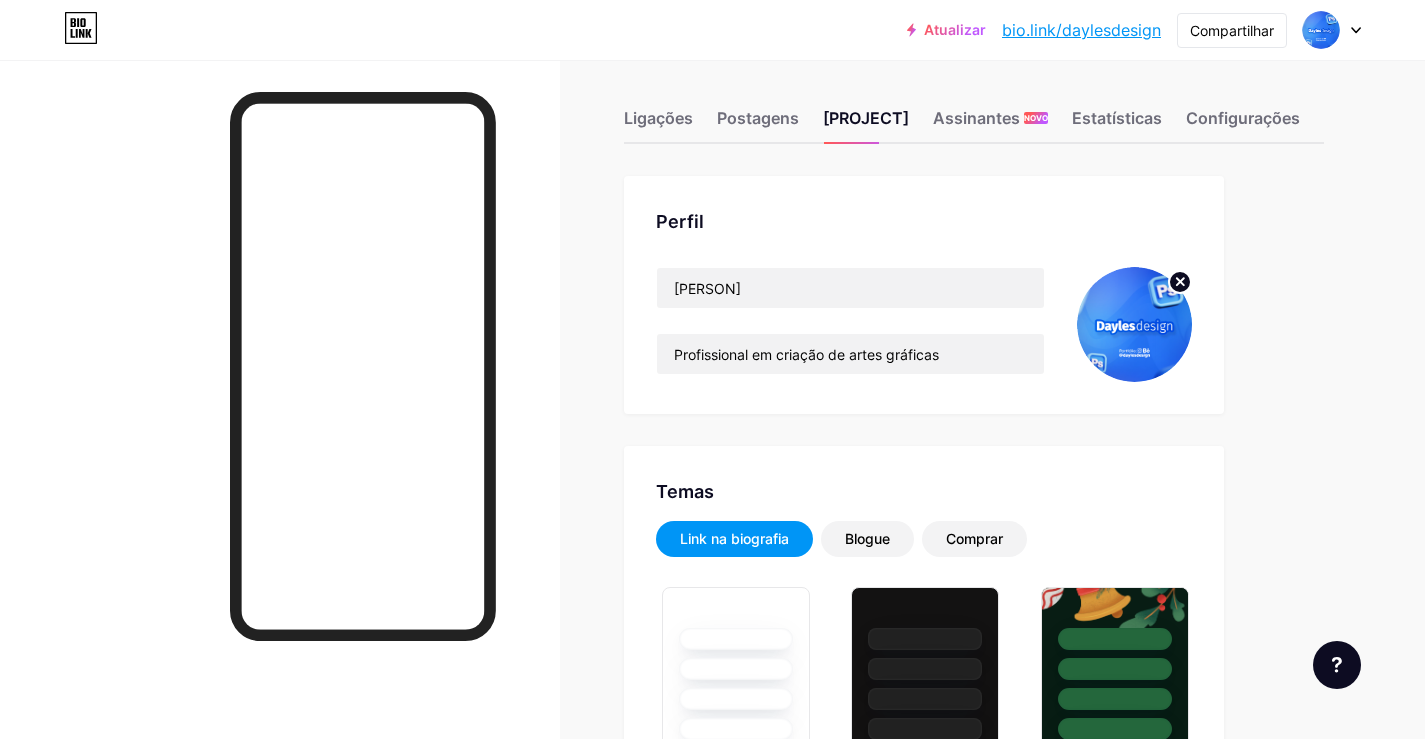 scroll, scrollTop: 0, scrollLeft: 0, axis: both 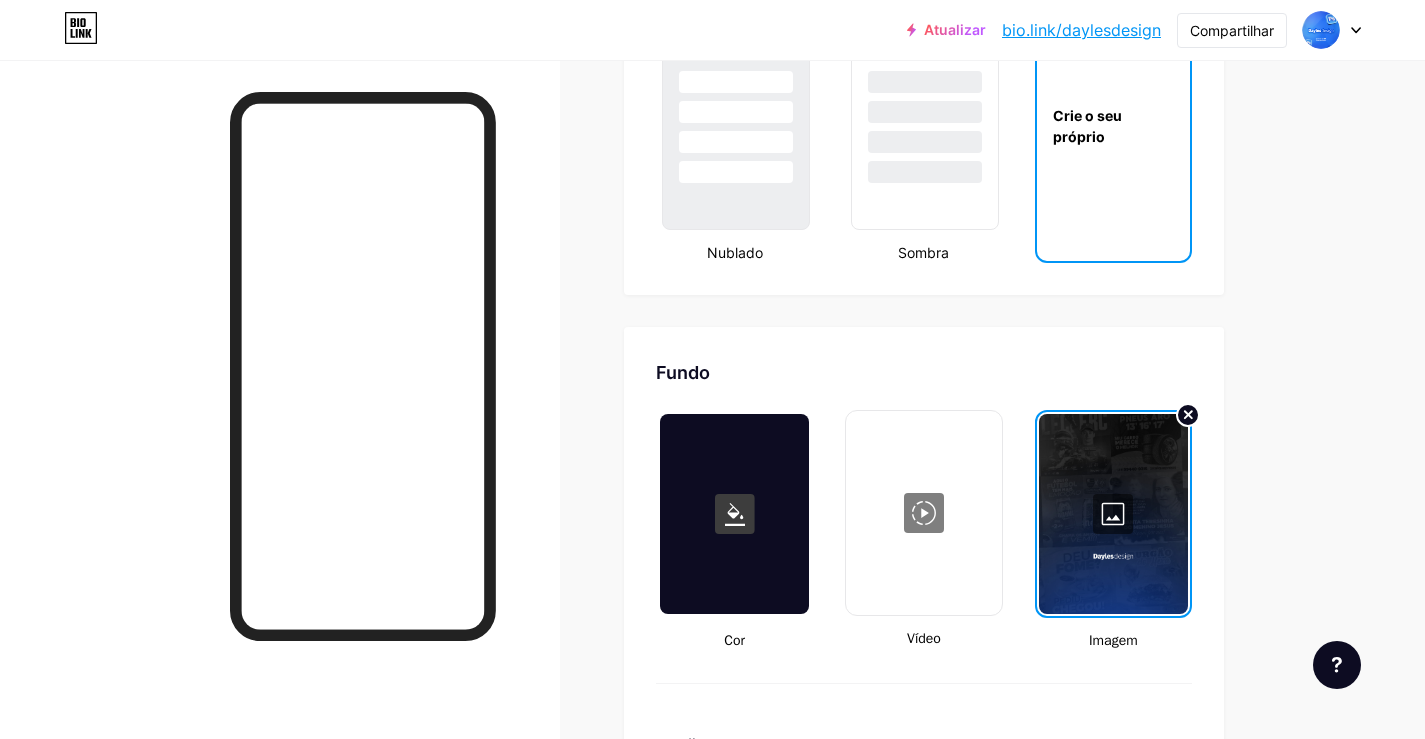 click at bounding box center (1113, 514) 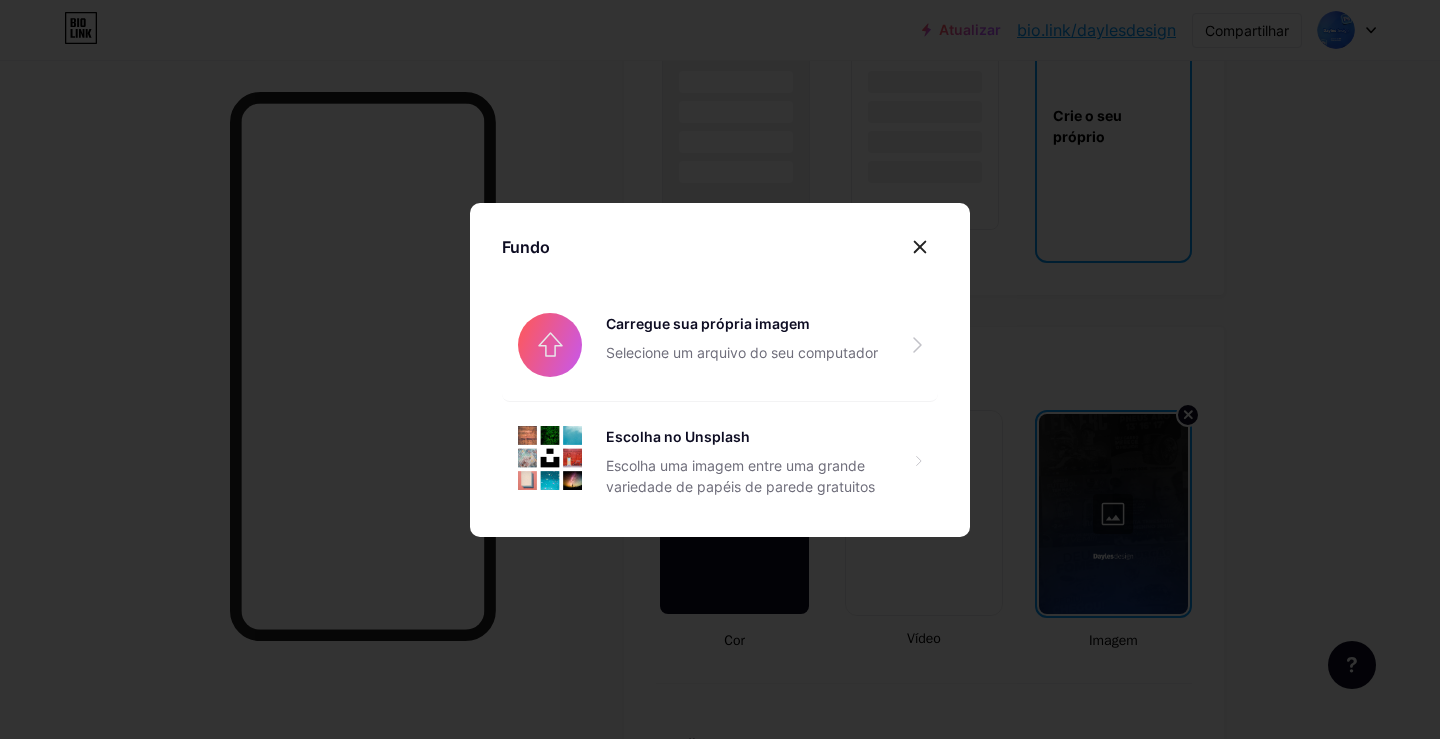 click at bounding box center (720, 369) 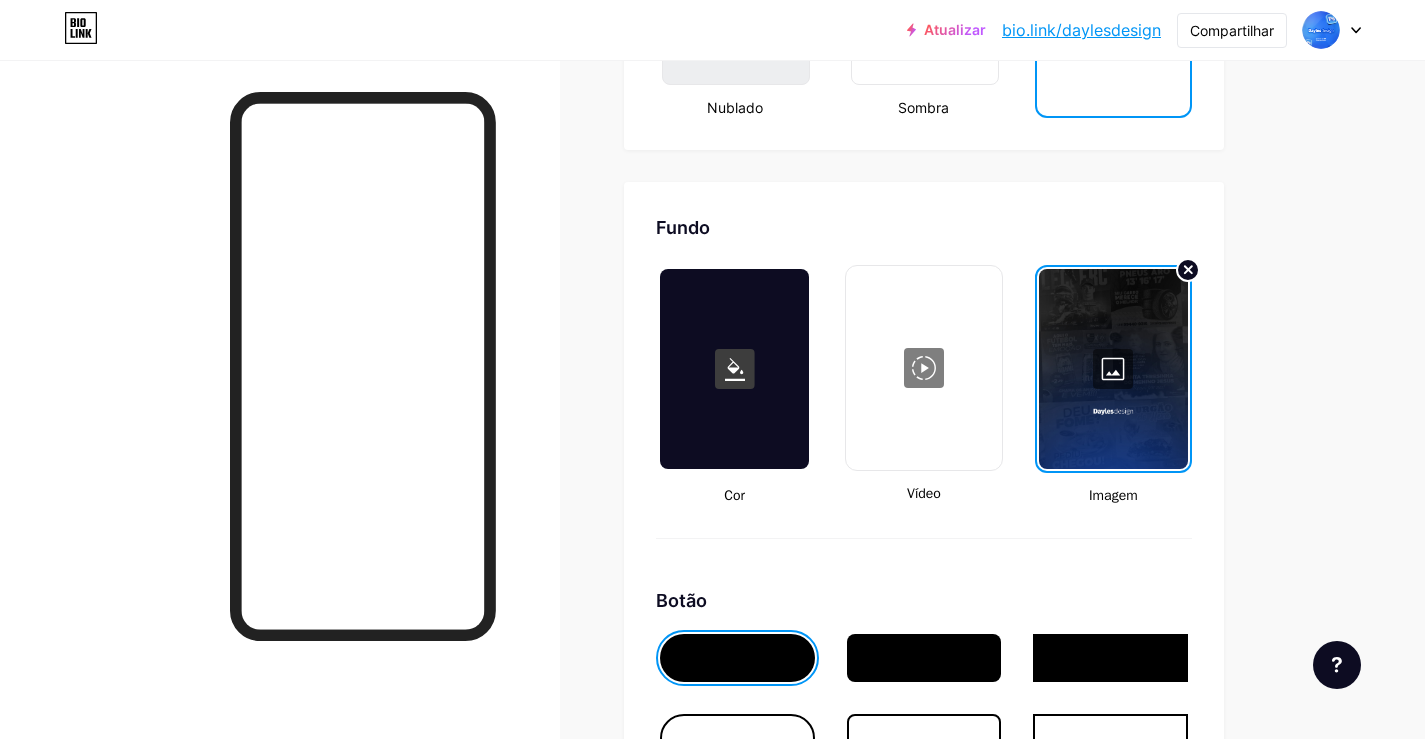 scroll, scrollTop: 2508, scrollLeft: 0, axis: vertical 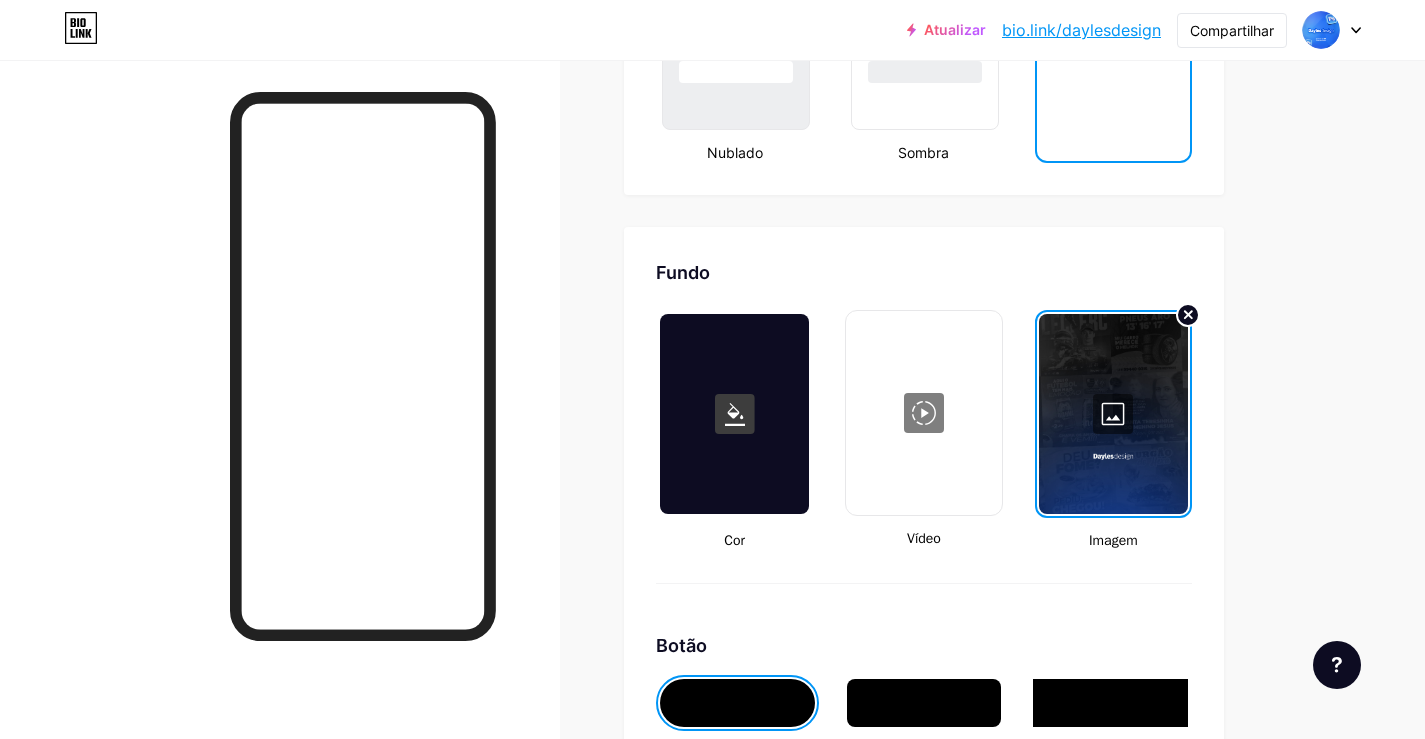 click at bounding box center [1113, 414] 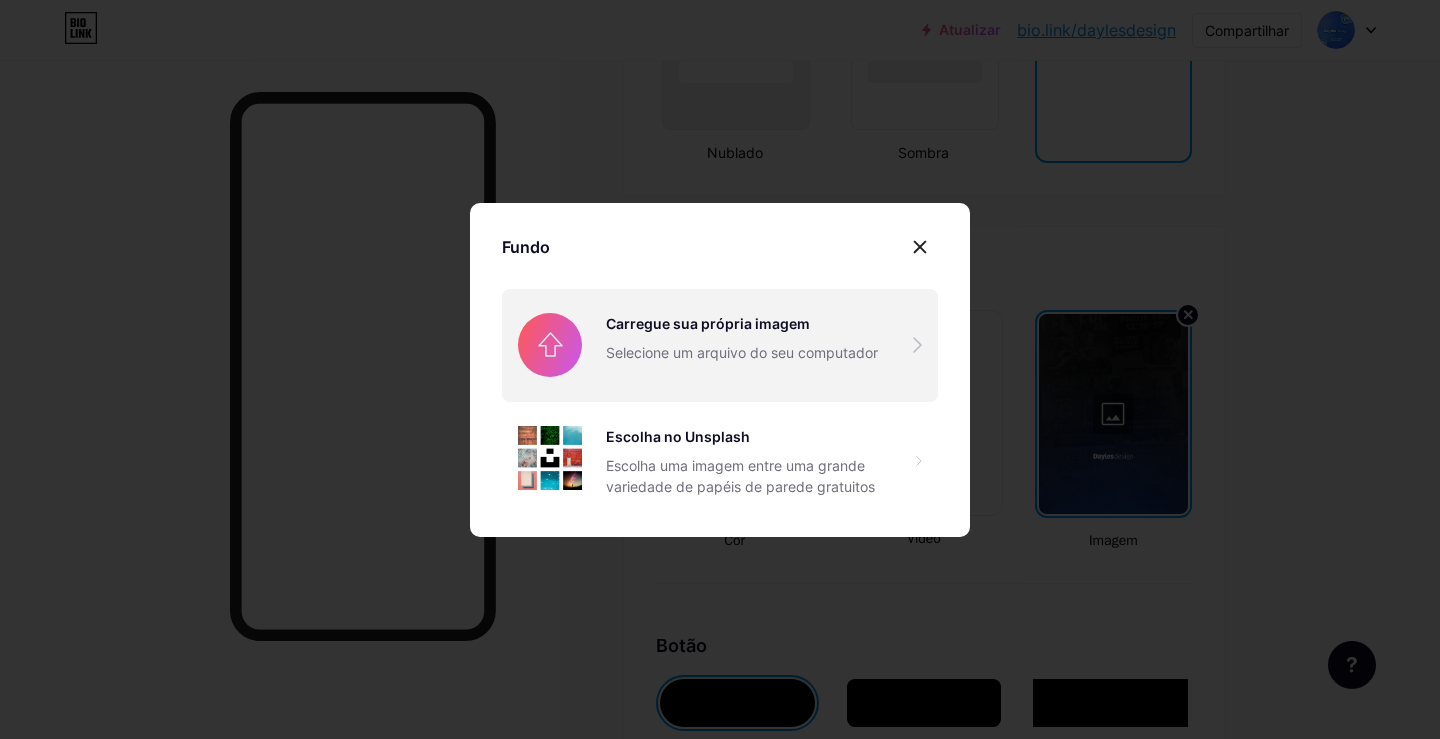 click at bounding box center [720, 345] 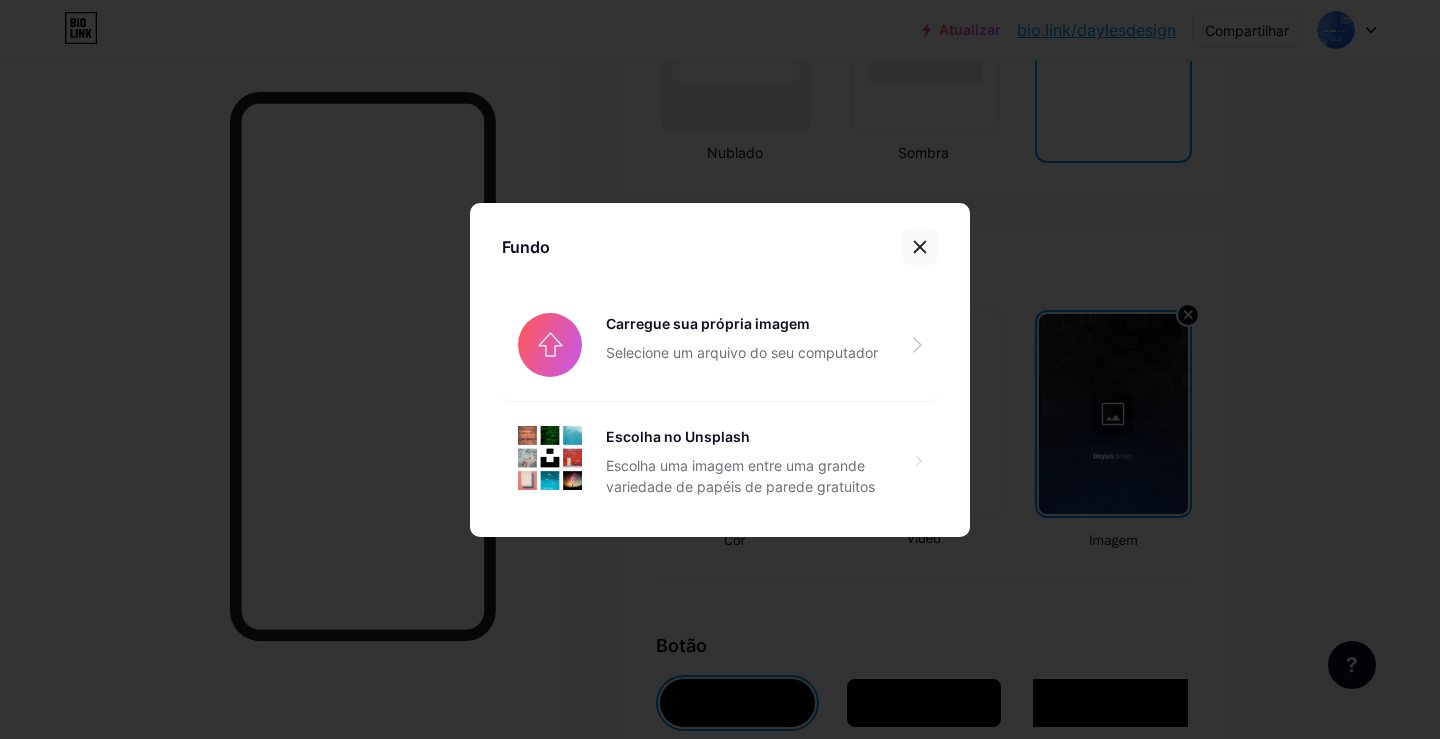 click 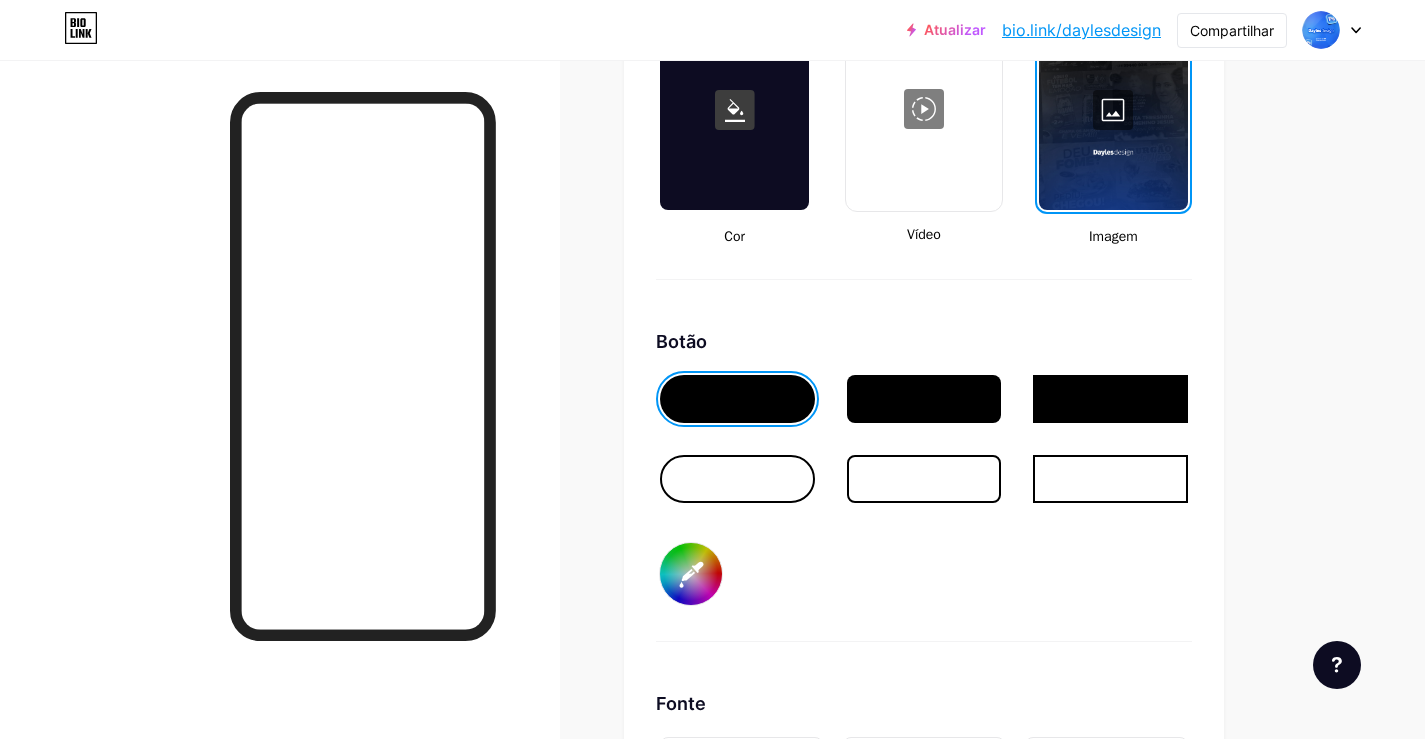 scroll, scrollTop: 2800, scrollLeft: 0, axis: vertical 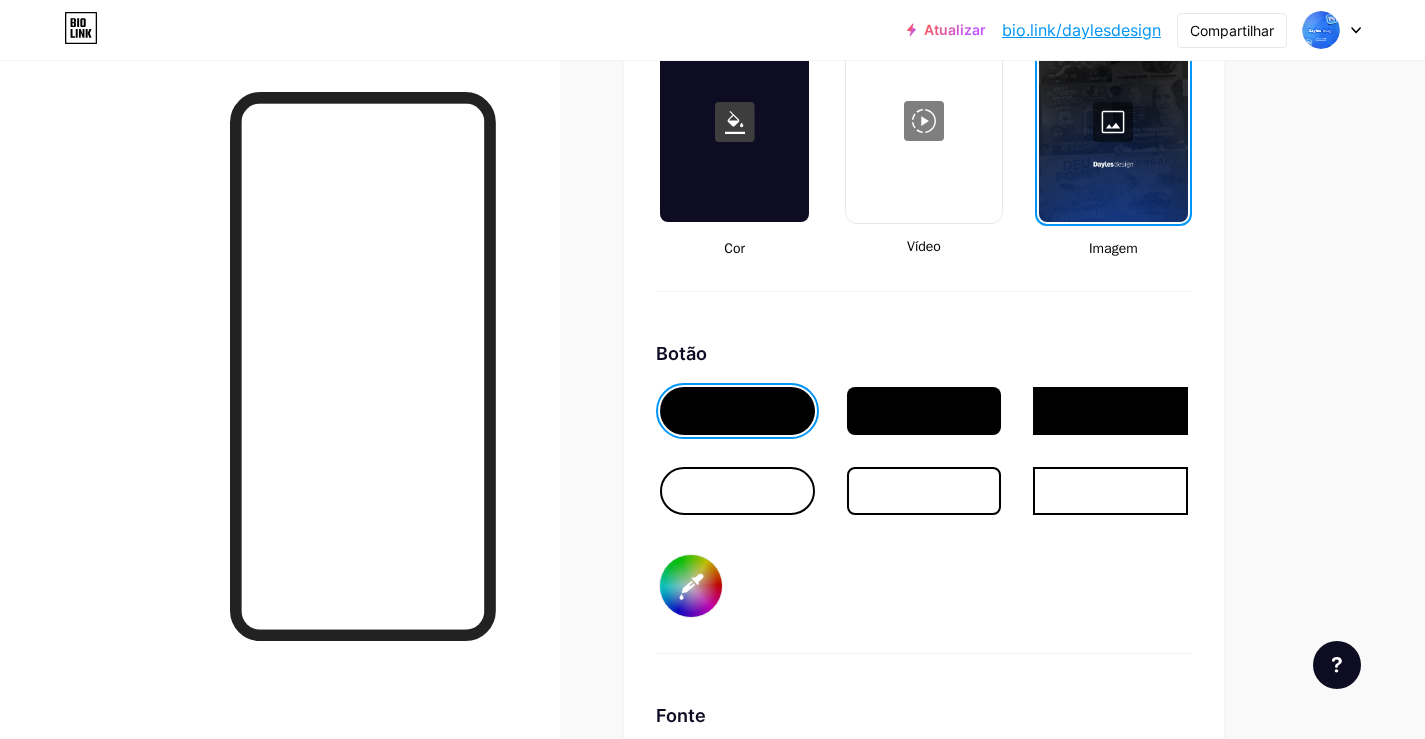 click at bounding box center (924, 411) 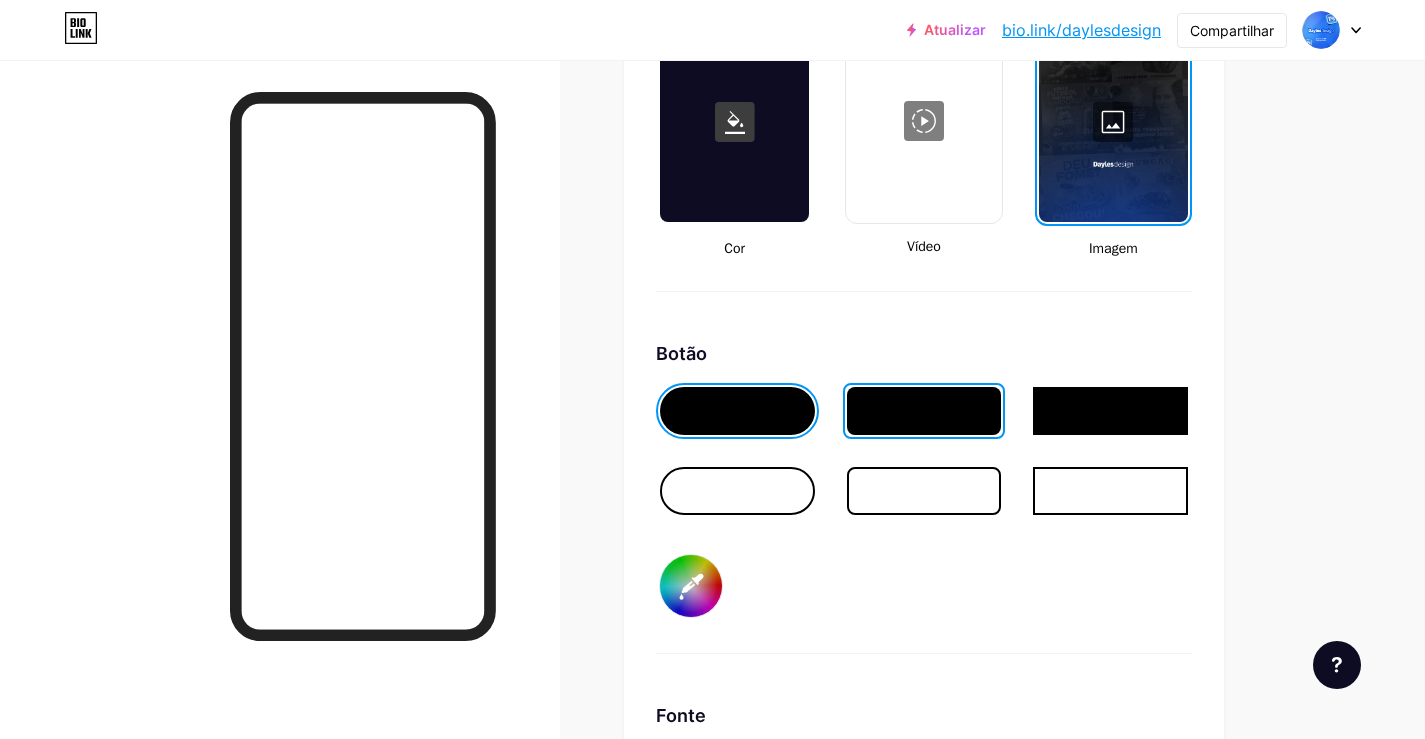 click at bounding box center (1110, 411) 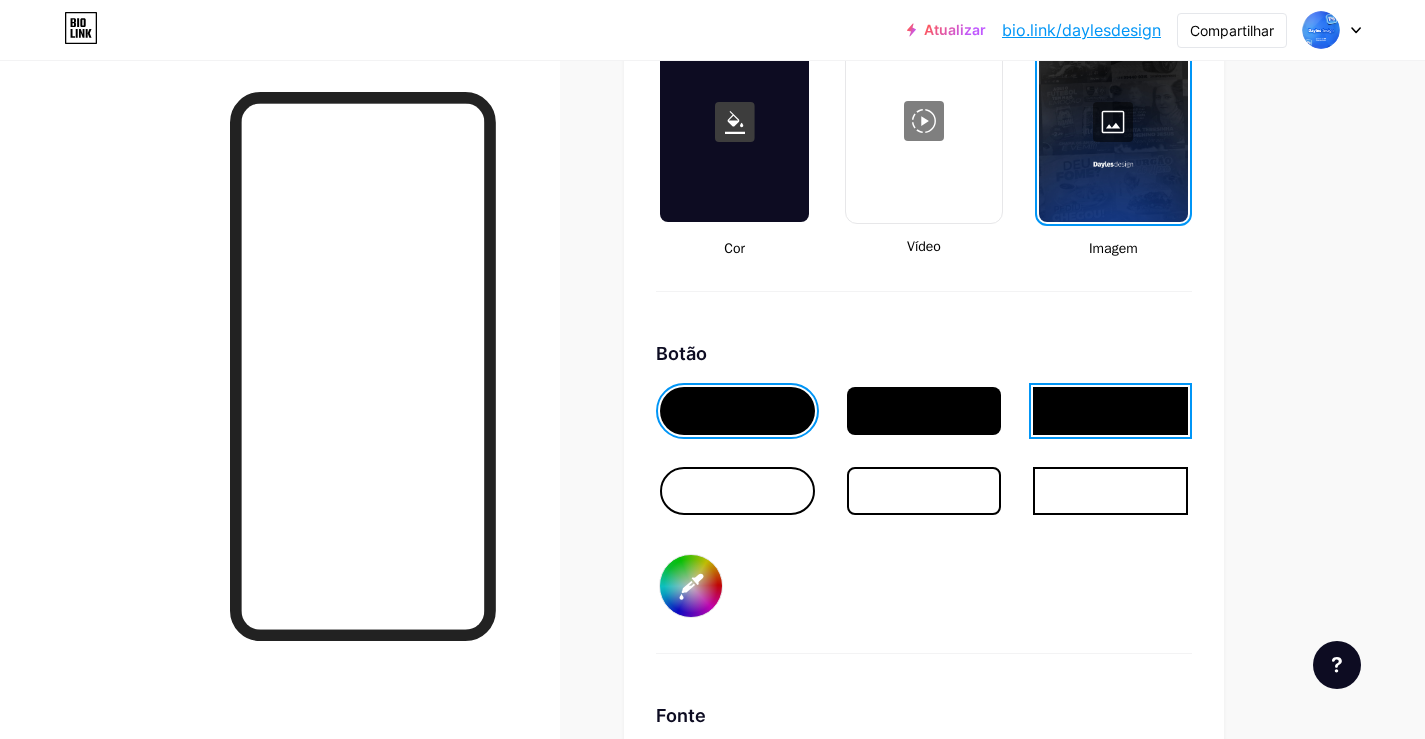 drag, startPoint x: 855, startPoint y: 435, endPoint x: 837, endPoint y: 438, distance: 18.248287 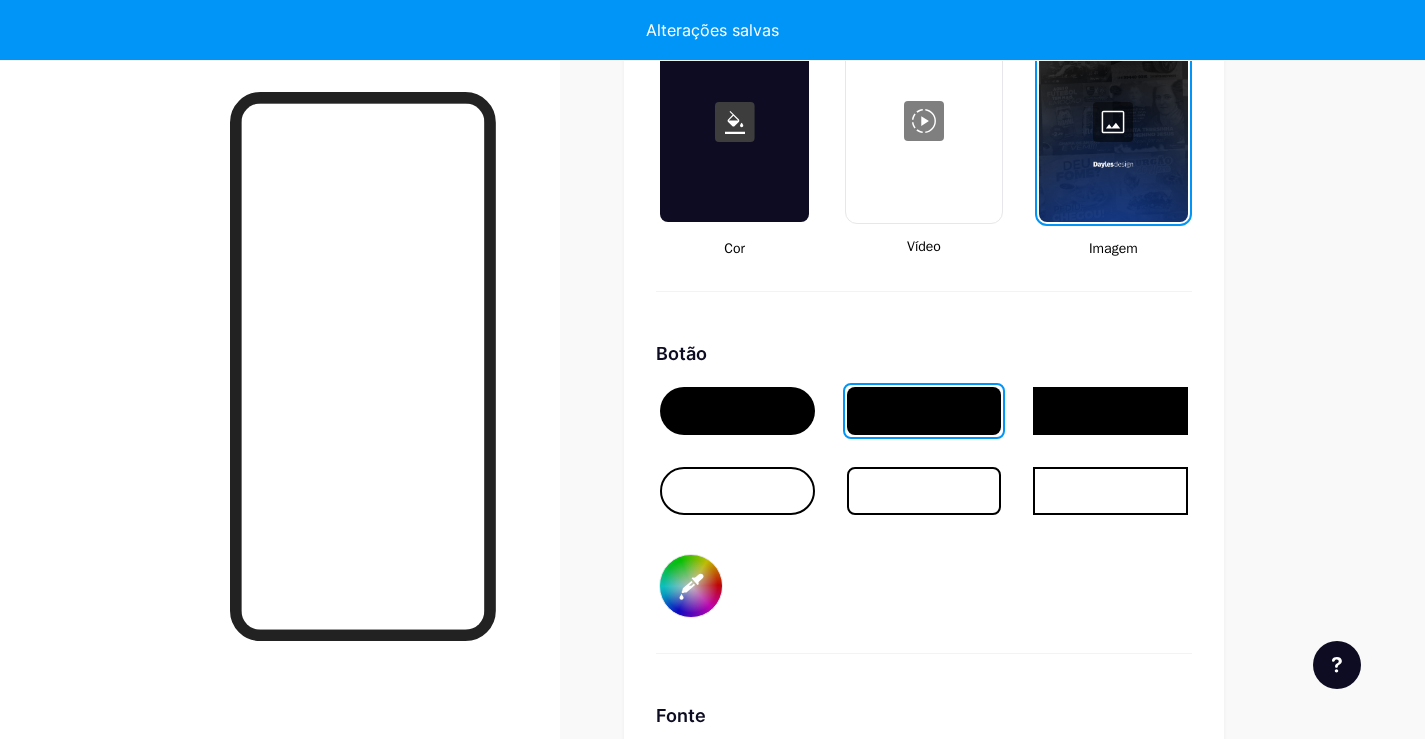 click at bounding box center [737, 411] 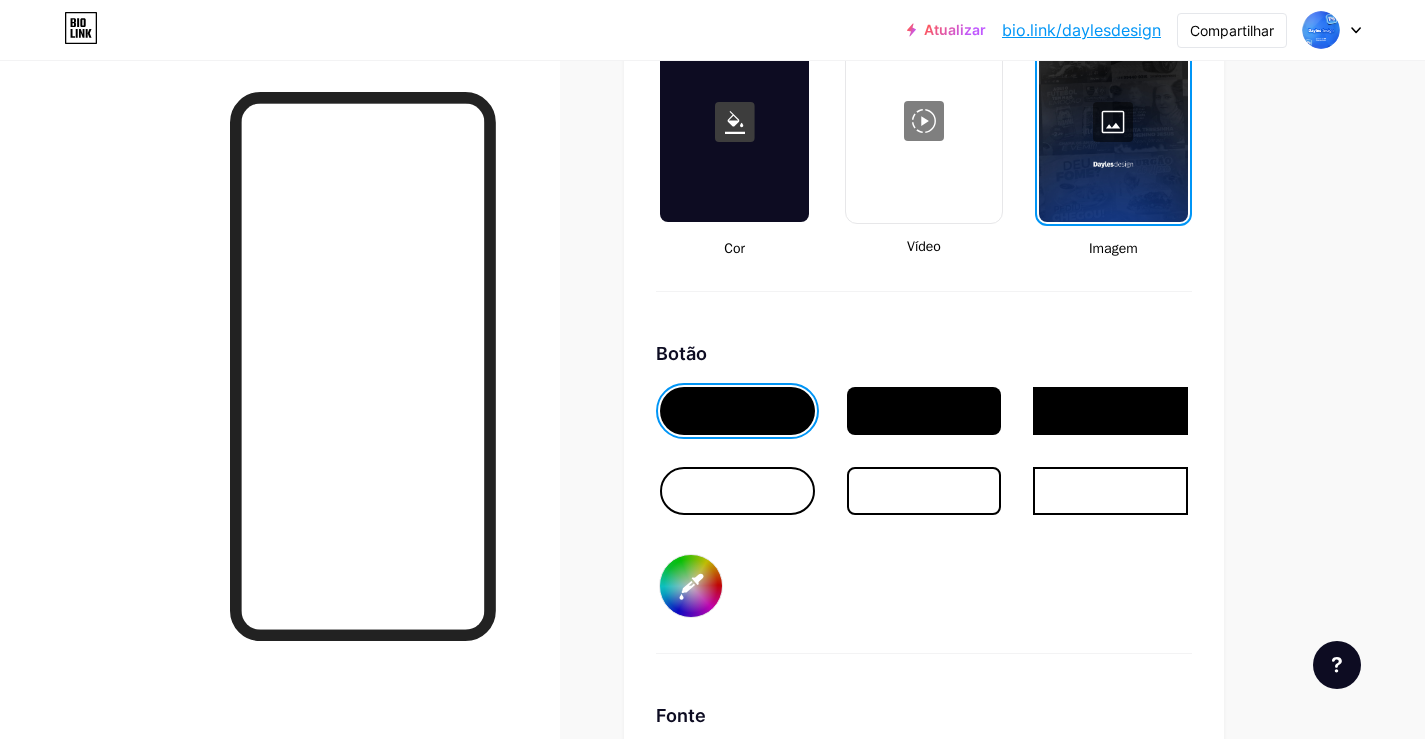 click at bounding box center [924, 411] 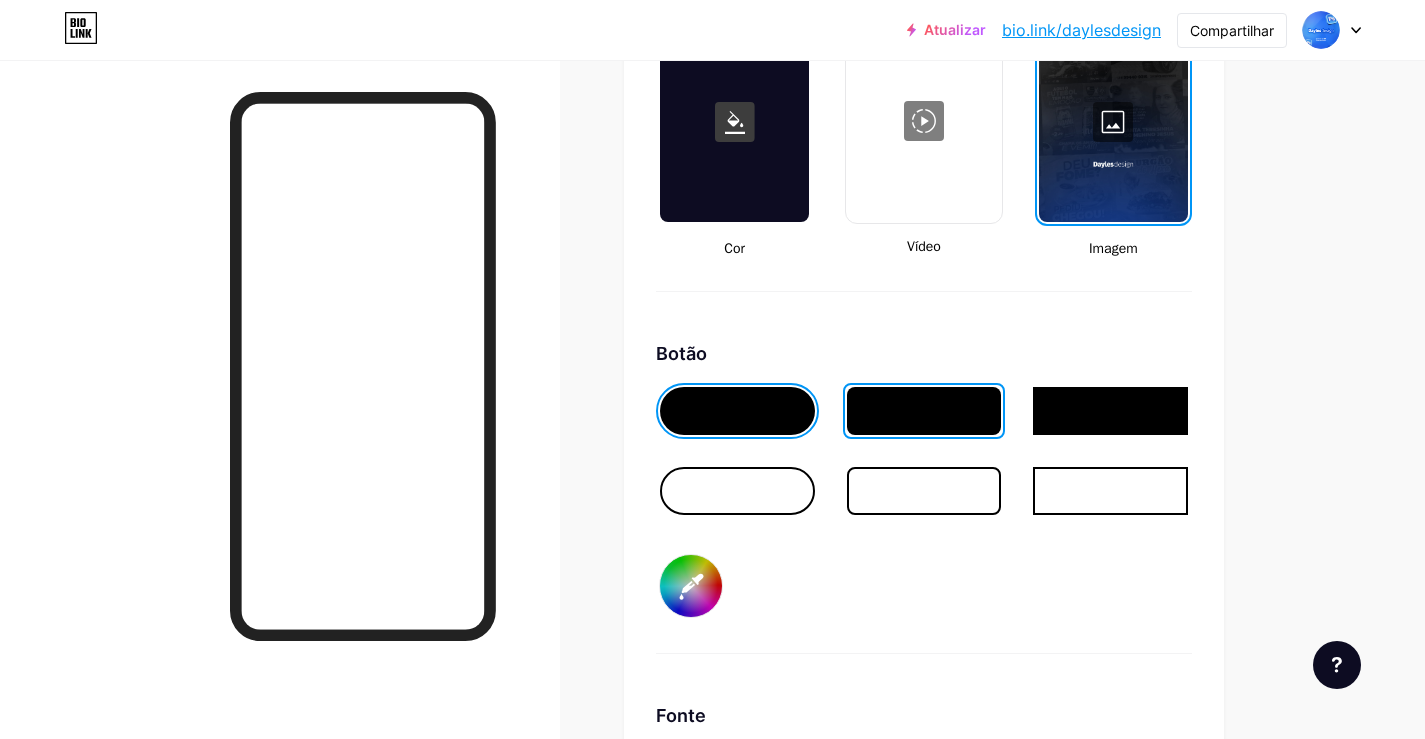 click at bounding box center [924, 411] 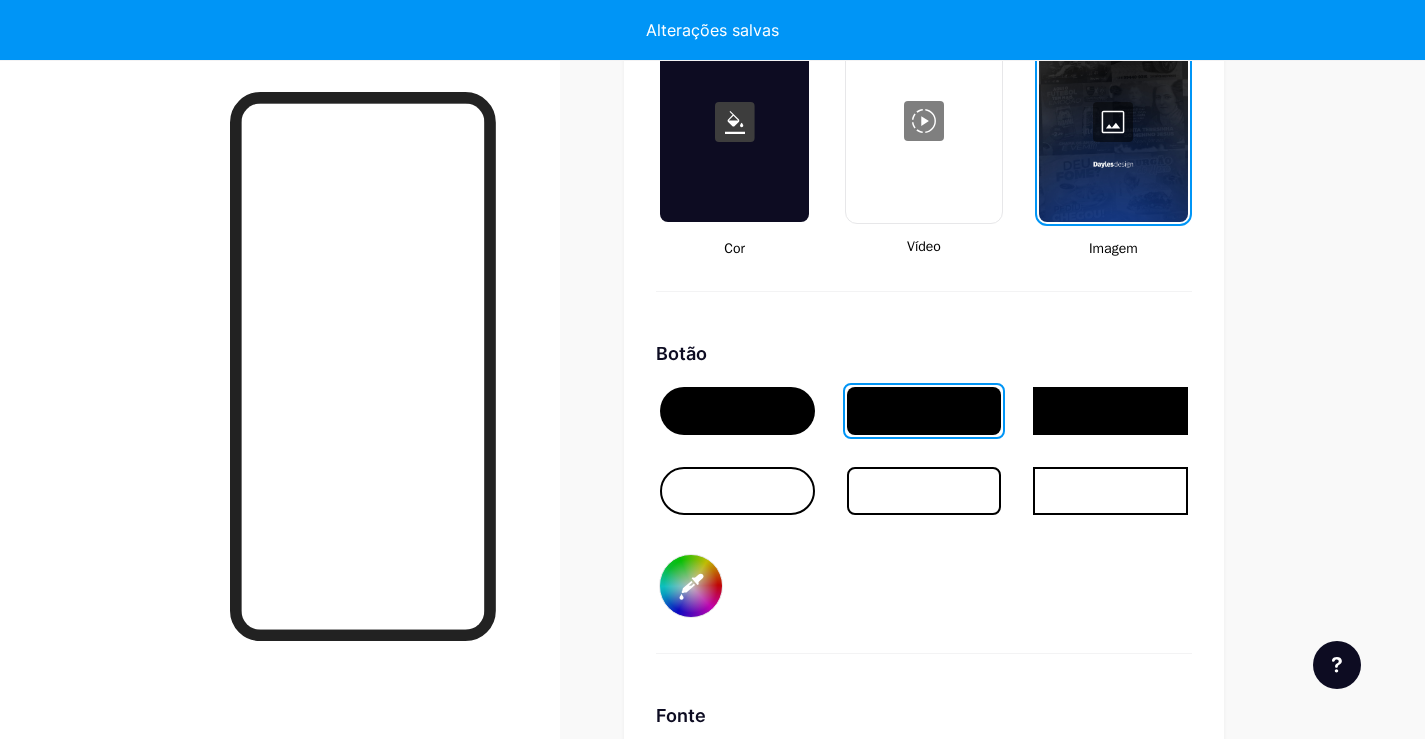 click at bounding box center [737, 411] 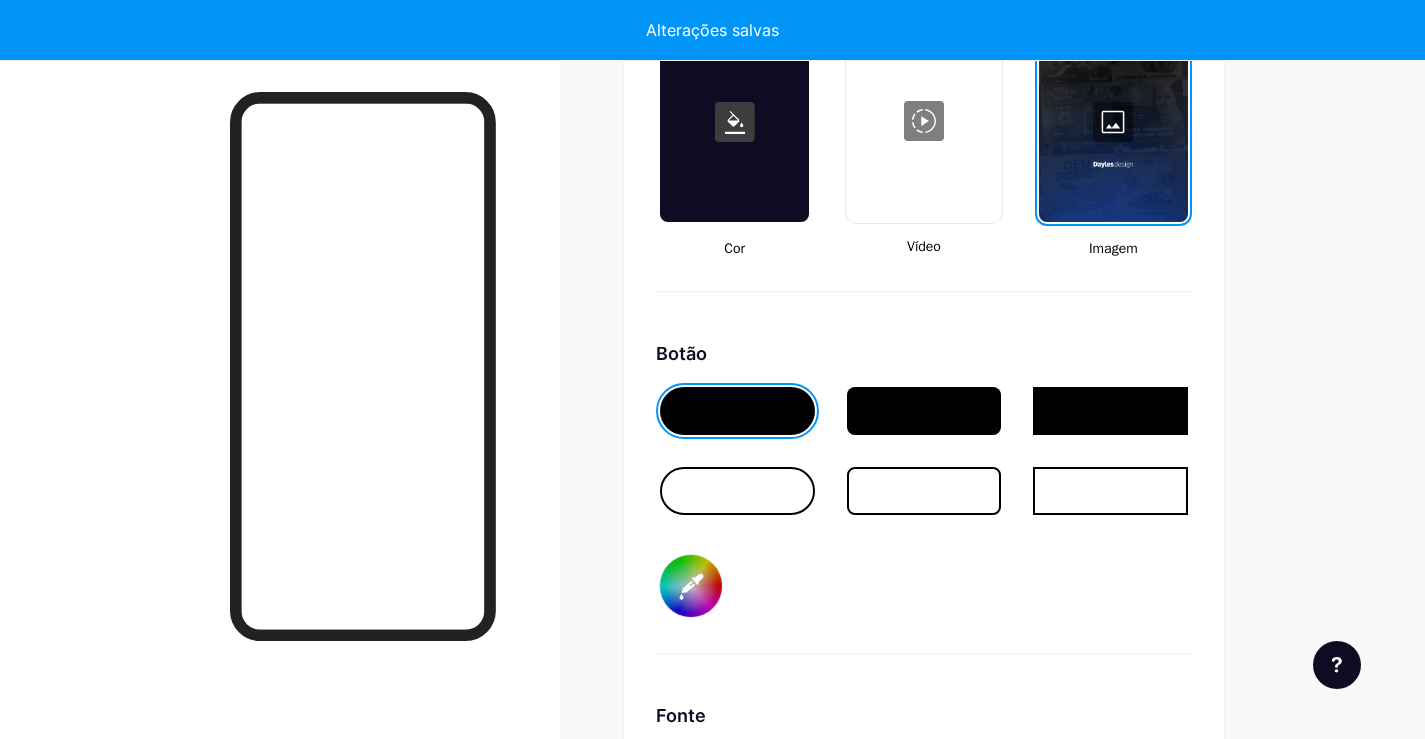 type on "#ffffff" 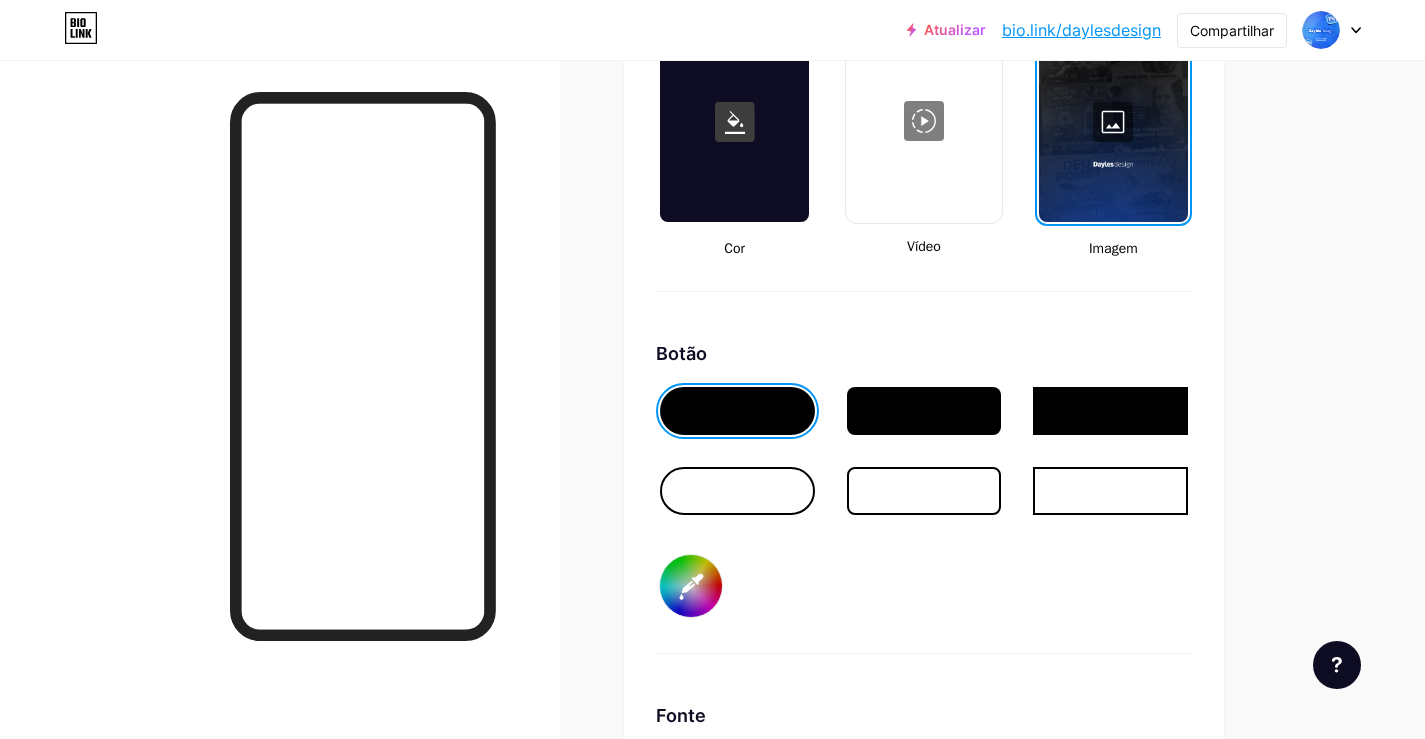 click on "#ffffff" at bounding box center [691, 586] 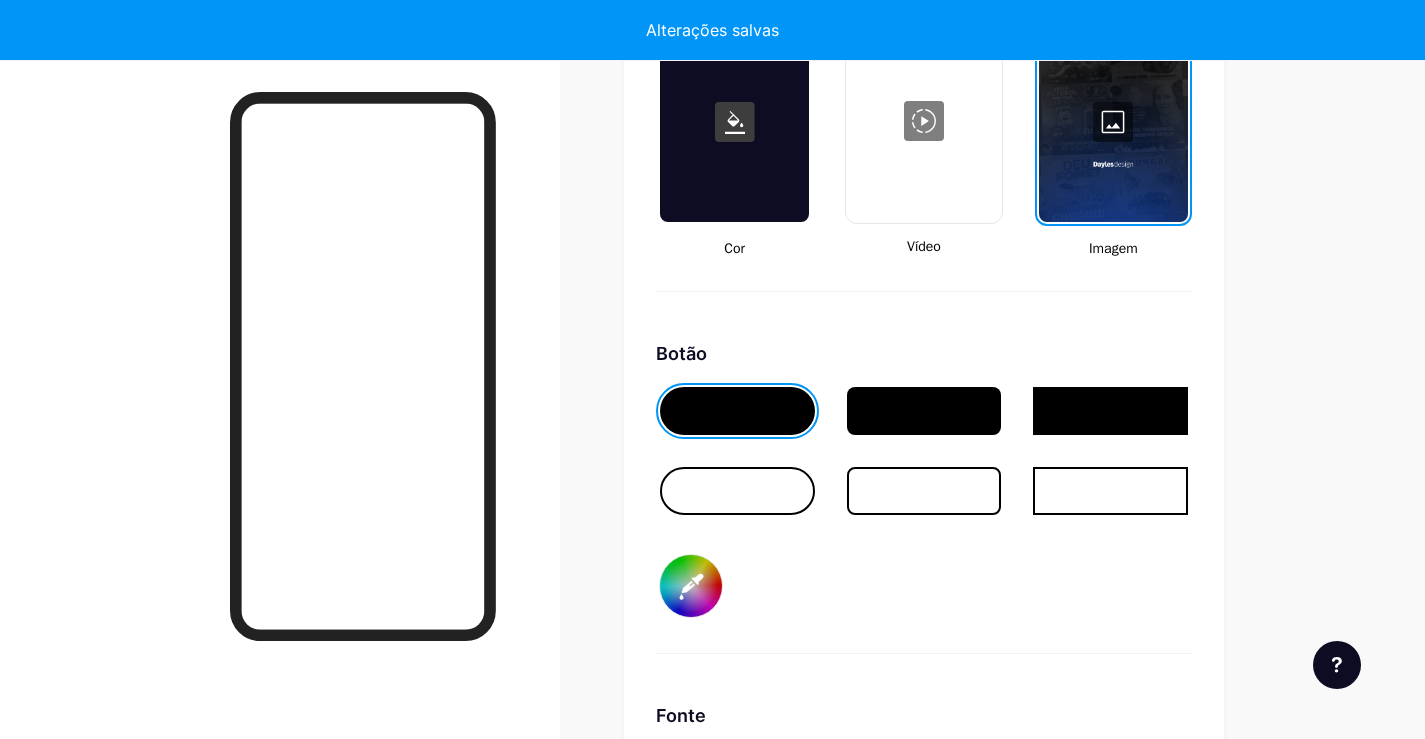 type on "#274554" 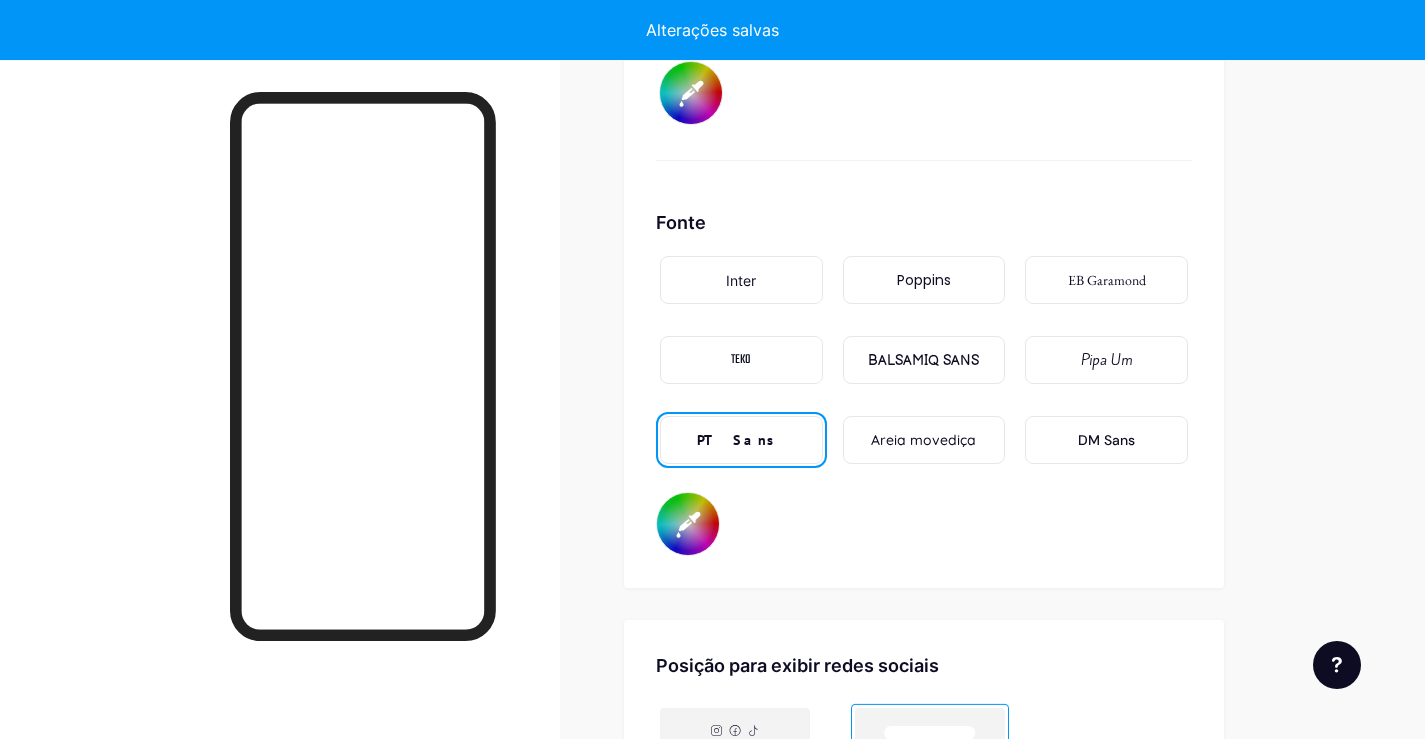 scroll, scrollTop: 3300, scrollLeft: 0, axis: vertical 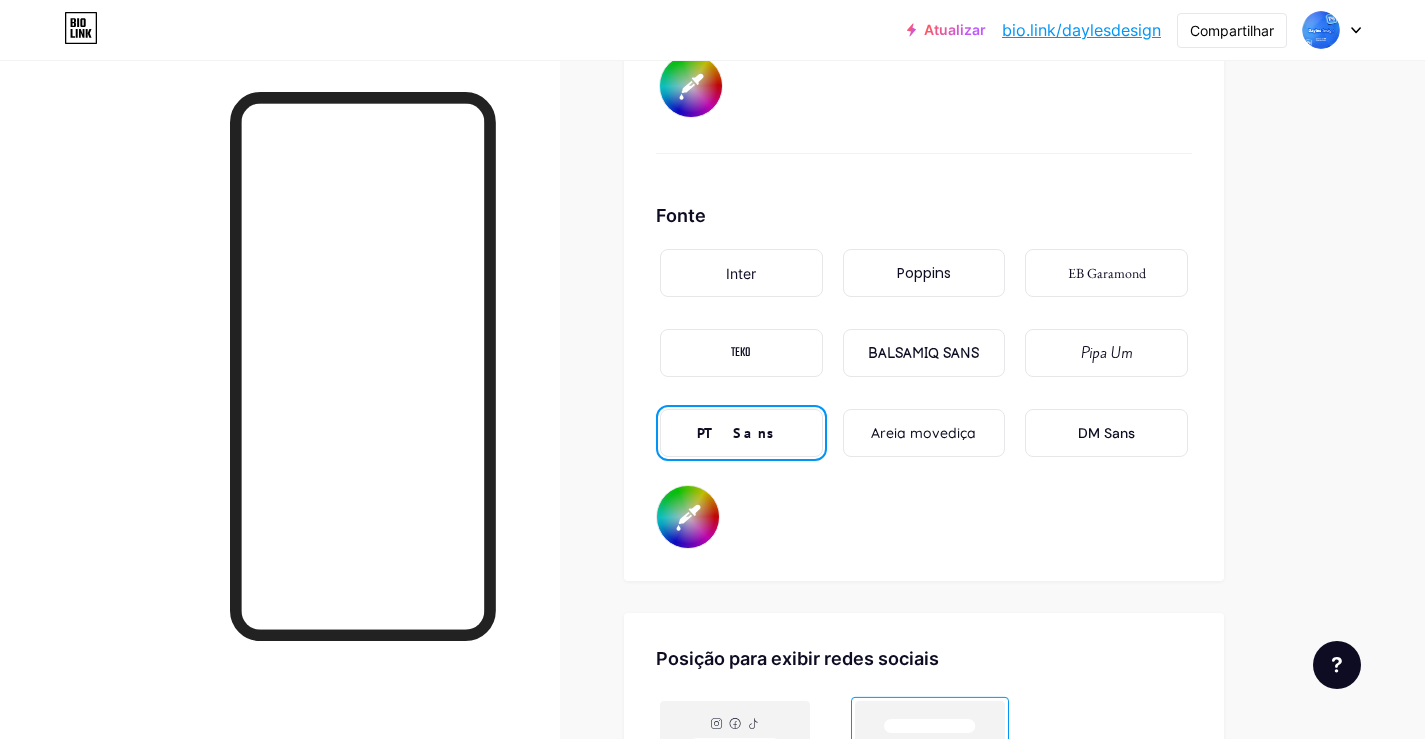 click on "Areia movediça" at bounding box center [923, 433] 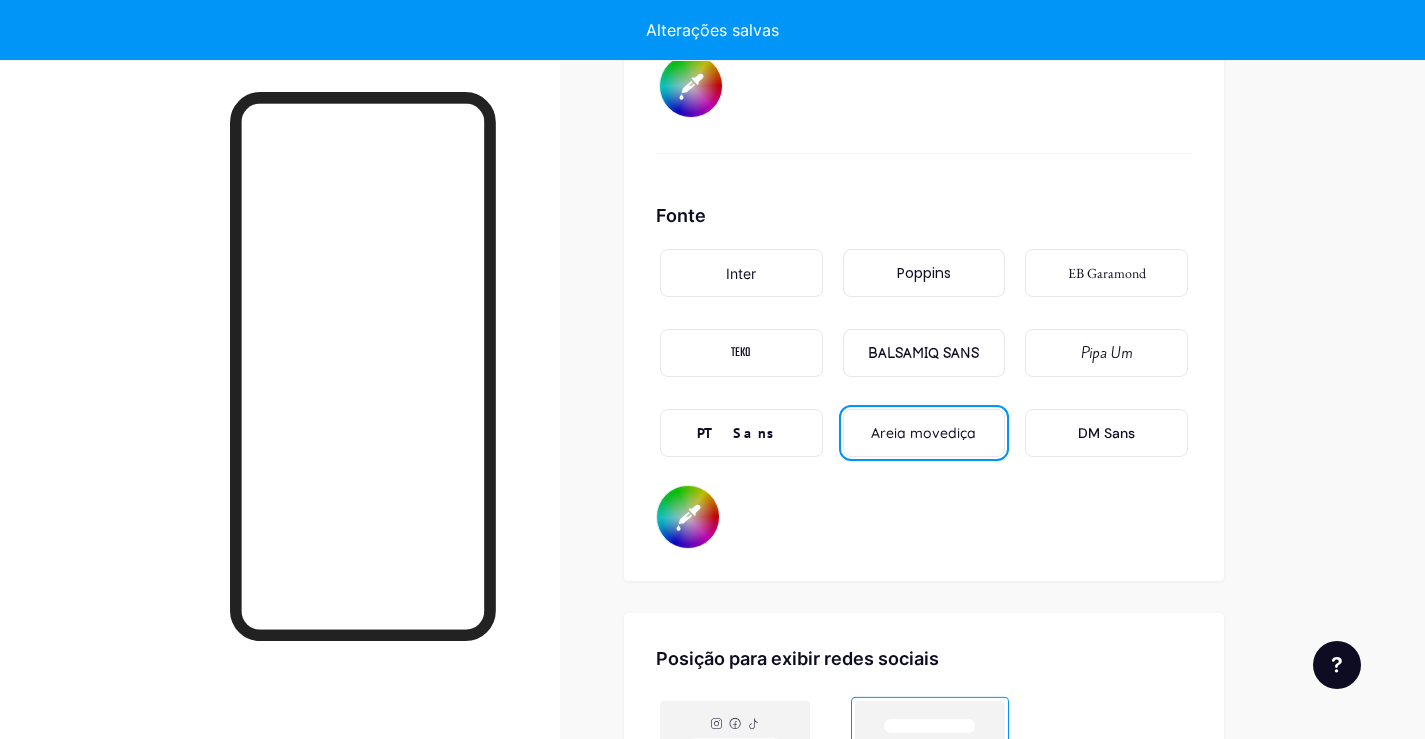 click on "BALSAMIQ SANS" at bounding box center [923, 353] 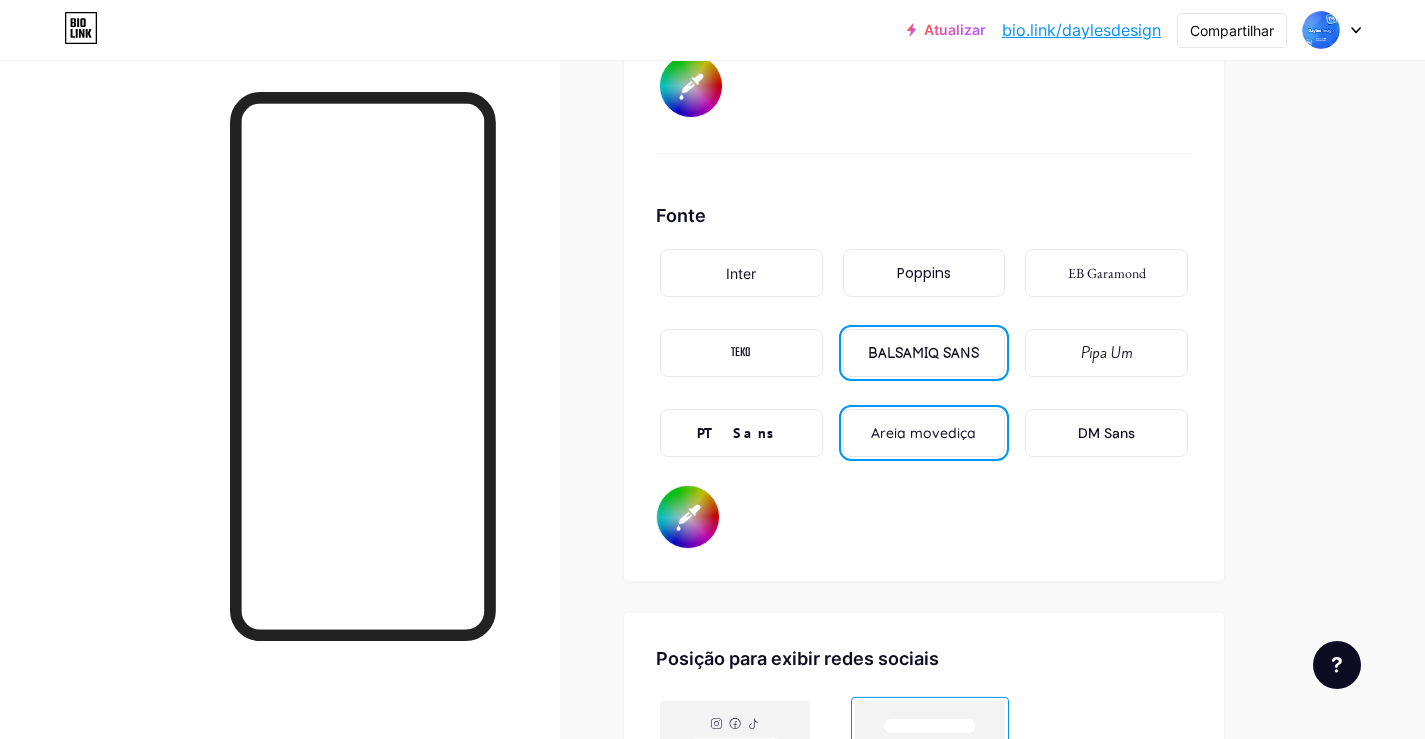 click on "PT Sans" at bounding box center [741, 433] 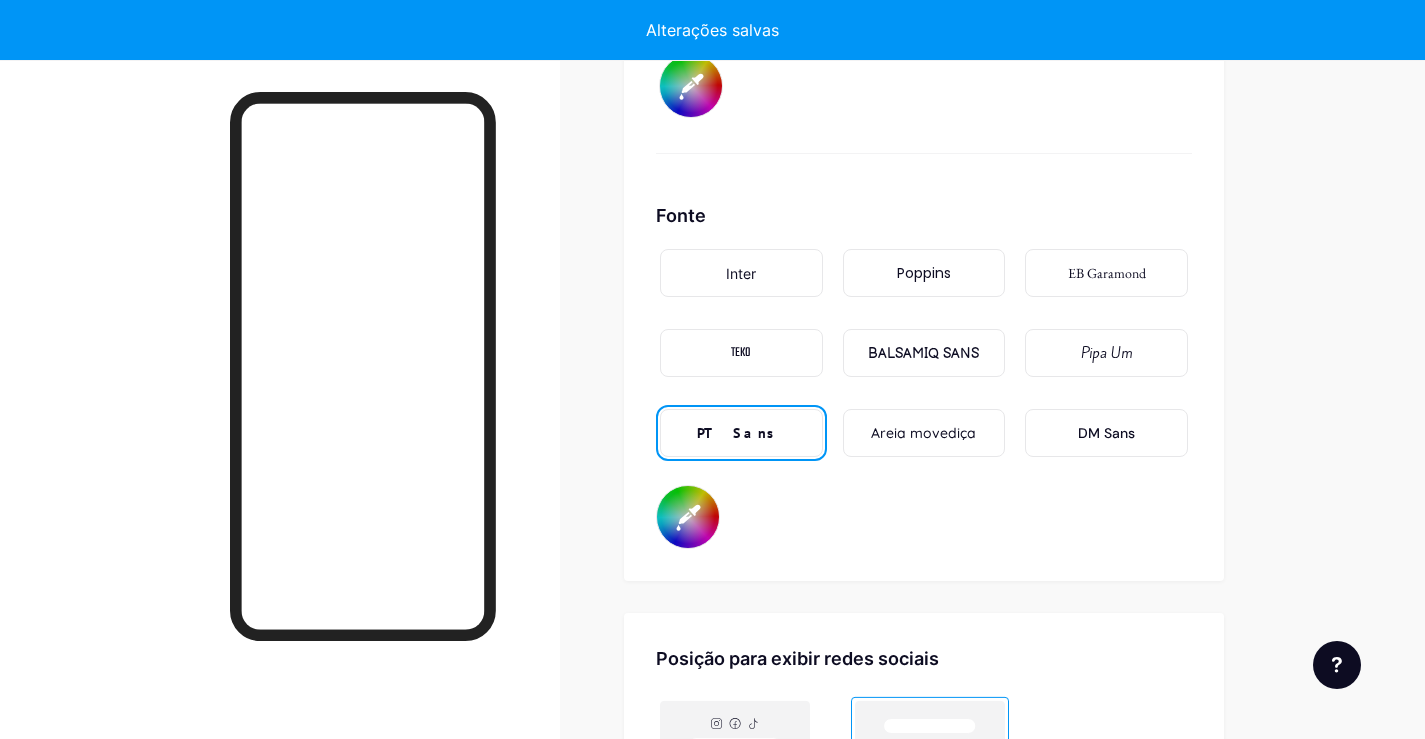 click on "TEKO" at bounding box center [741, 353] 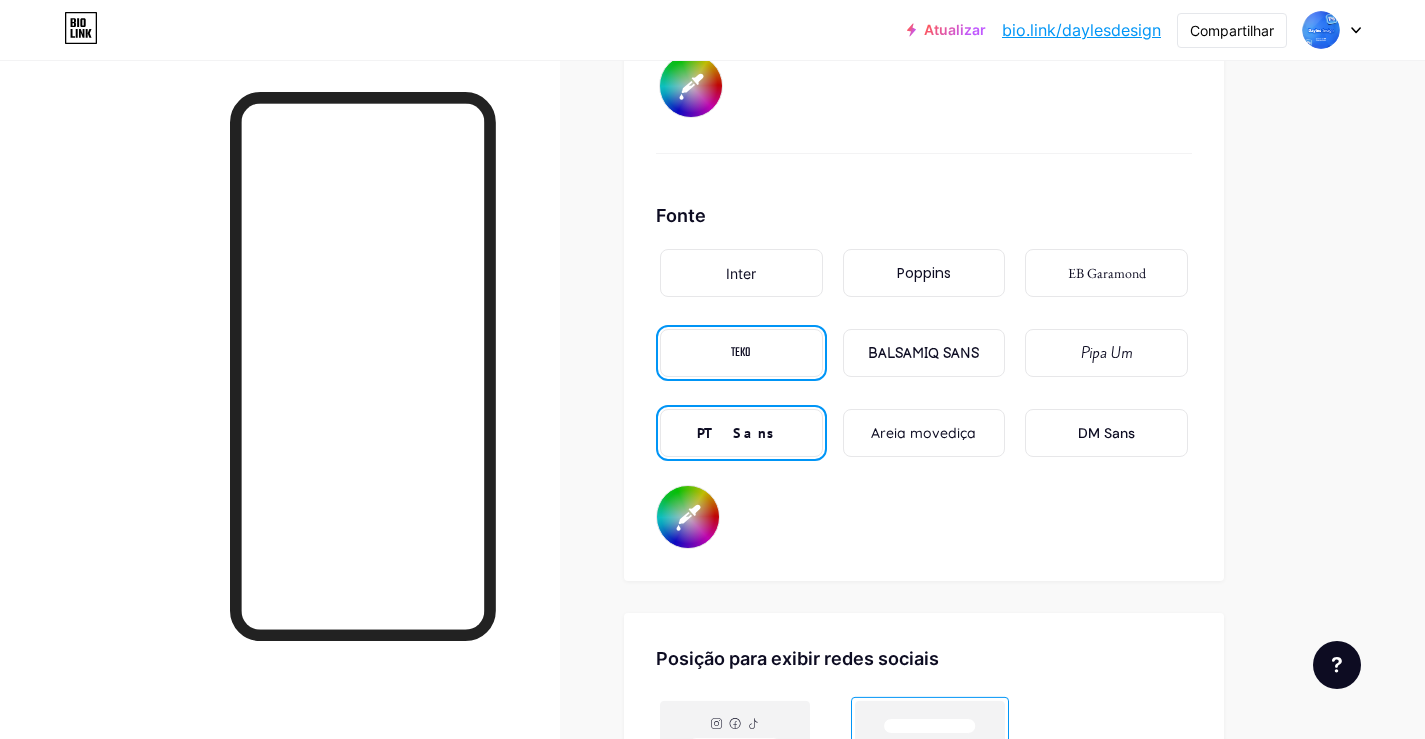 click on "Inter" at bounding box center [741, 273] 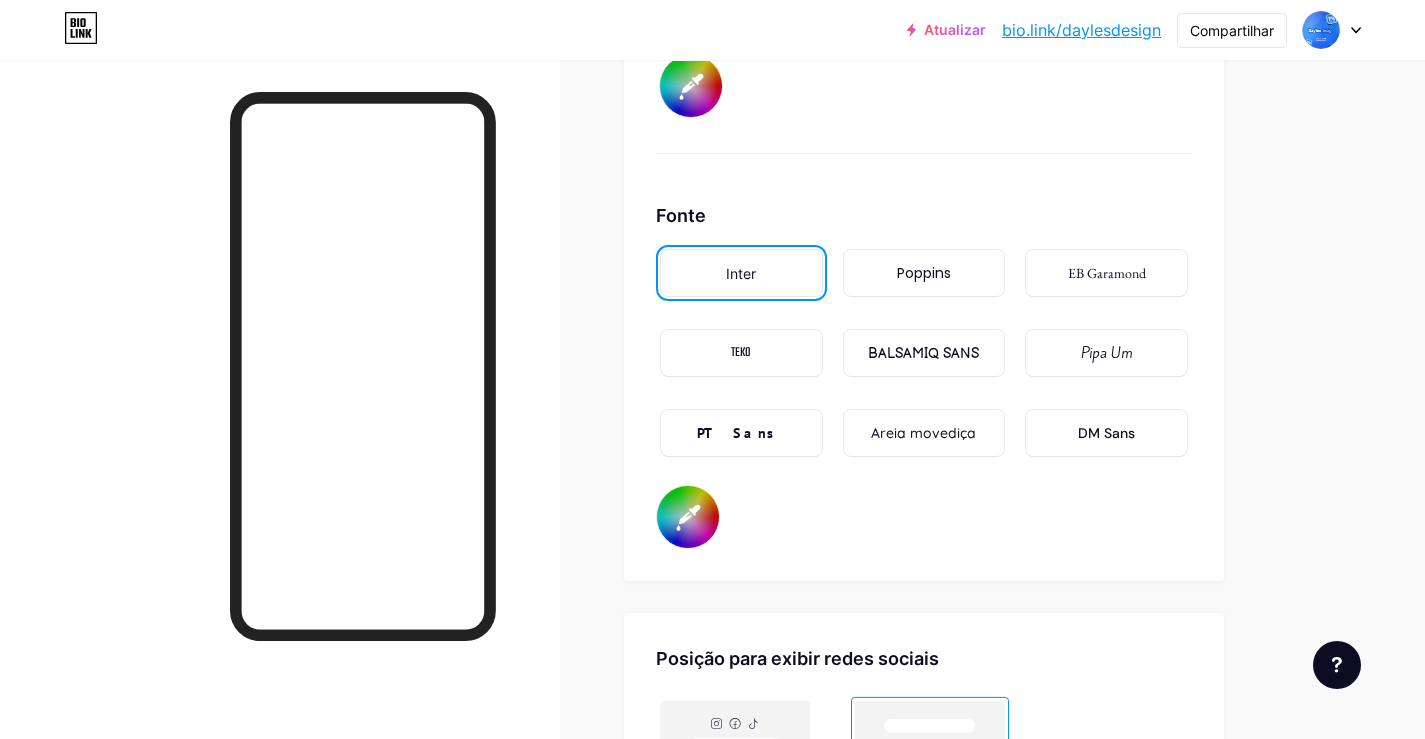 click on "Inter Poppins EB Garamond TEKO BALSAMIQ SANS [FONTNAME] DM Sans" at bounding box center (924, 365) 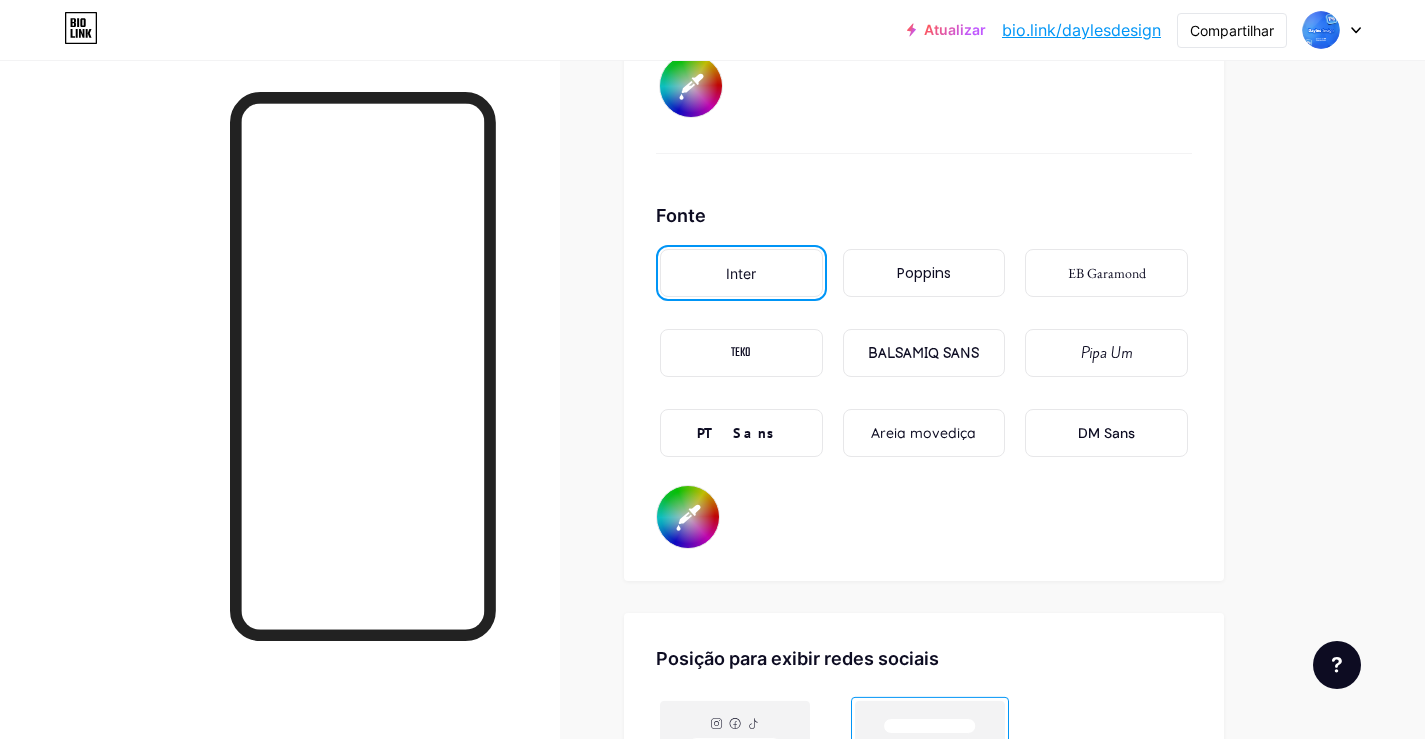 click on "PT Sans" at bounding box center [741, 433] 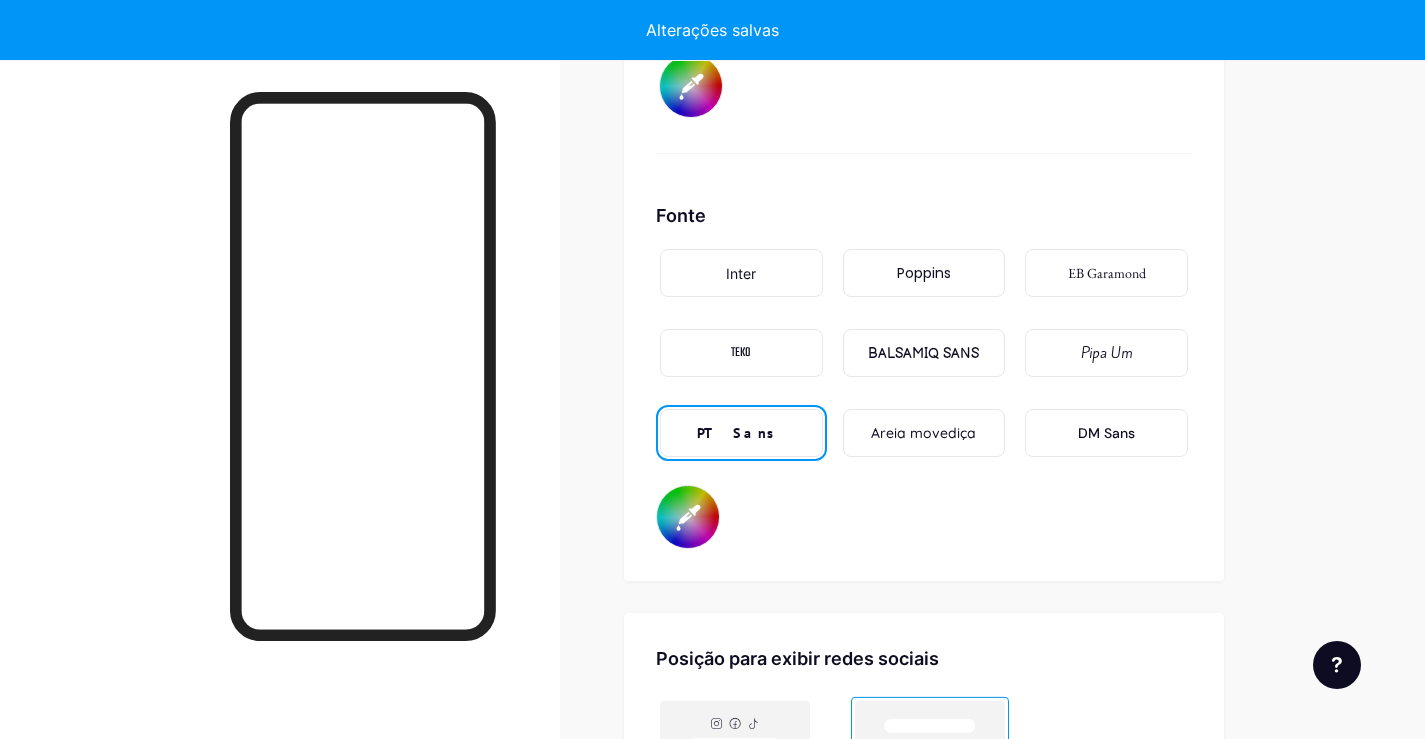 click on "BALSAMIQ SANS" at bounding box center [923, 353] 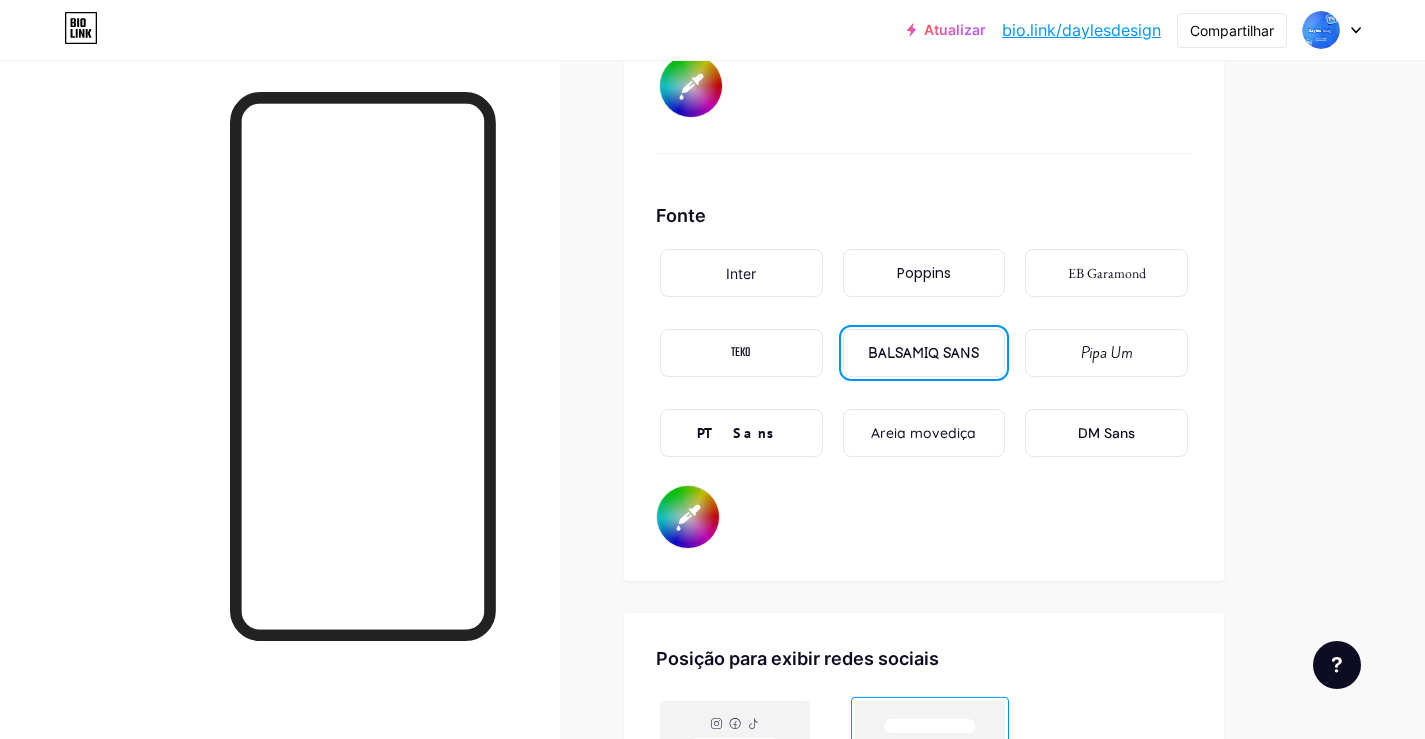 click on "Inter" at bounding box center [741, 273] 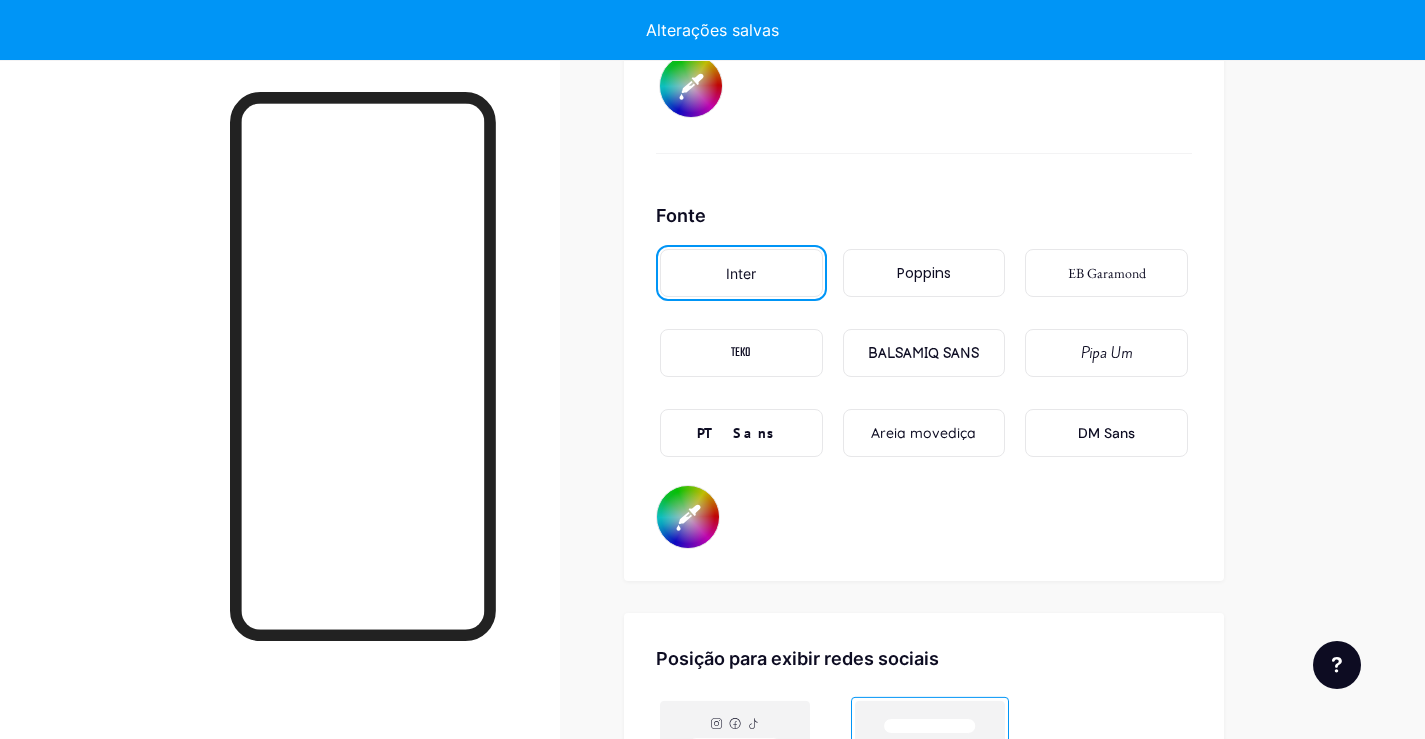 click on "#ffffff" at bounding box center (688, 517) 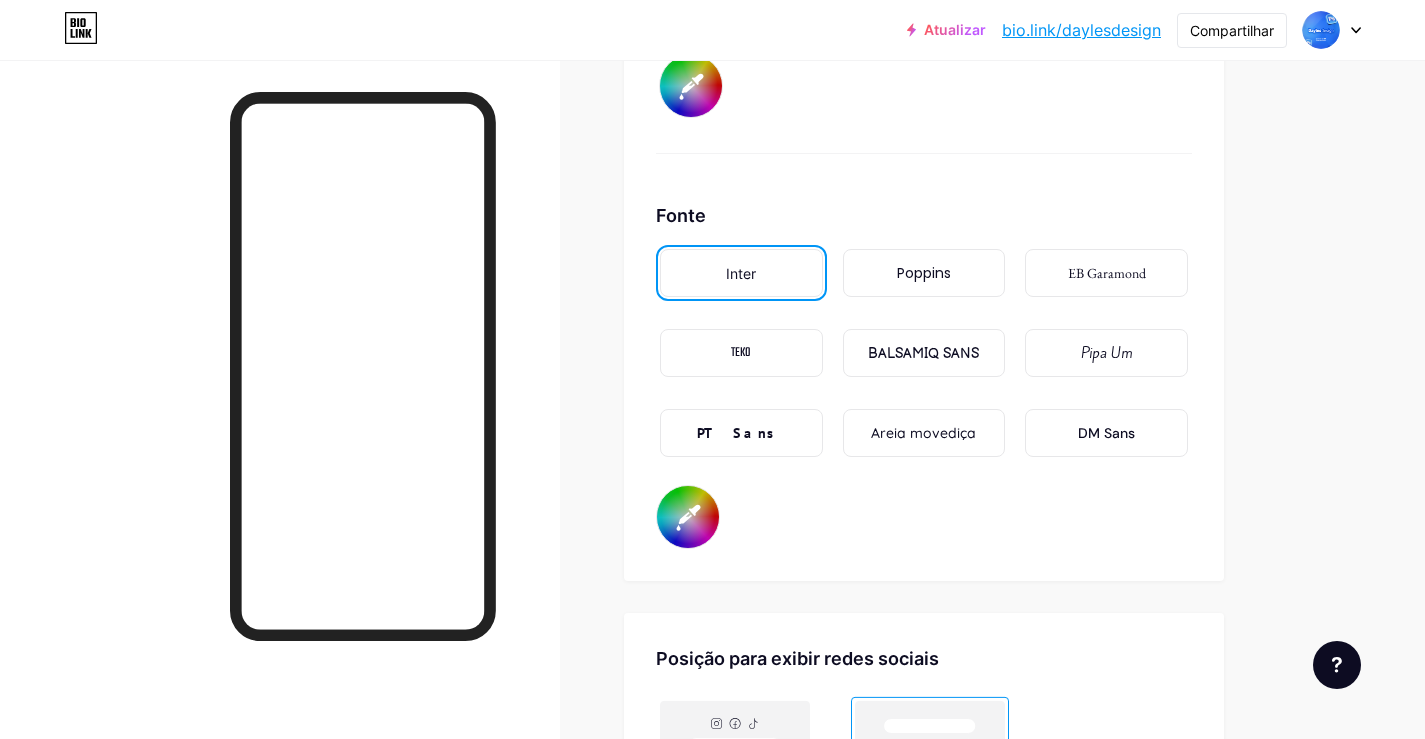 click on "Fonte   Inter Poppins EB Garamond TEKO BALSAMIQ SANS Pipa Um PT Sans Areia movediça DM Sans     #ffffff" at bounding box center (924, 375) 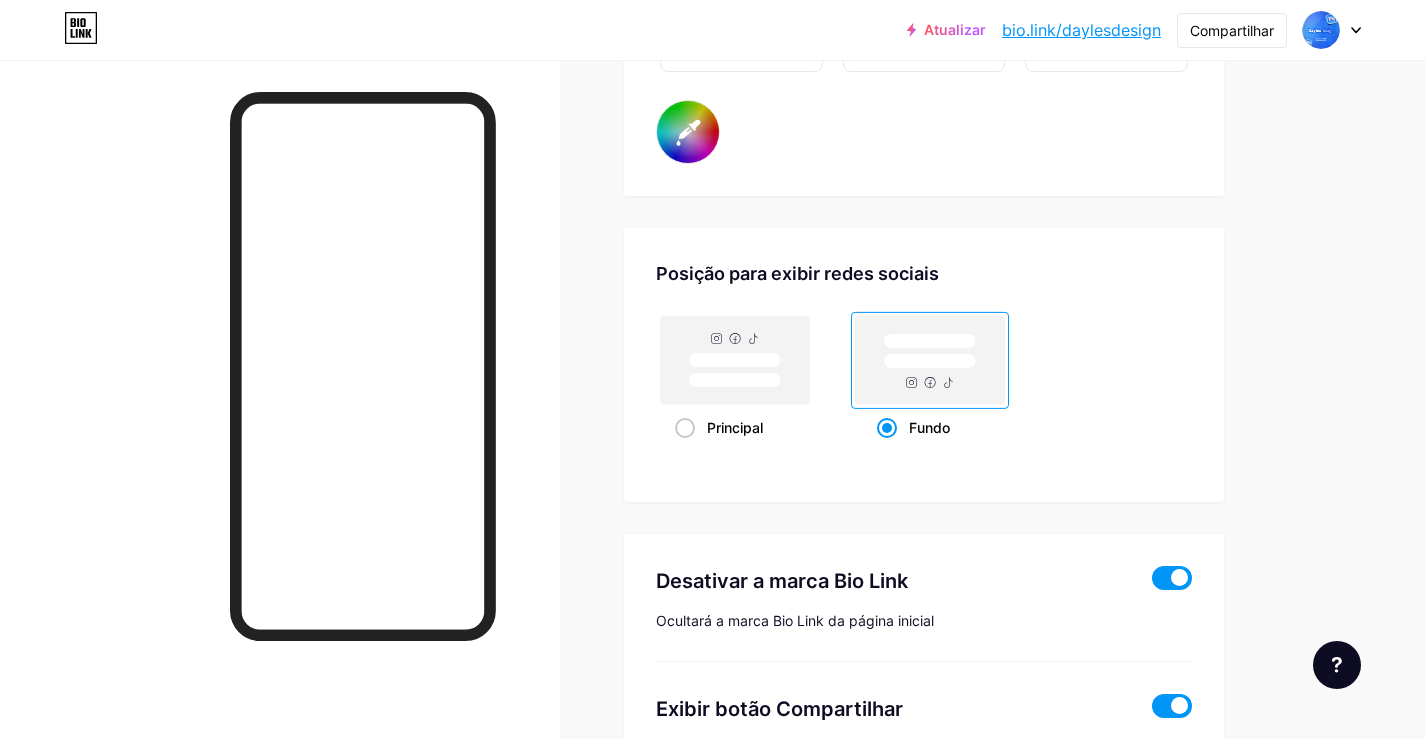scroll, scrollTop: 3800, scrollLeft: 0, axis: vertical 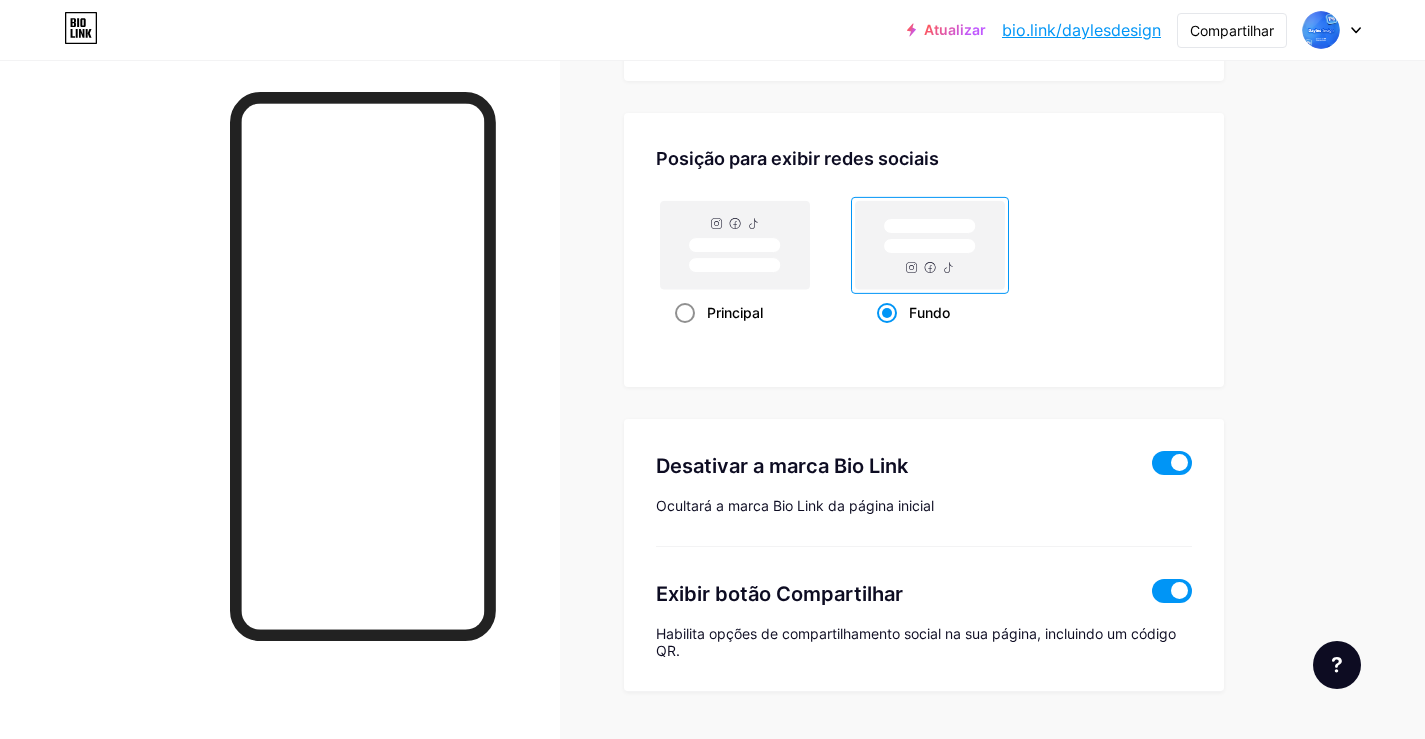 click on "Principal" at bounding box center [735, 312] 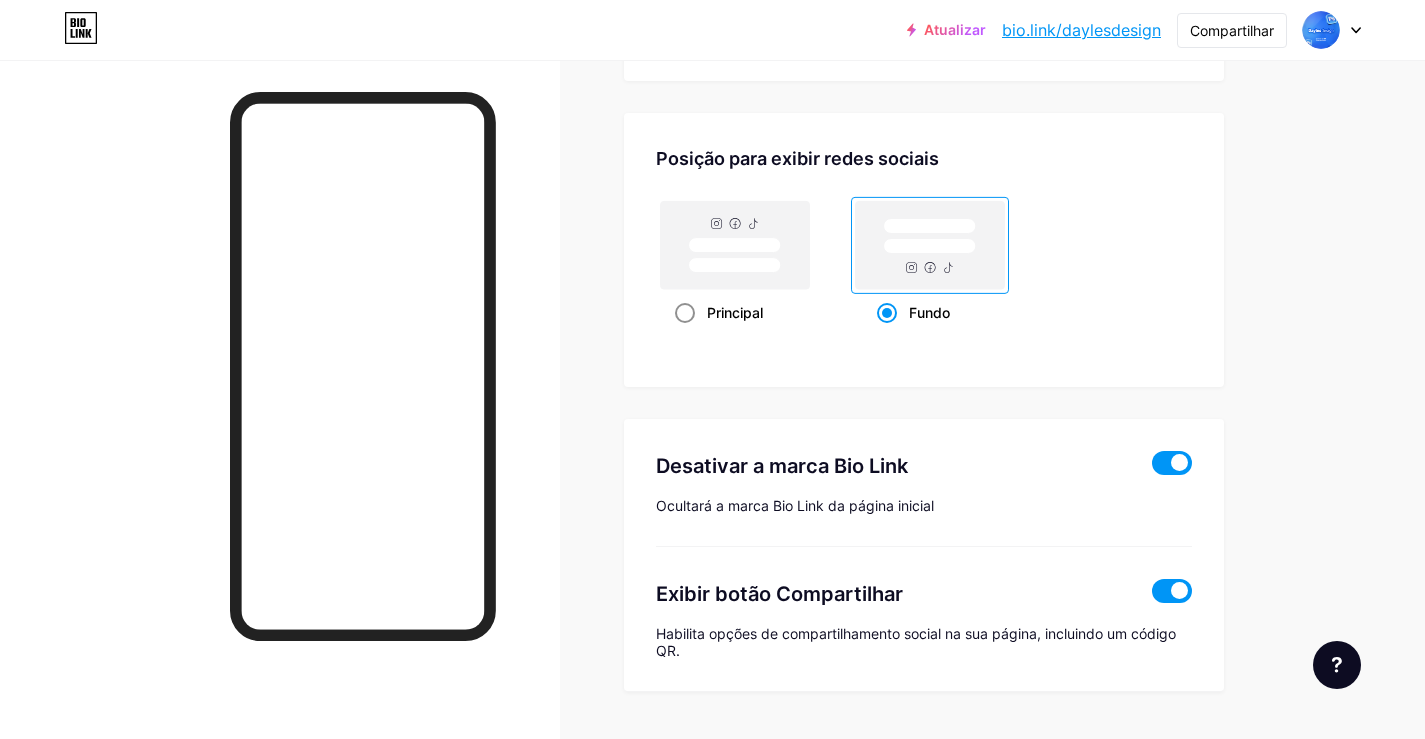 click on "Principal" at bounding box center (681, 337) 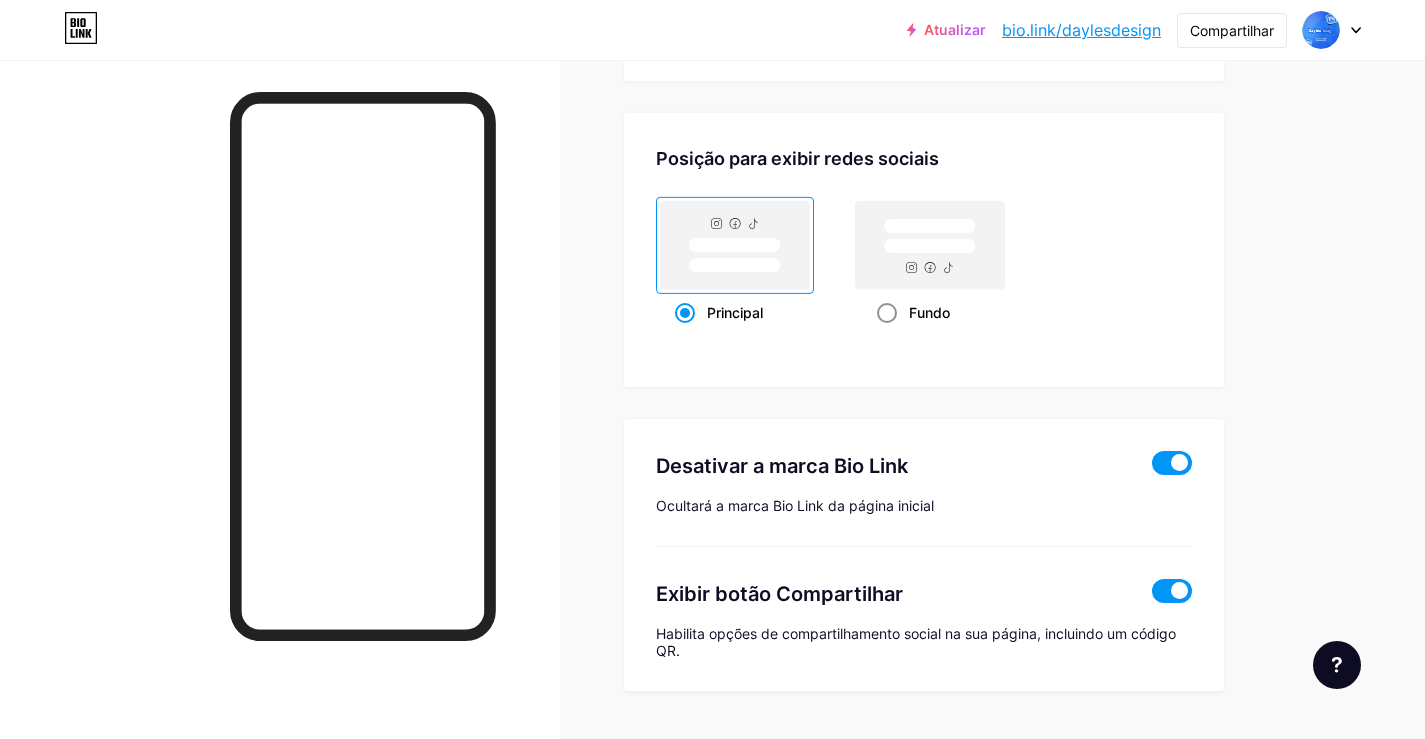 click on "Fundo" at bounding box center (929, 312) 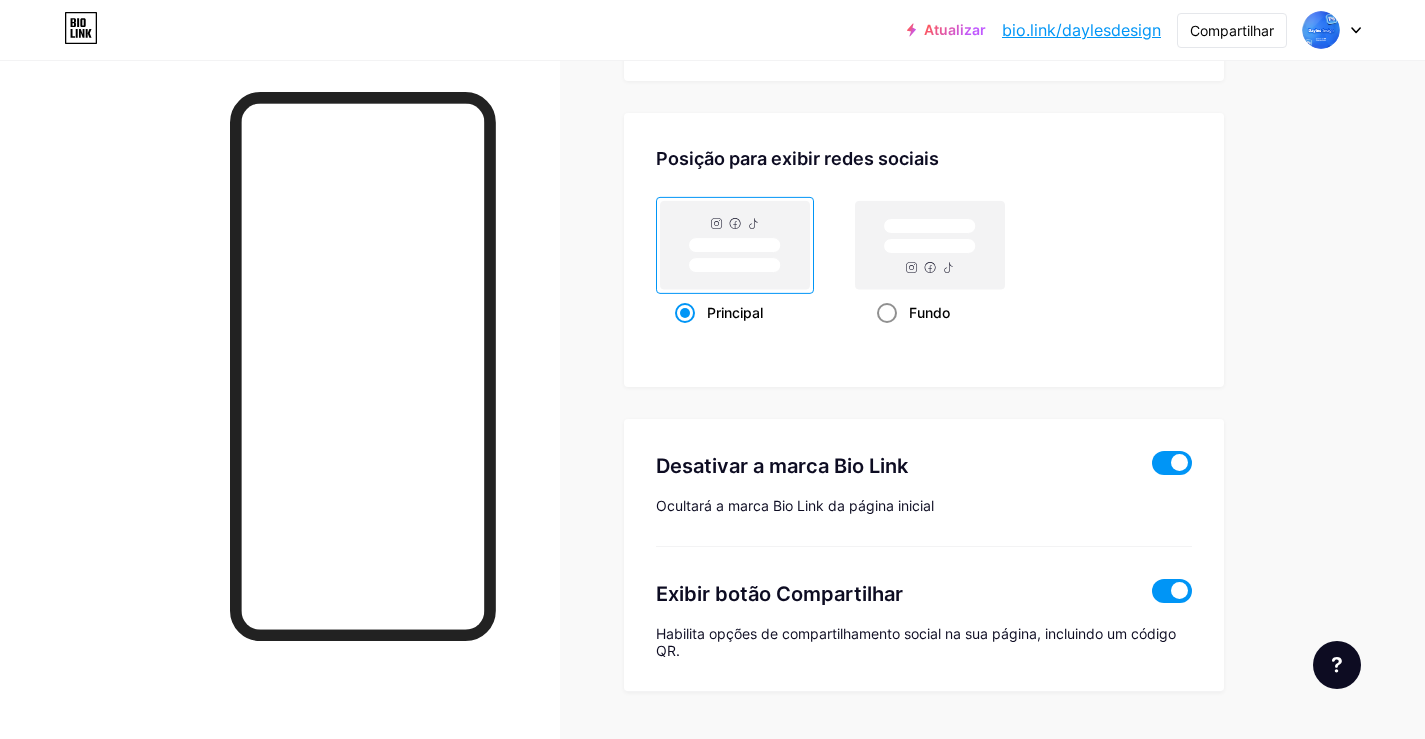 click on "Fundo" at bounding box center [883, 337] 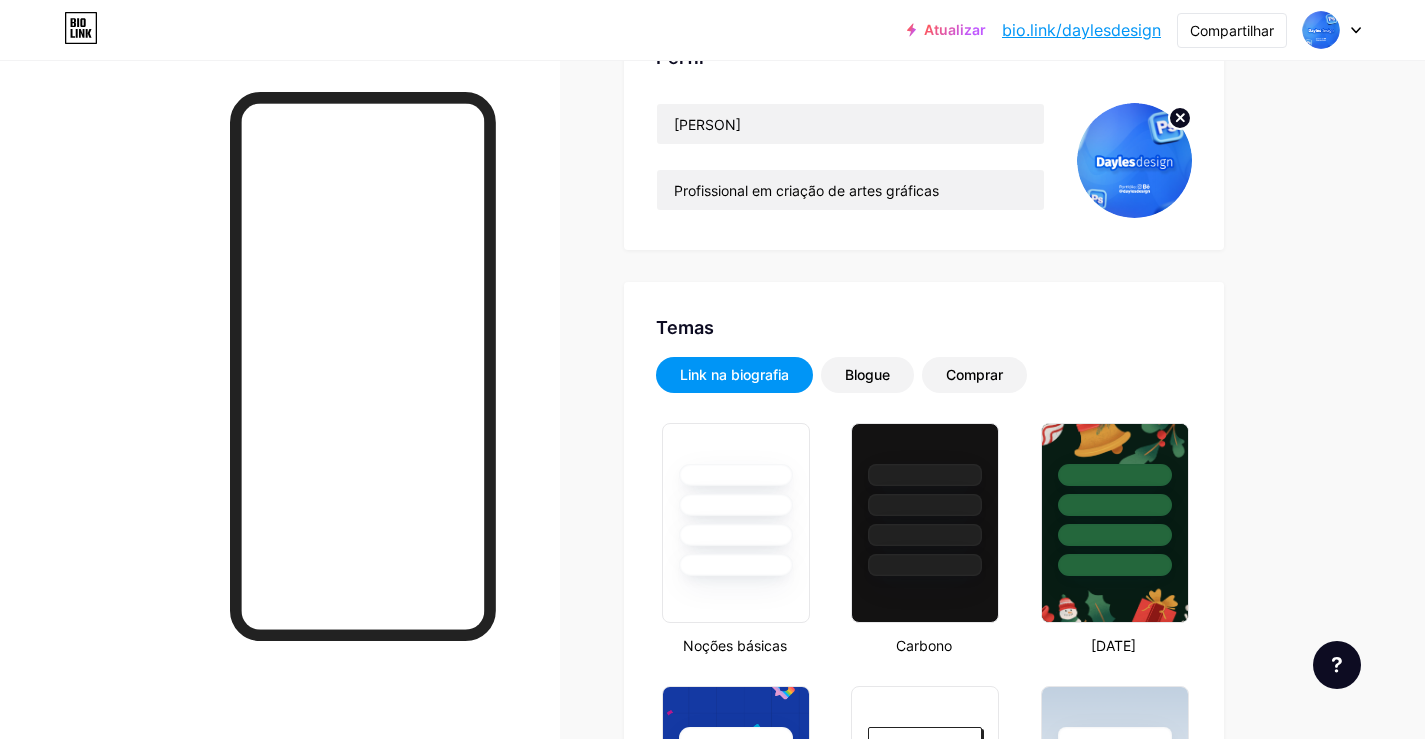 scroll, scrollTop: 0, scrollLeft: 0, axis: both 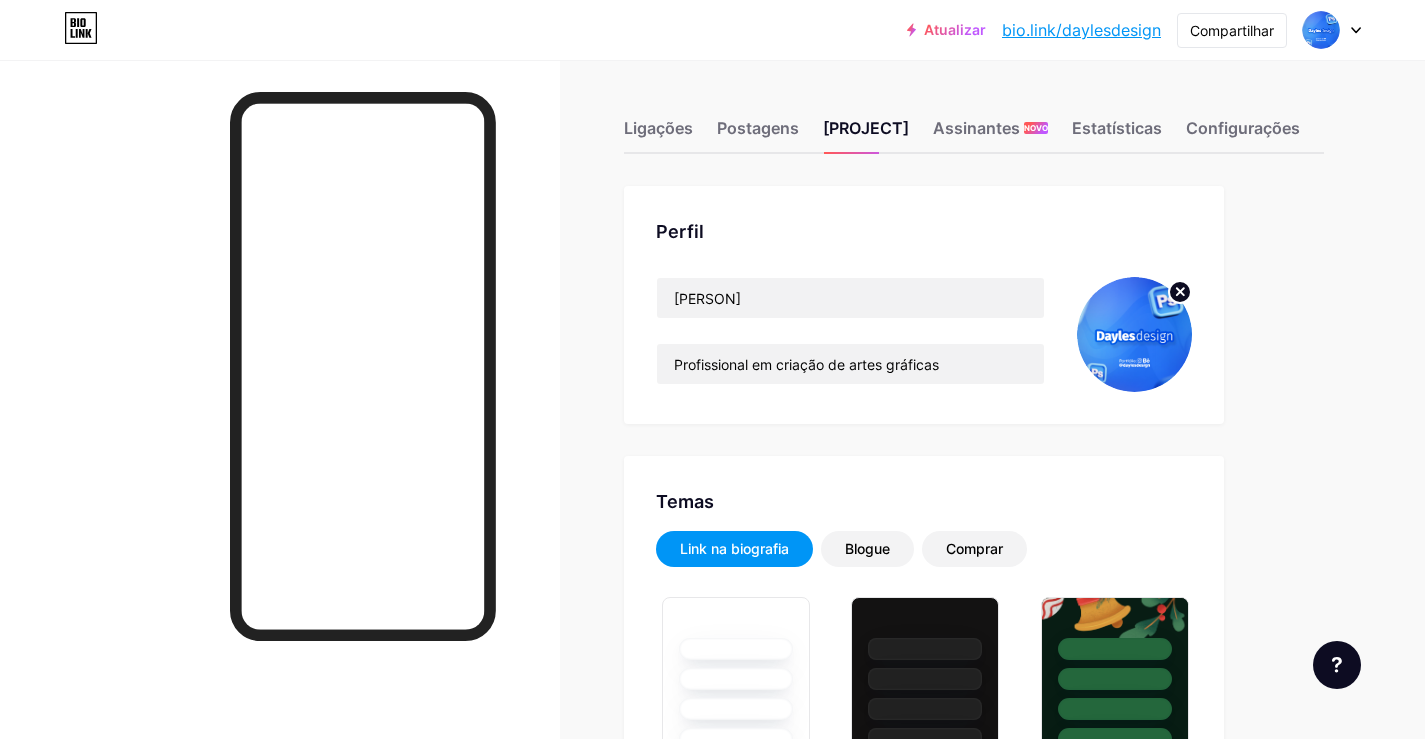 click 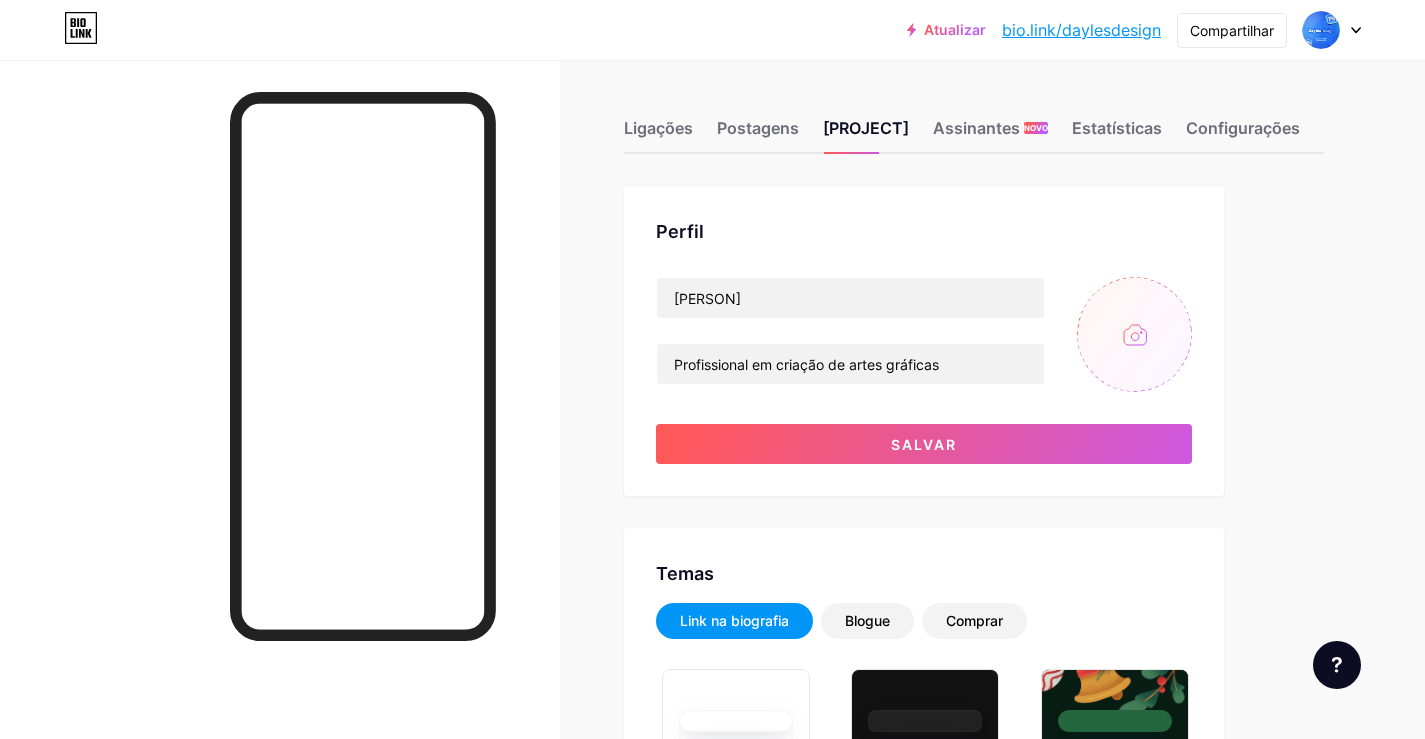 click at bounding box center [1134, 334] 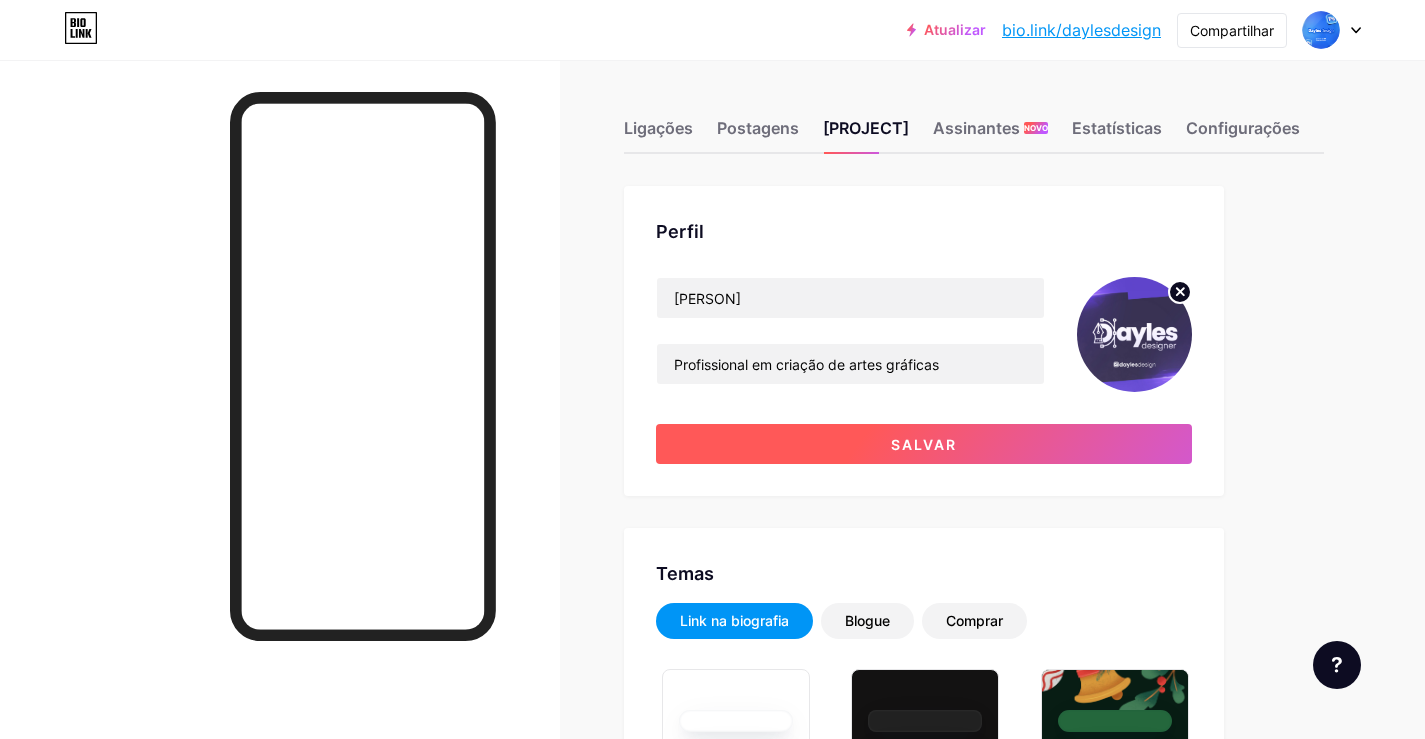 click on "Salvar" at bounding box center (924, 444) 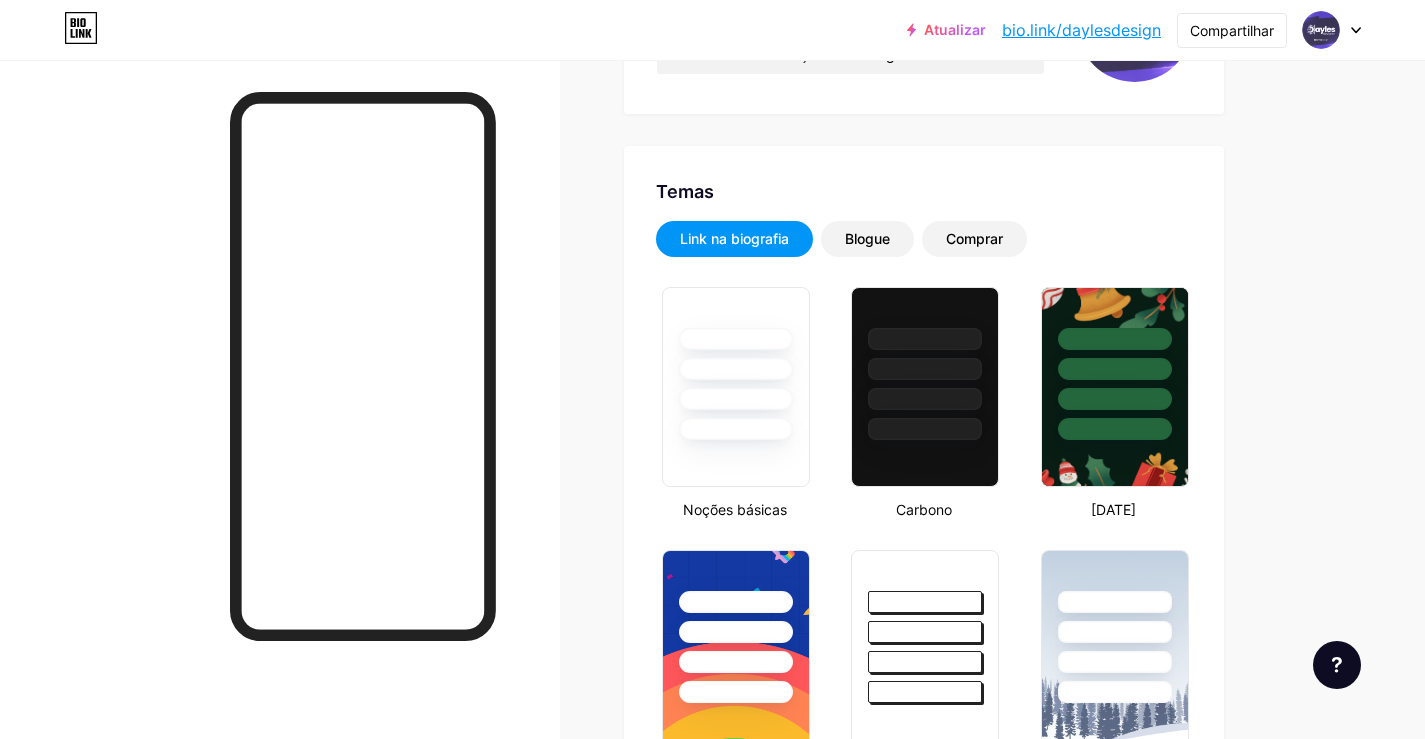 scroll, scrollTop: 200, scrollLeft: 0, axis: vertical 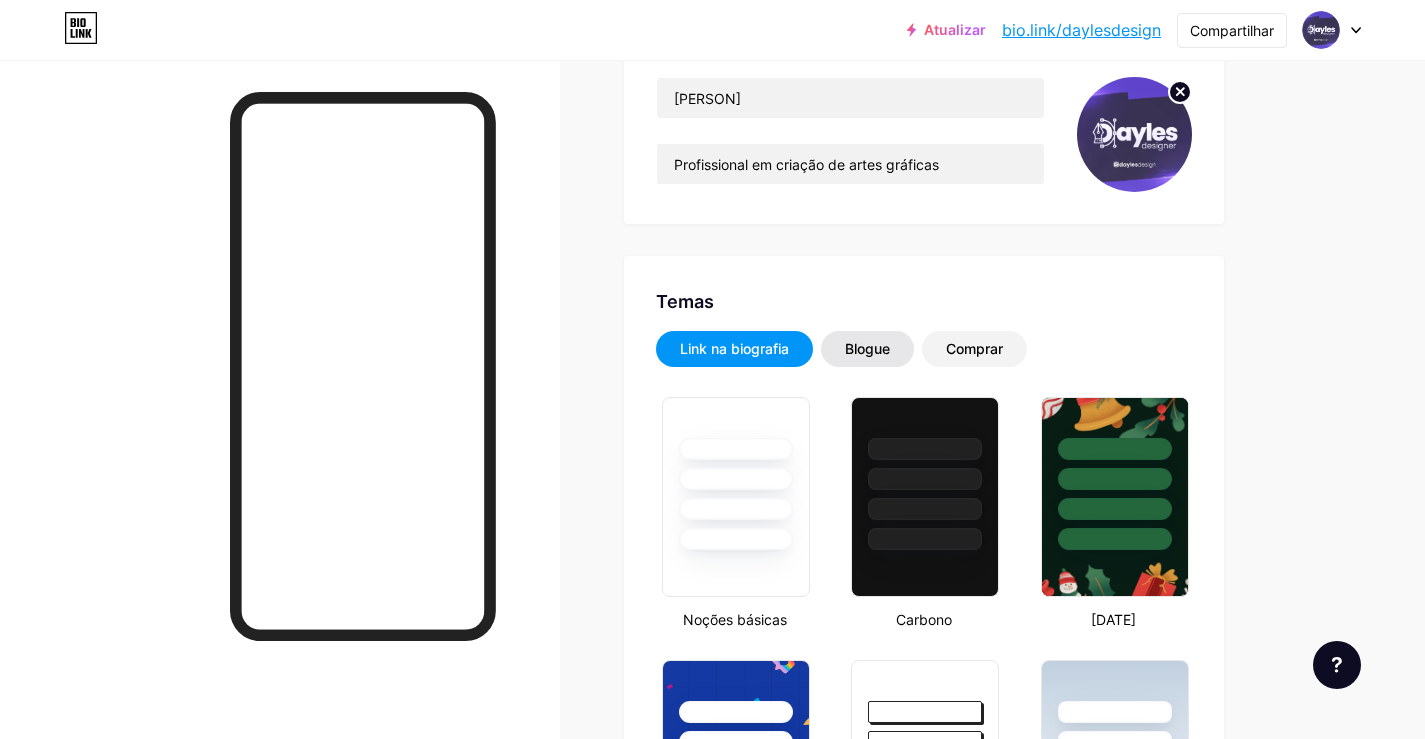click on "Blogue" at bounding box center [867, 348] 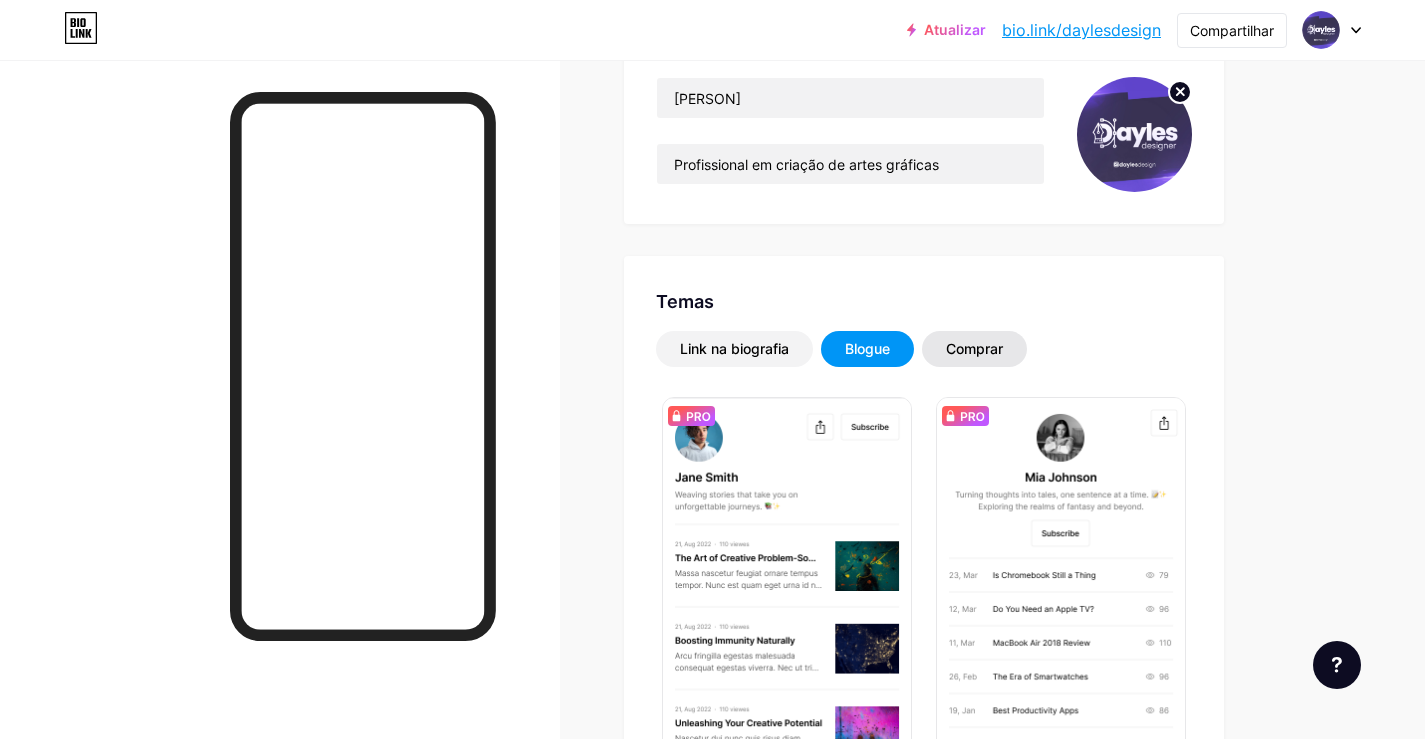 click on "Comprar" at bounding box center (974, 349) 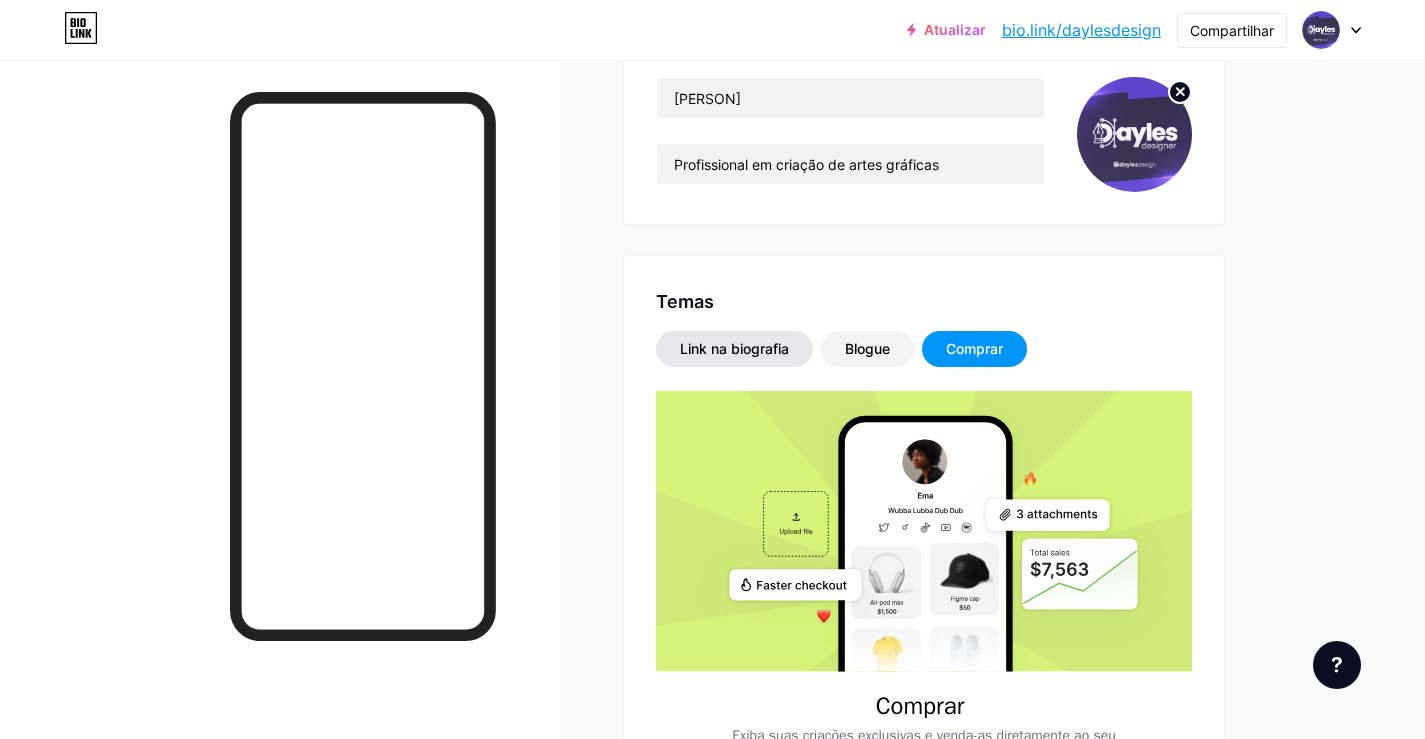 click on "Link na biografia" at bounding box center [734, 348] 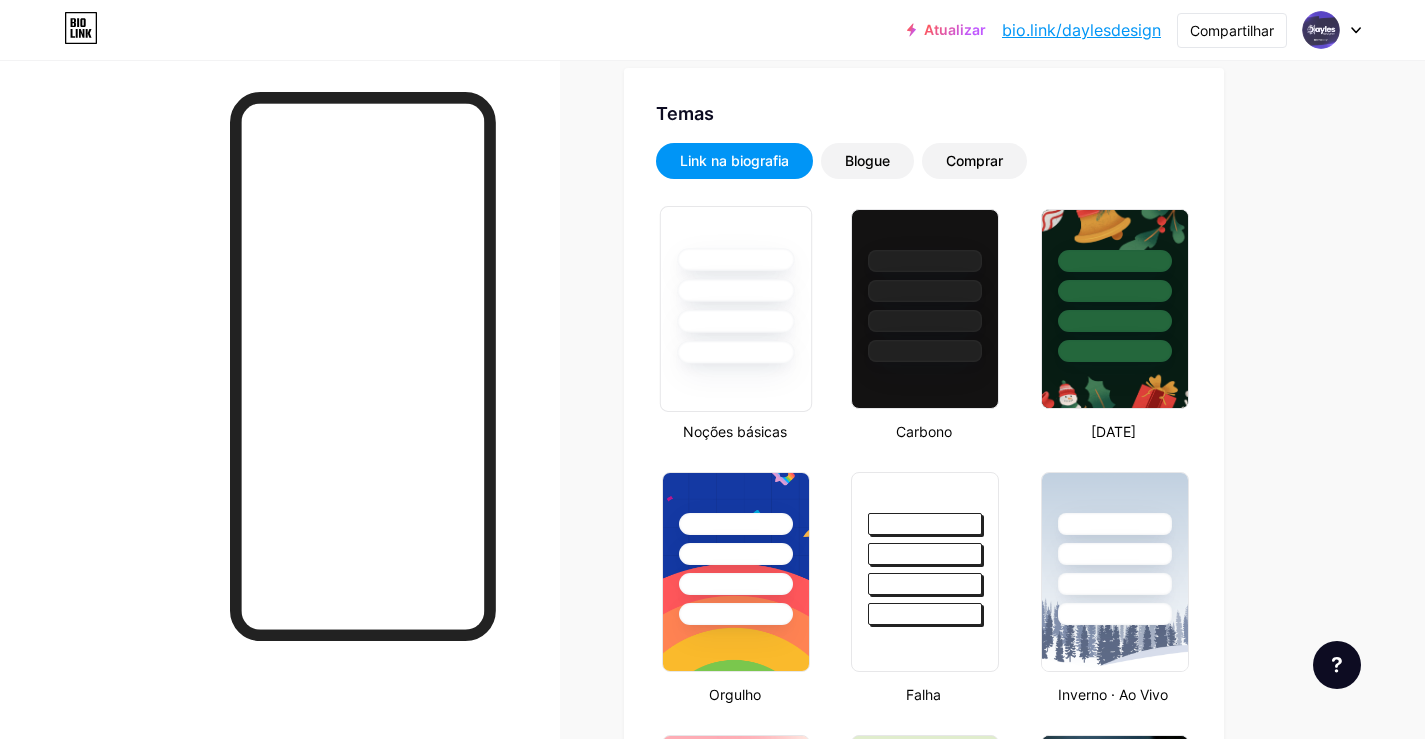 scroll, scrollTop: 400, scrollLeft: 0, axis: vertical 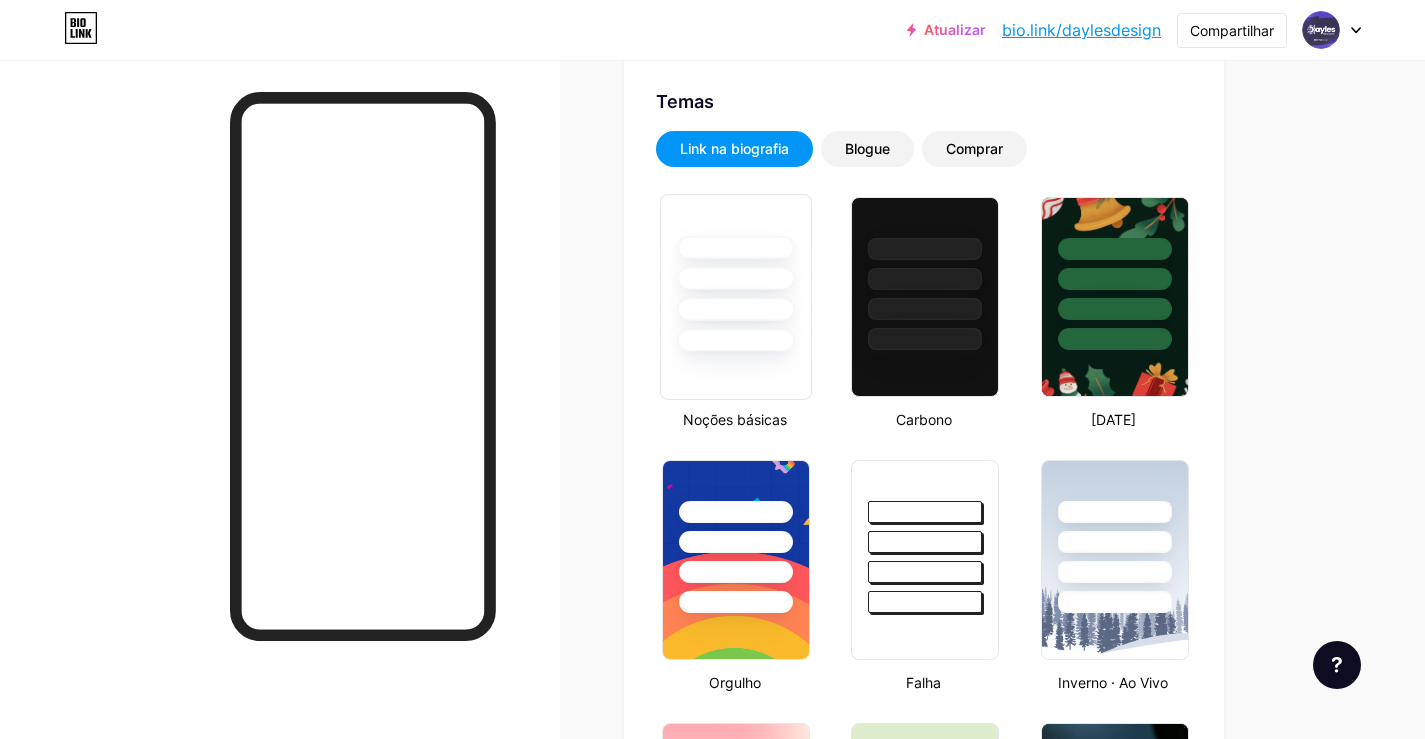 click at bounding box center (735, 340) 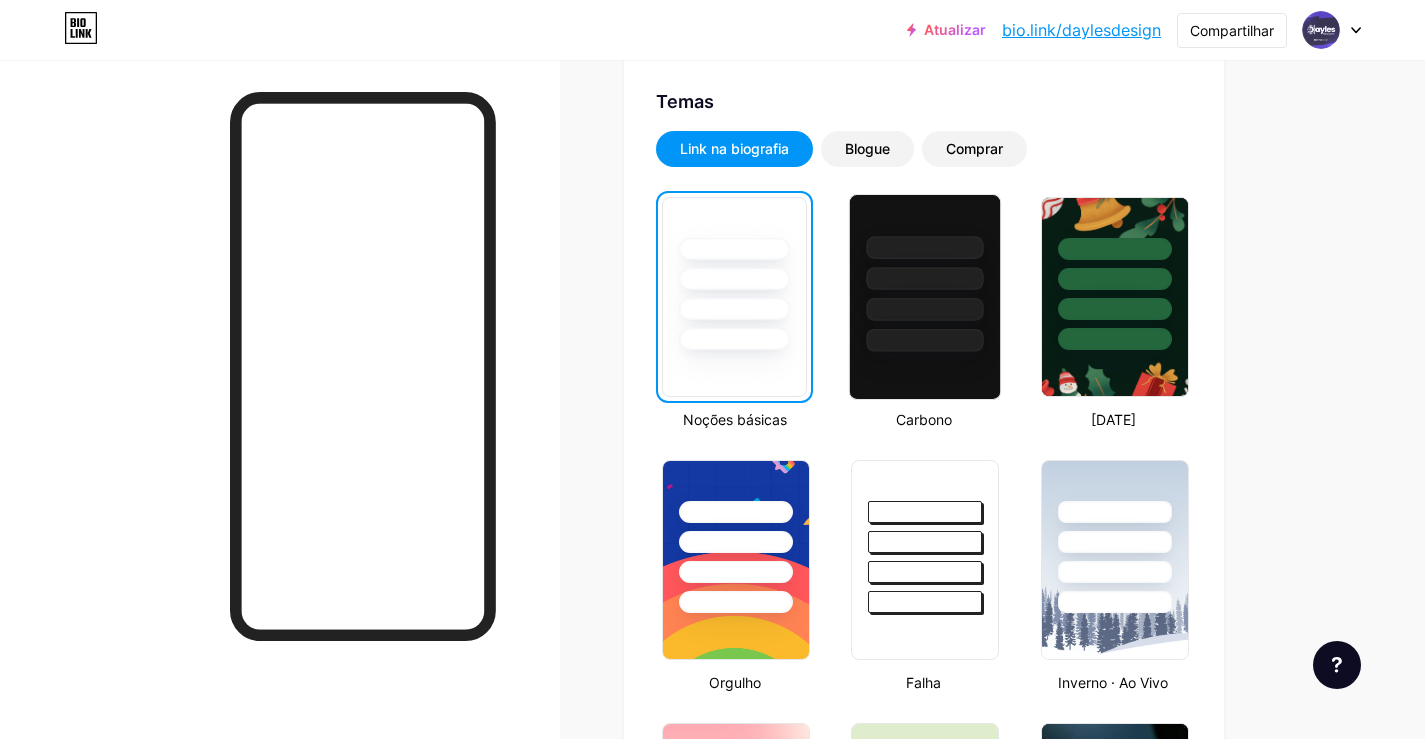 click at bounding box center [925, 309] 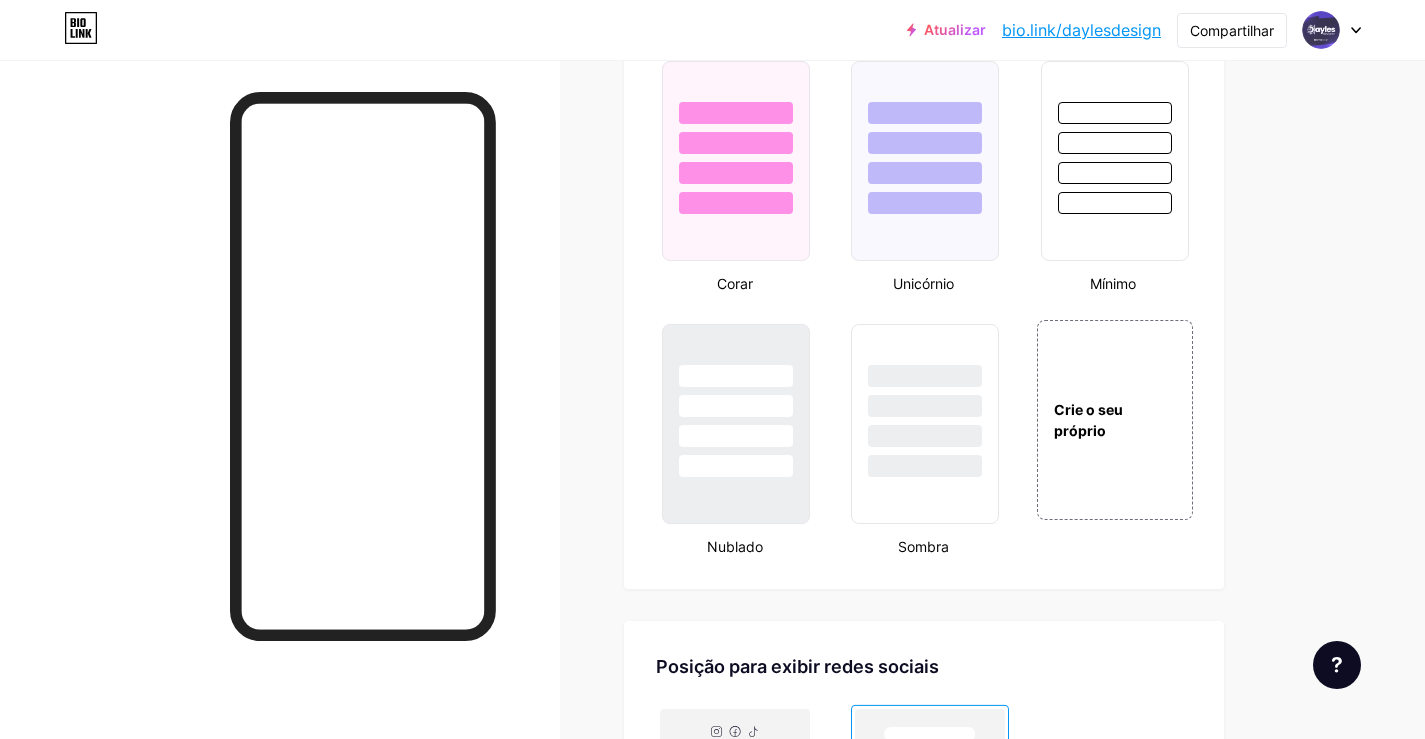 scroll, scrollTop: 2300, scrollLeft: 0, axis: vertical 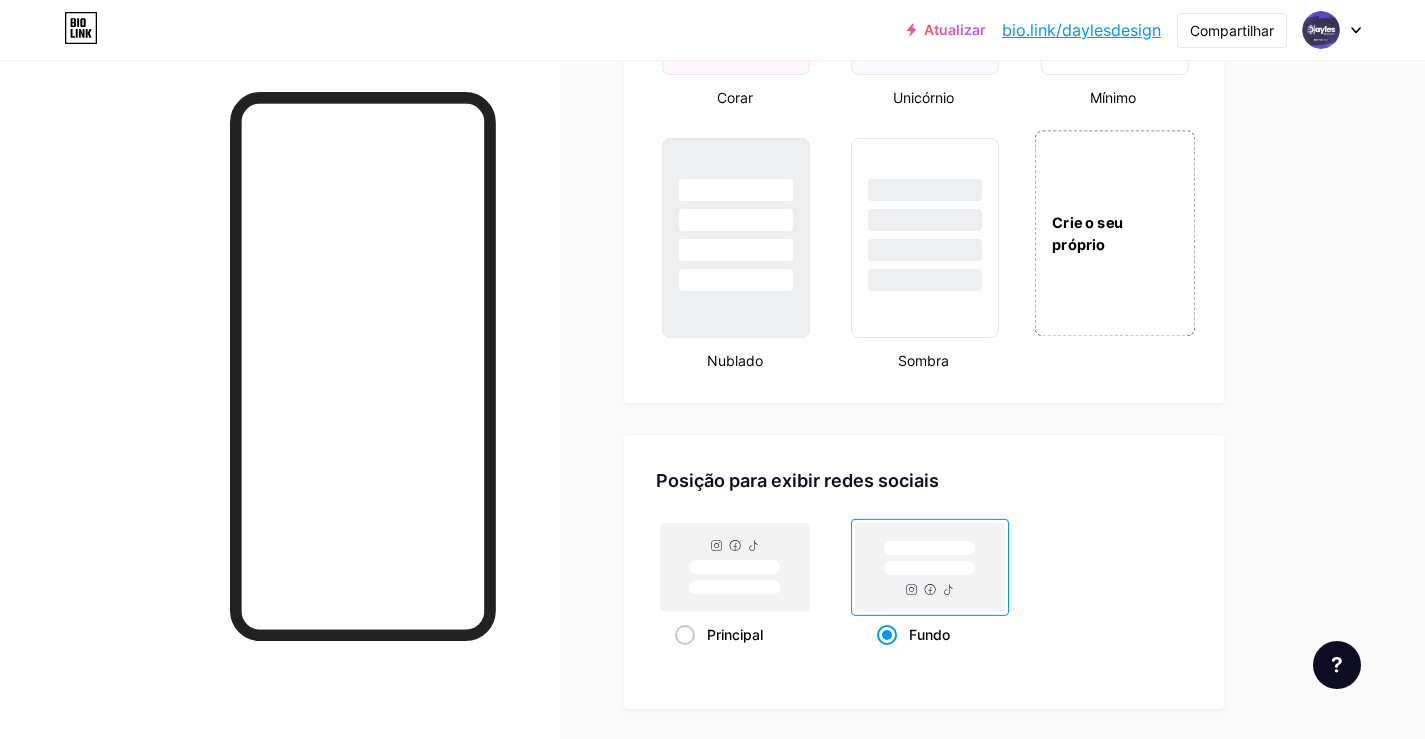 click on "Crie o seu próprio" at bounding box center [1114, 233] 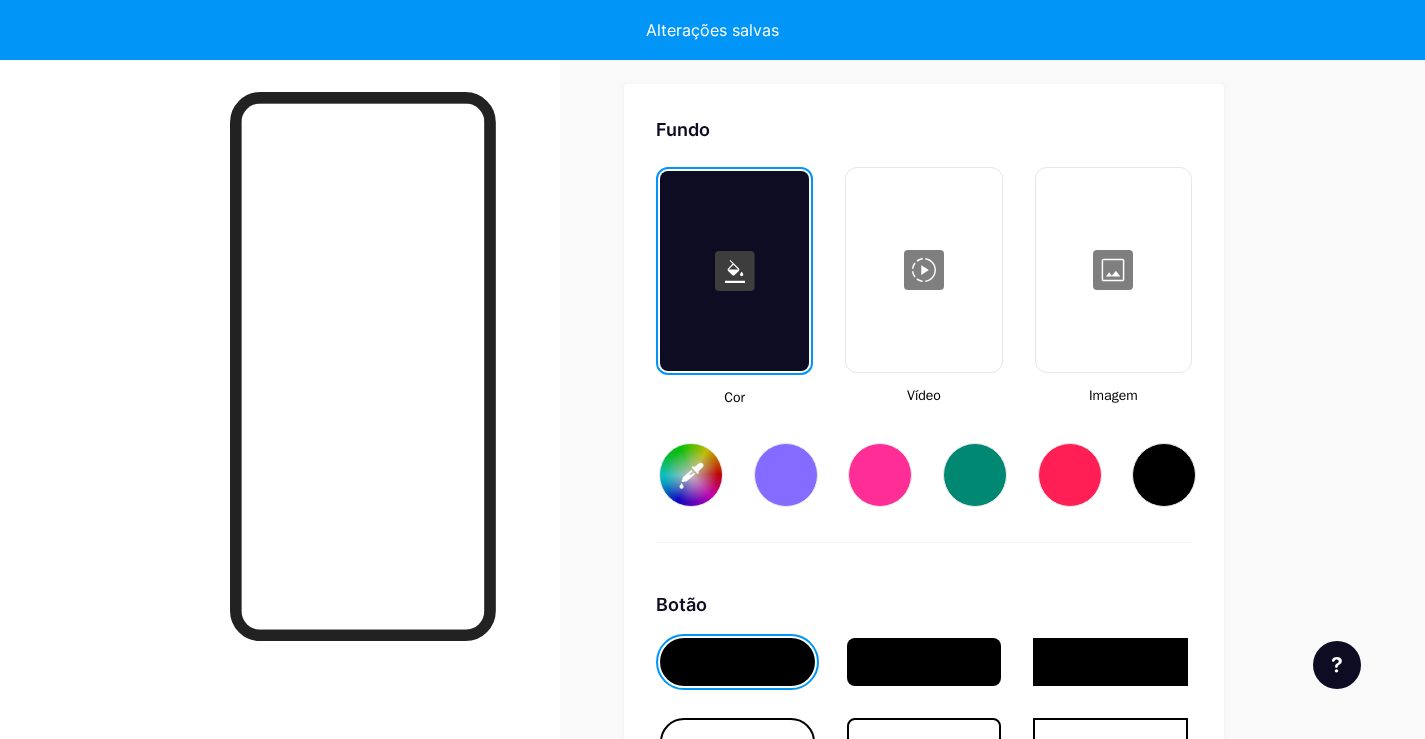 scroll, scrollTop: 2676, scrollLeft: 0, axis: vertical 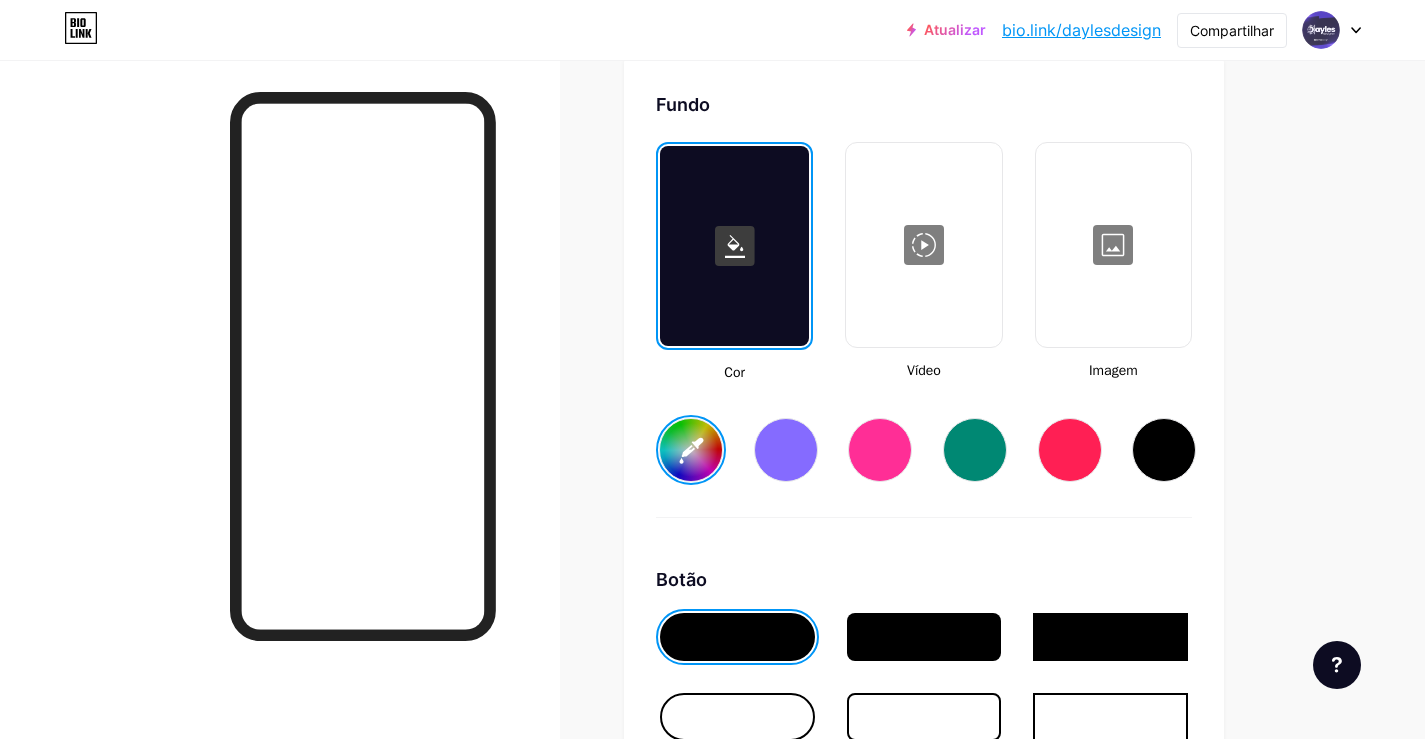 click at bounding box center [923, 245] 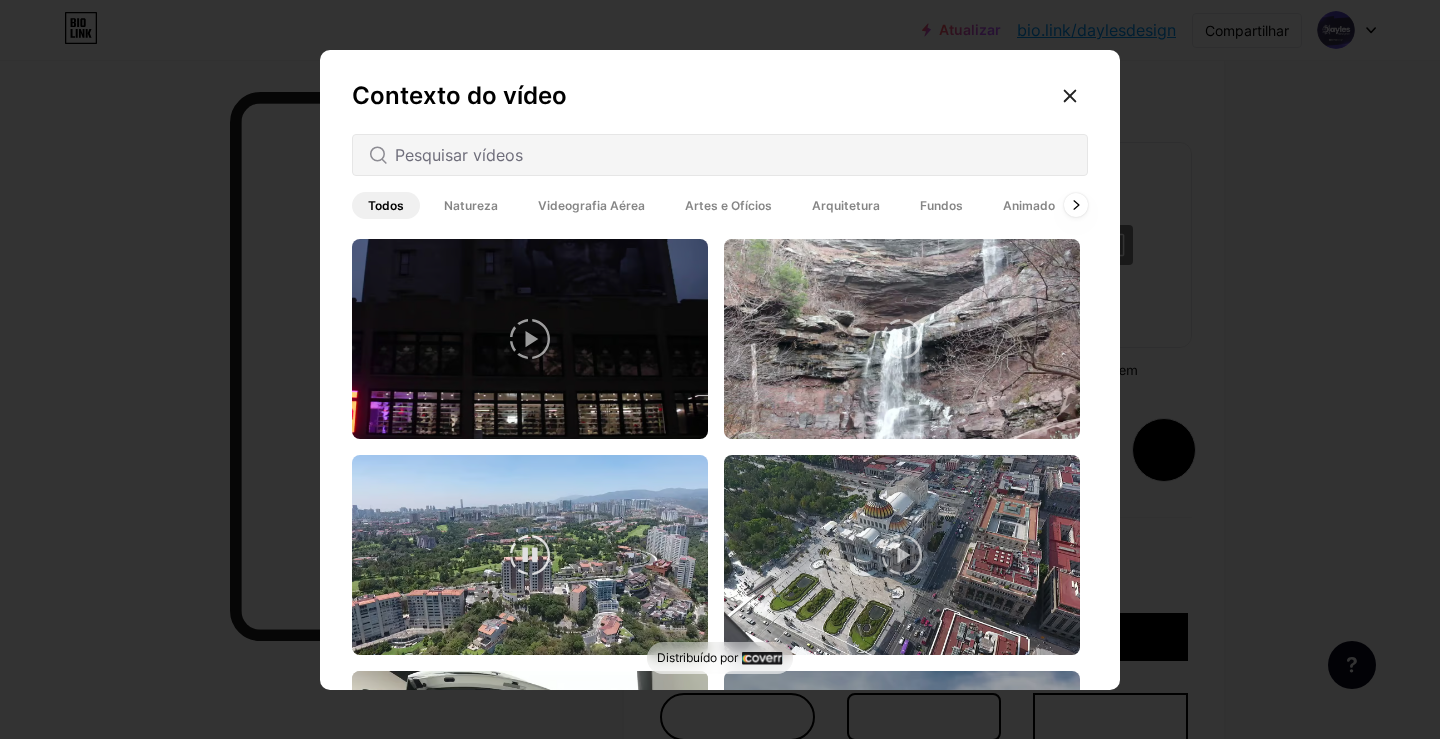 click at bounding box center (530, 555) 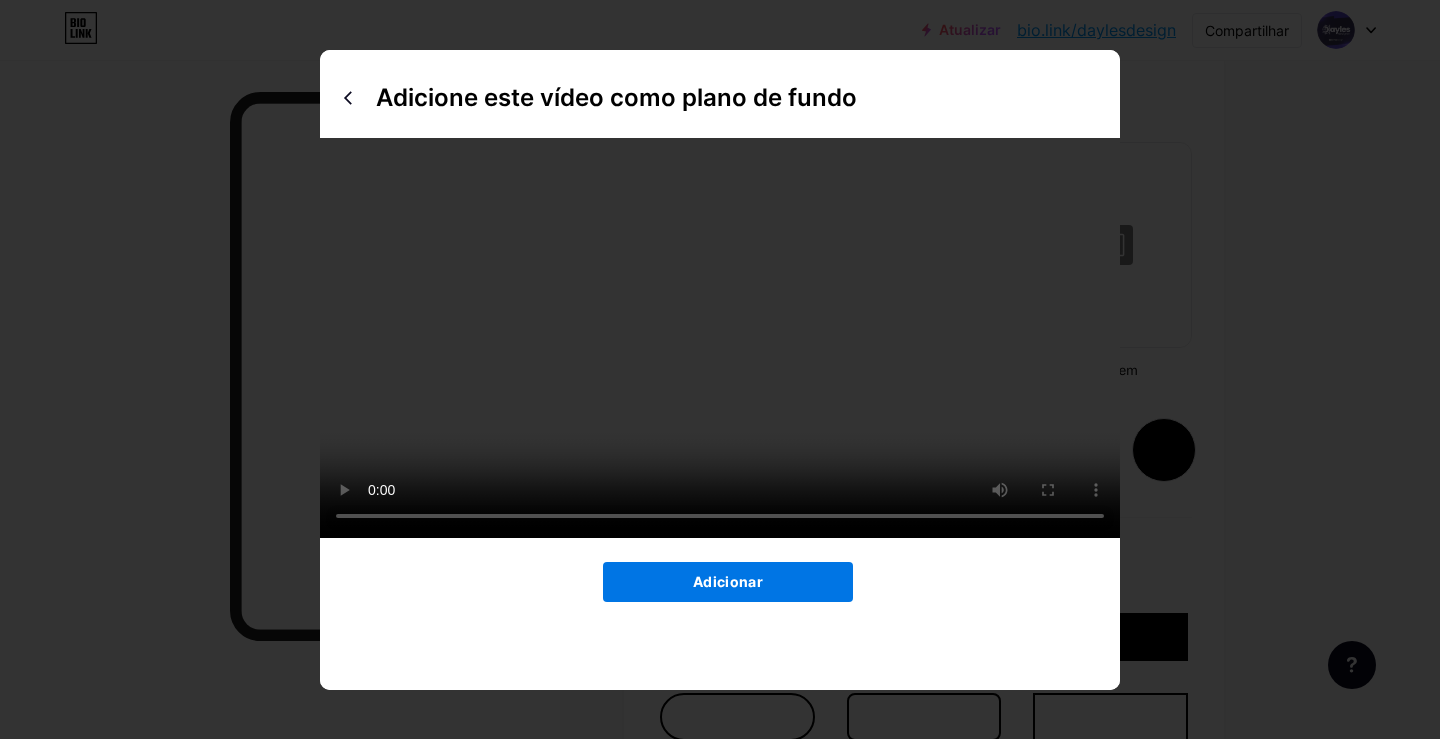 click on "Adicionar" at bounding box center (728, 581) 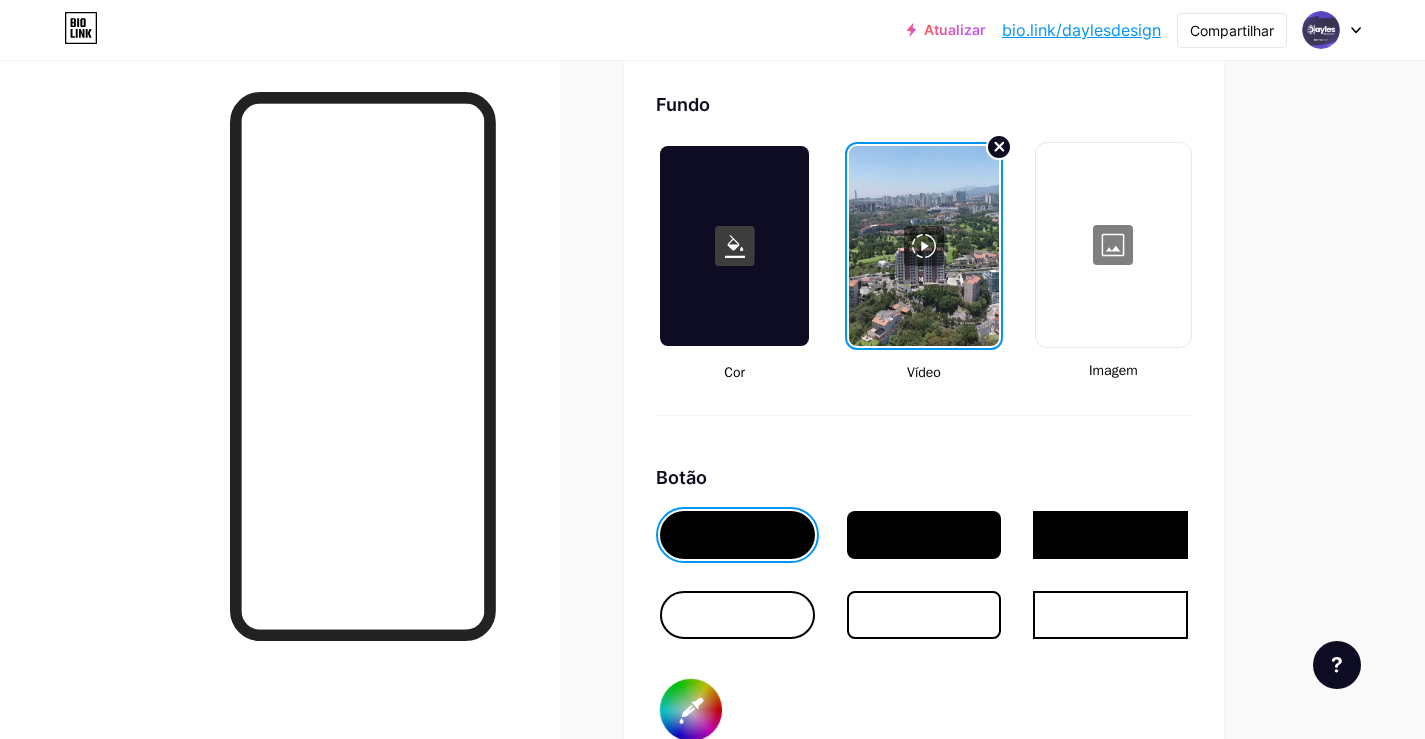 click 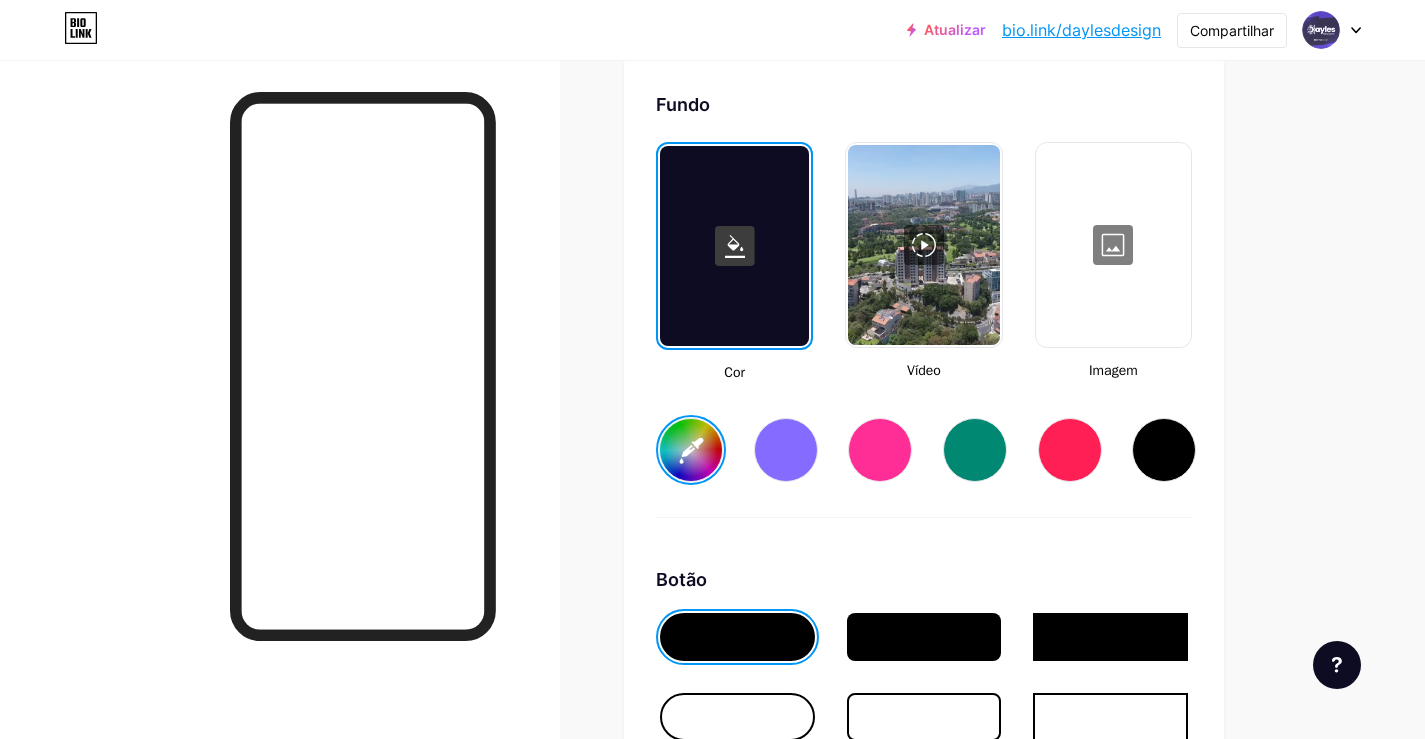 click 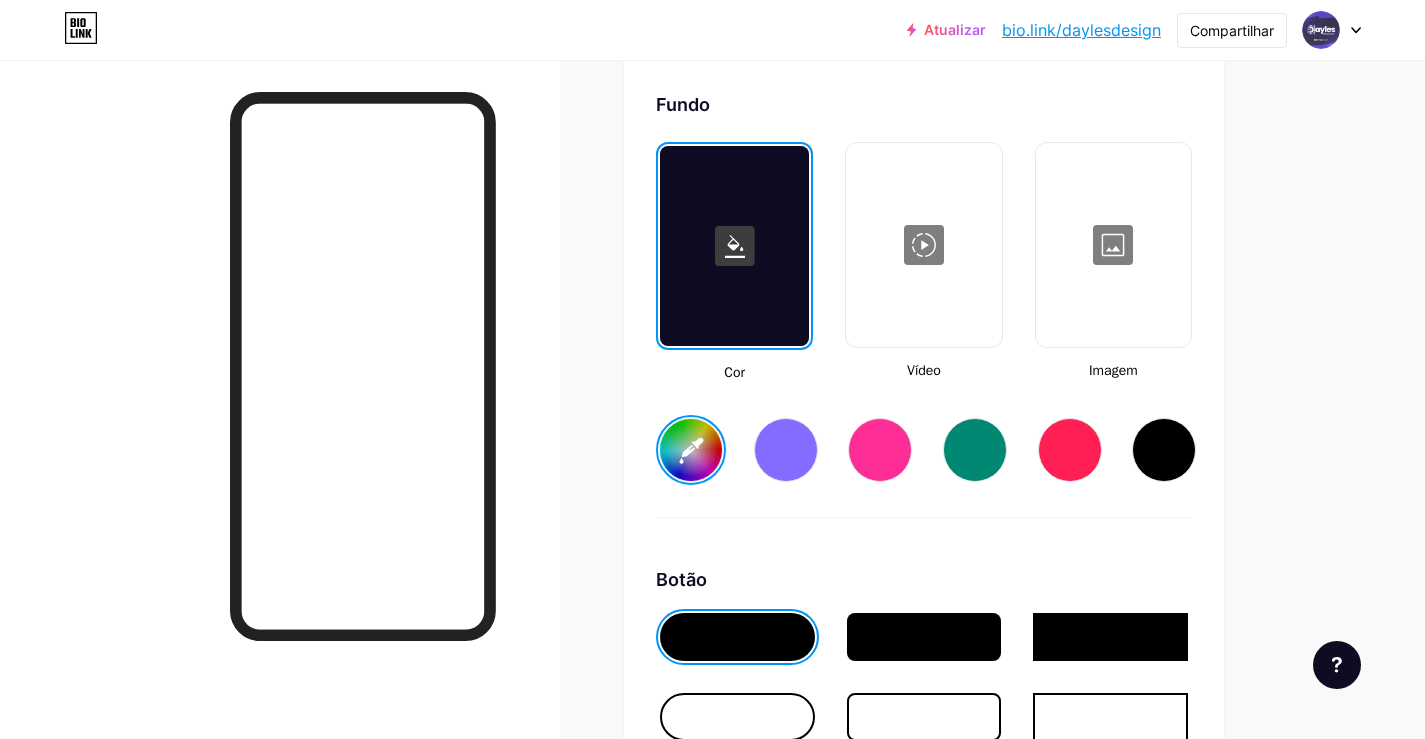 click at bounding box center (786, 450) 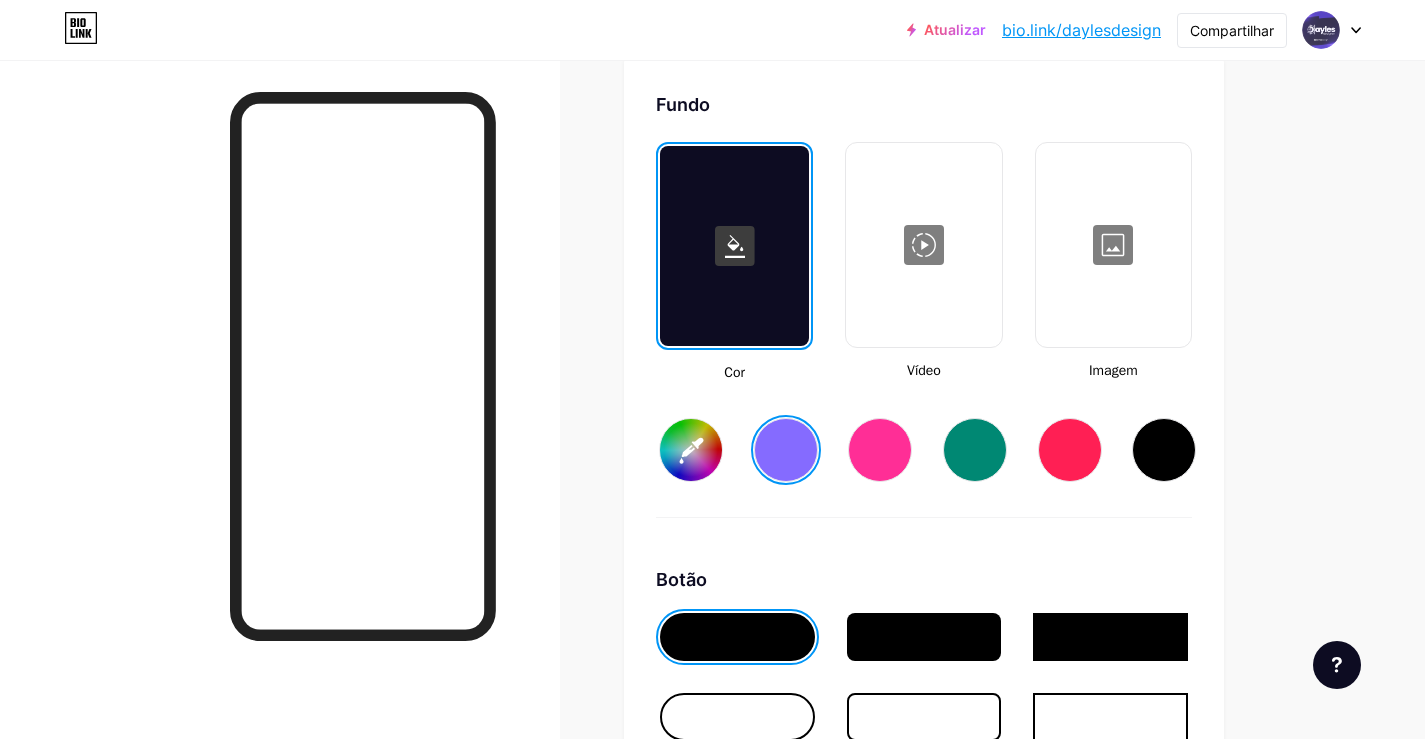 click at bounding box center (1113, 245) 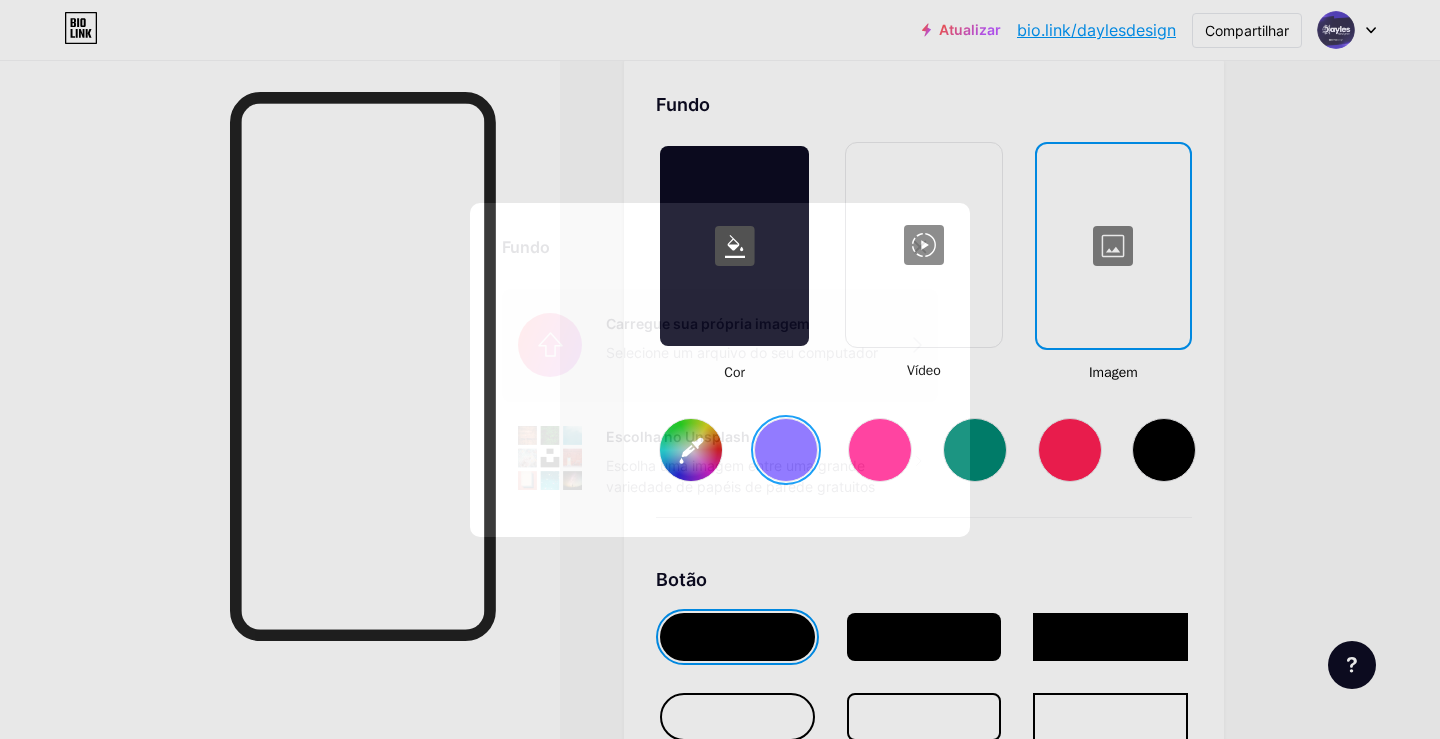 click at bounding box center [720, 345] 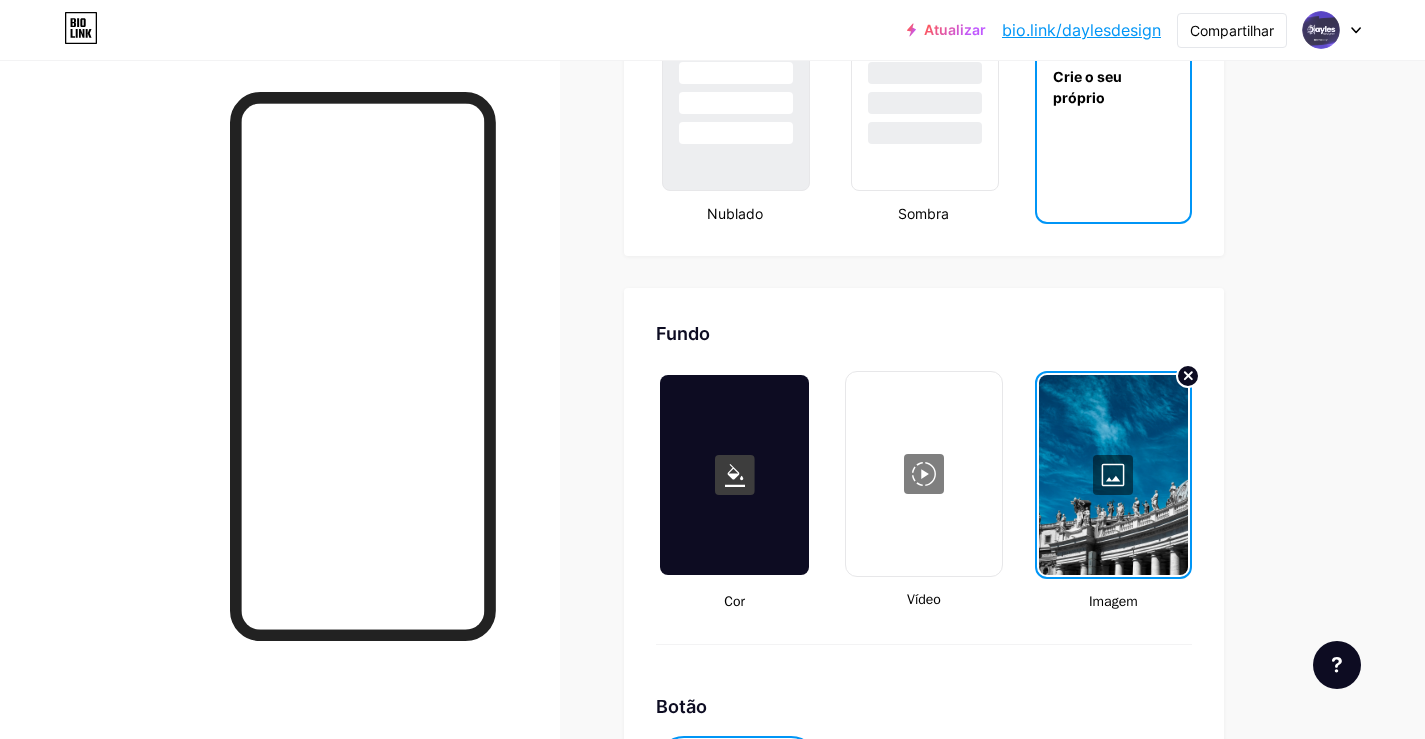 scroll, scrollTop: 2576, scrollLeft: 0, axis: vertical 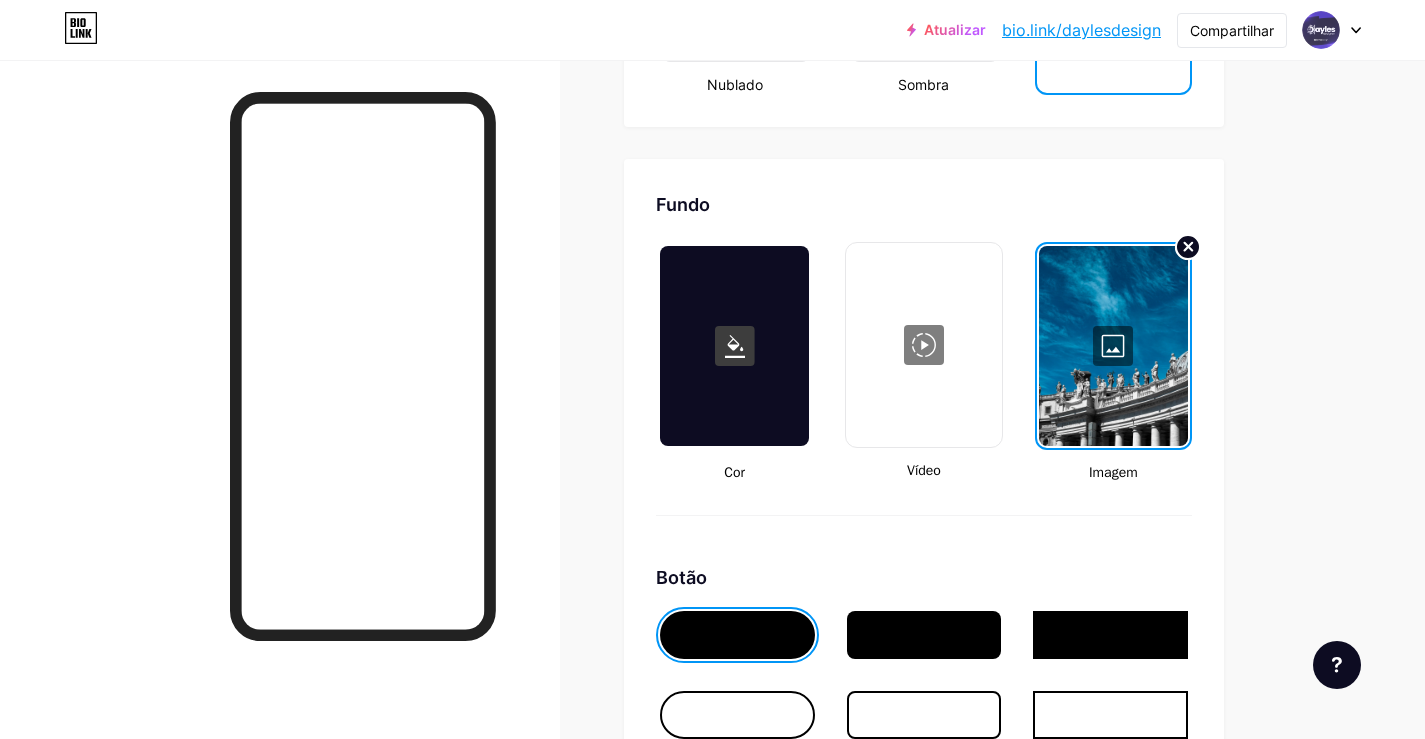 click 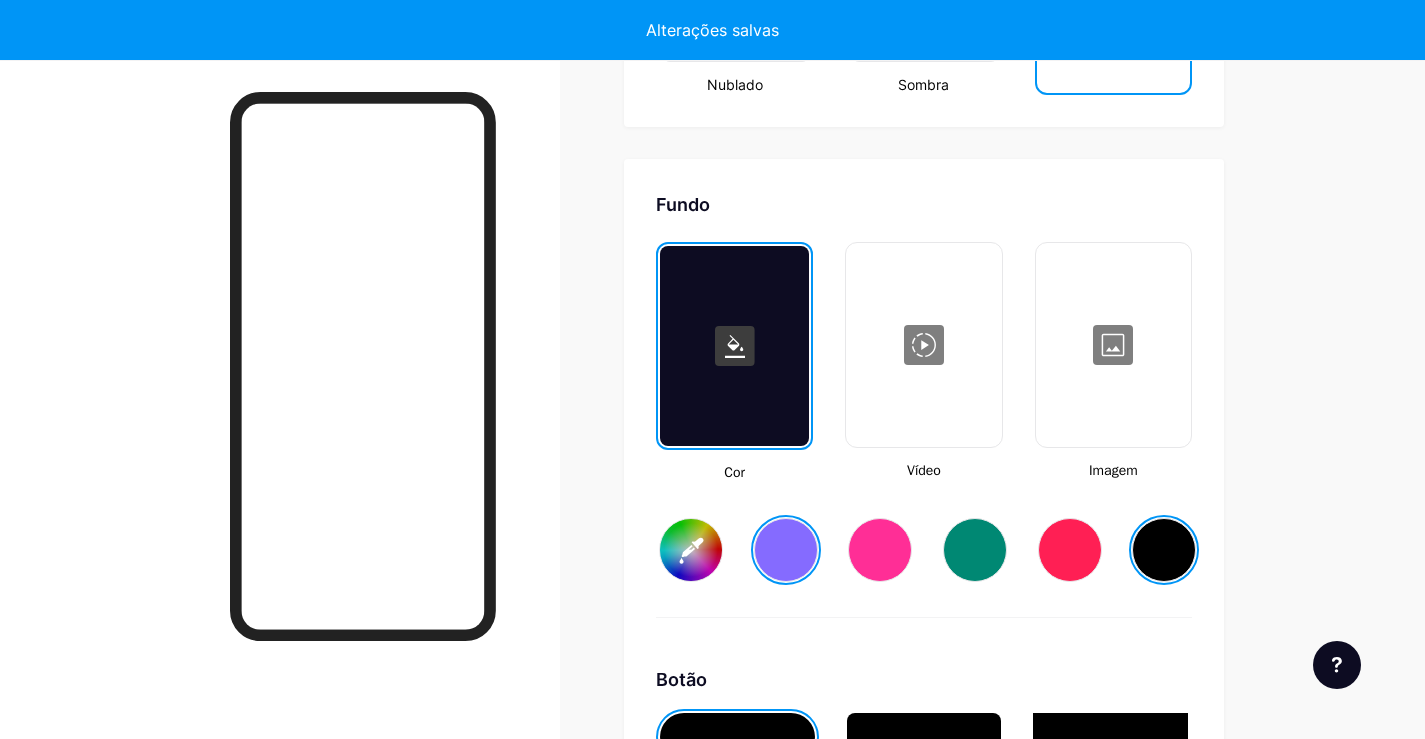 click at bounding box center [786, 550] 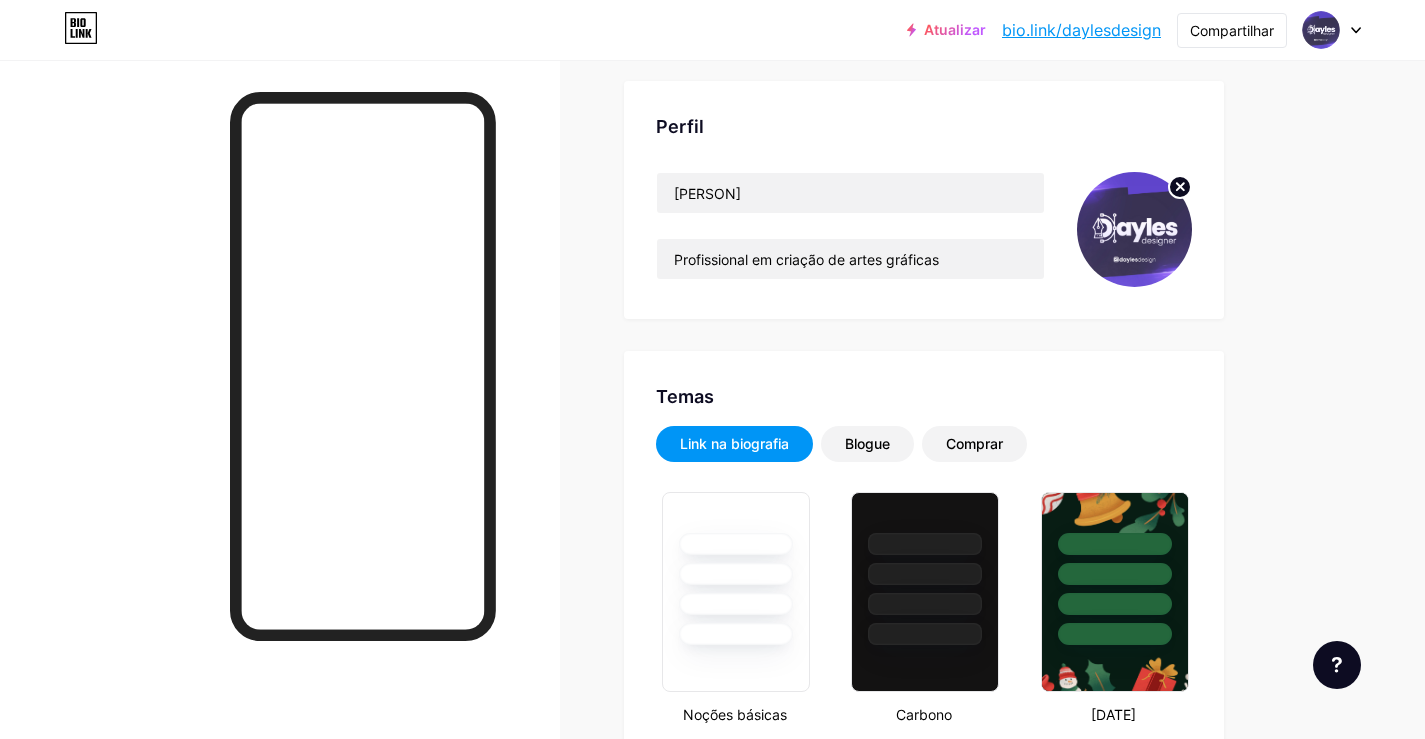 scroll, scrollTop: 0, scrollLeft: 0, axis: both 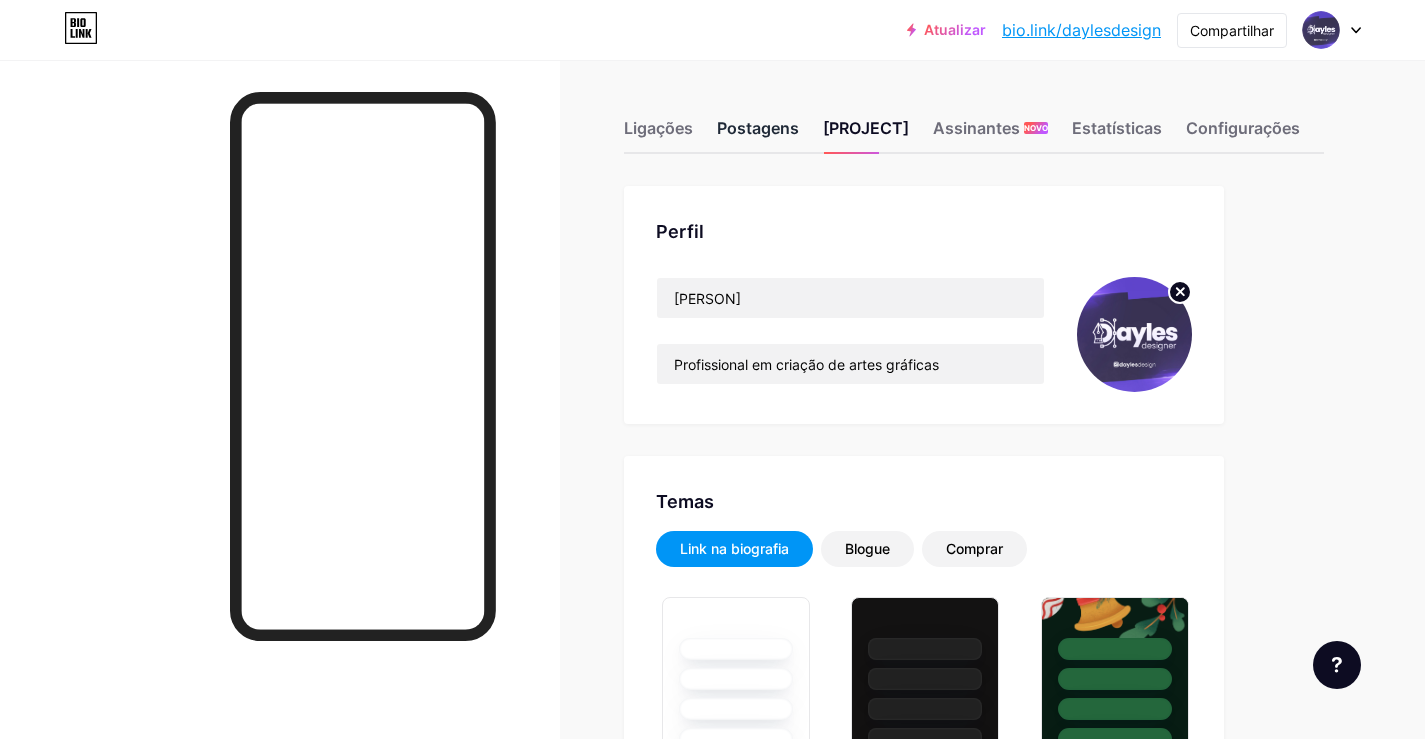 click on "Postagens" at bounding box center (758, 128) 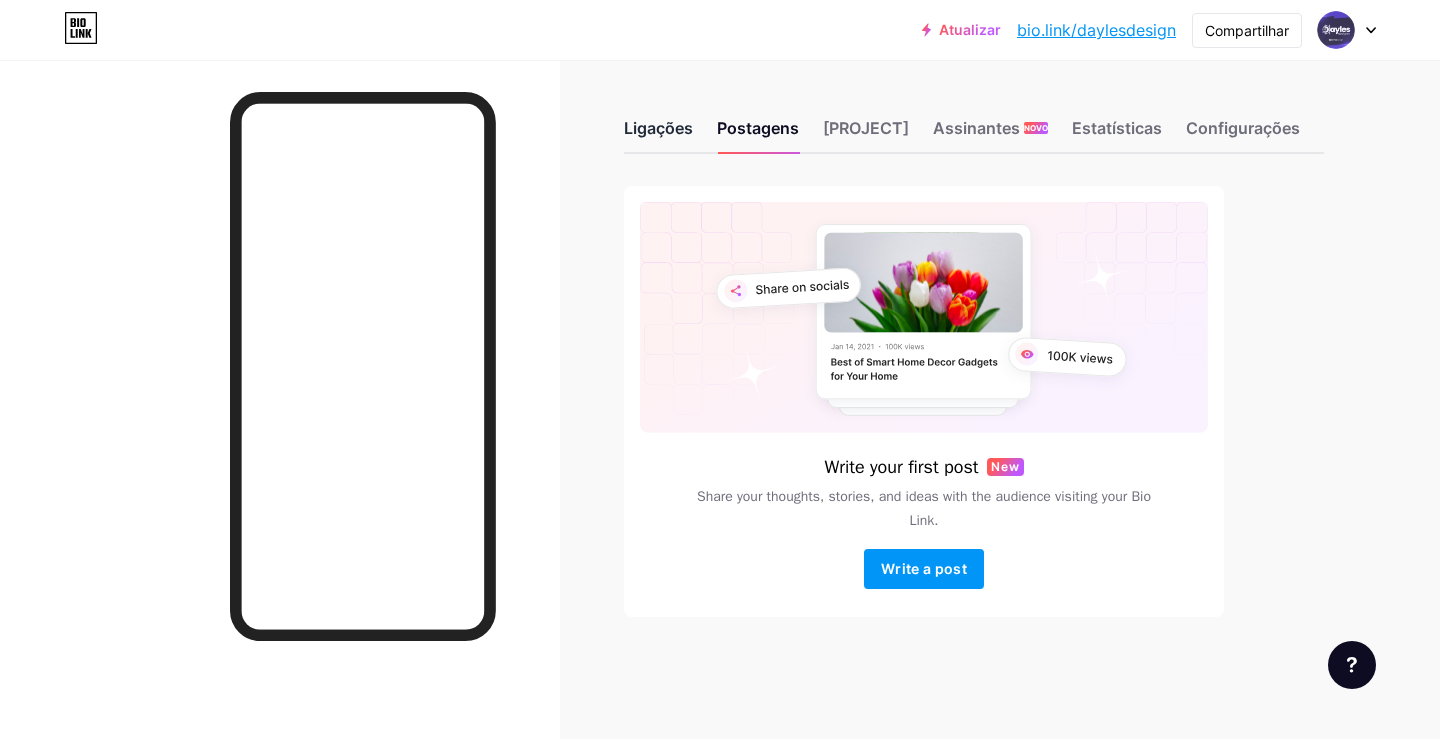 click on "Ligações" at bounding box center (658, 128) 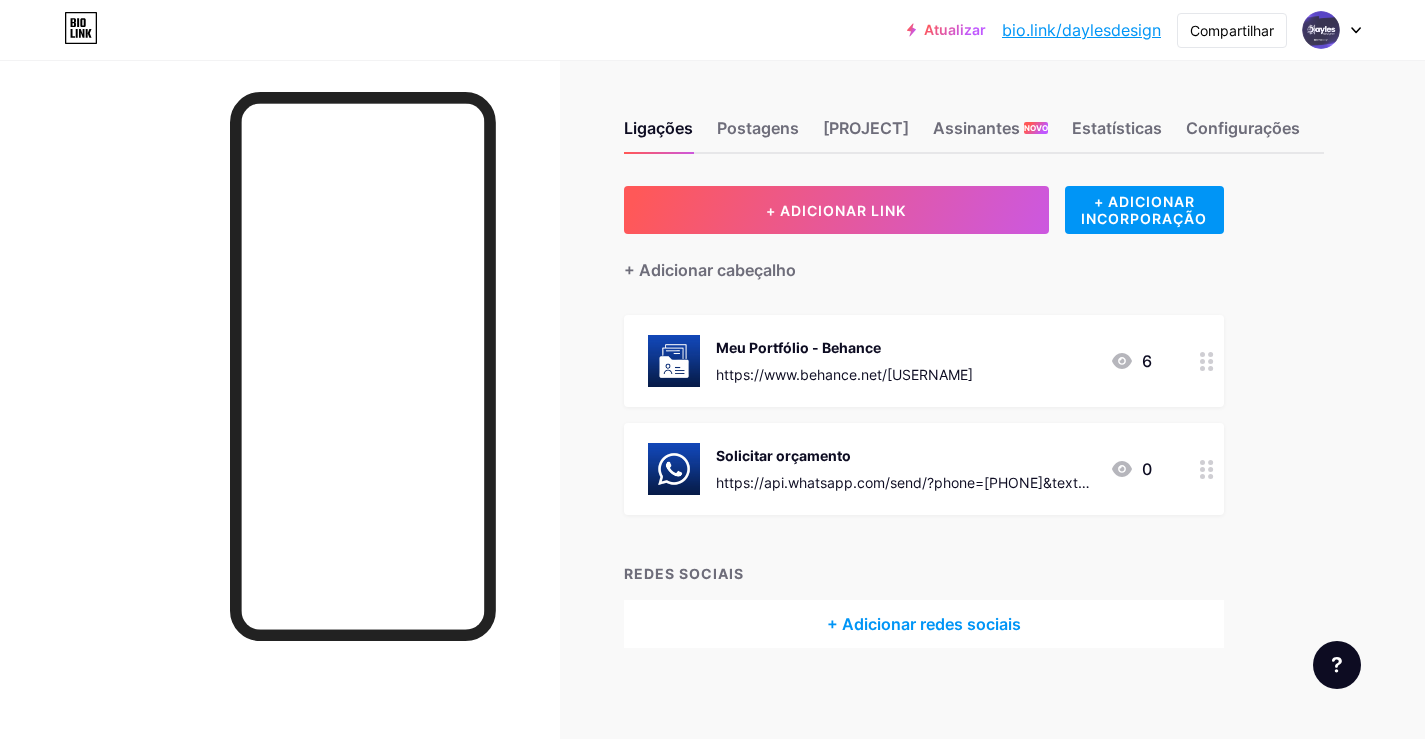 click at bounding box center (1207, 361) 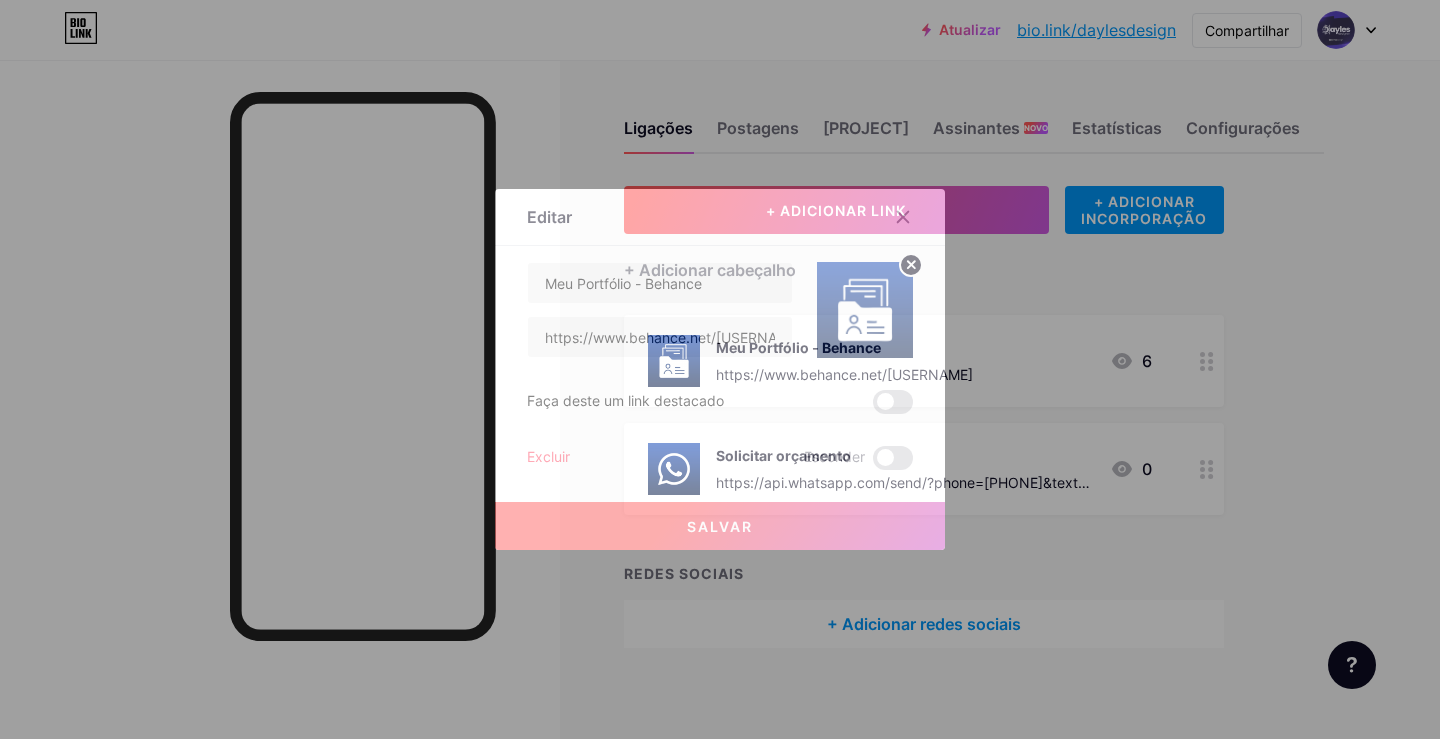 click 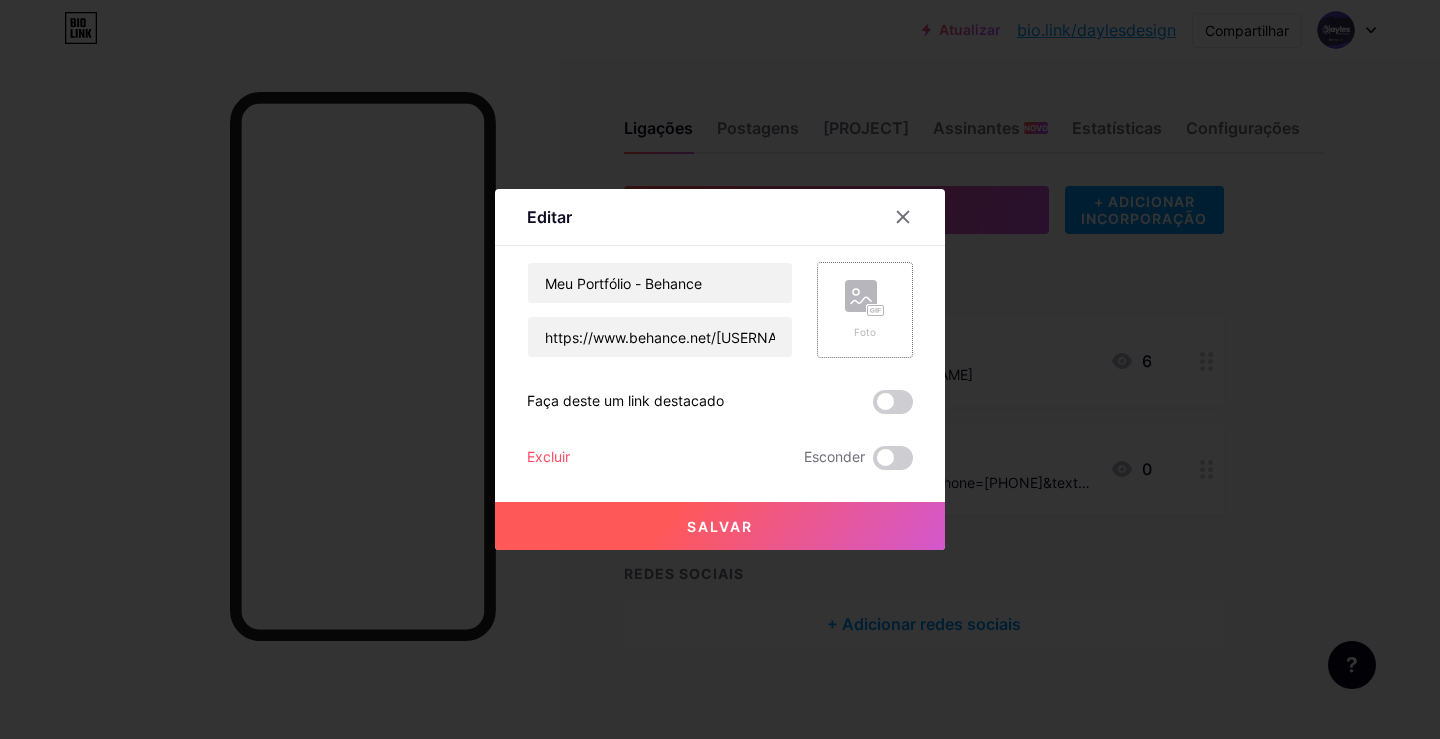 click on "Salvar" at bounding box center [720, 526] 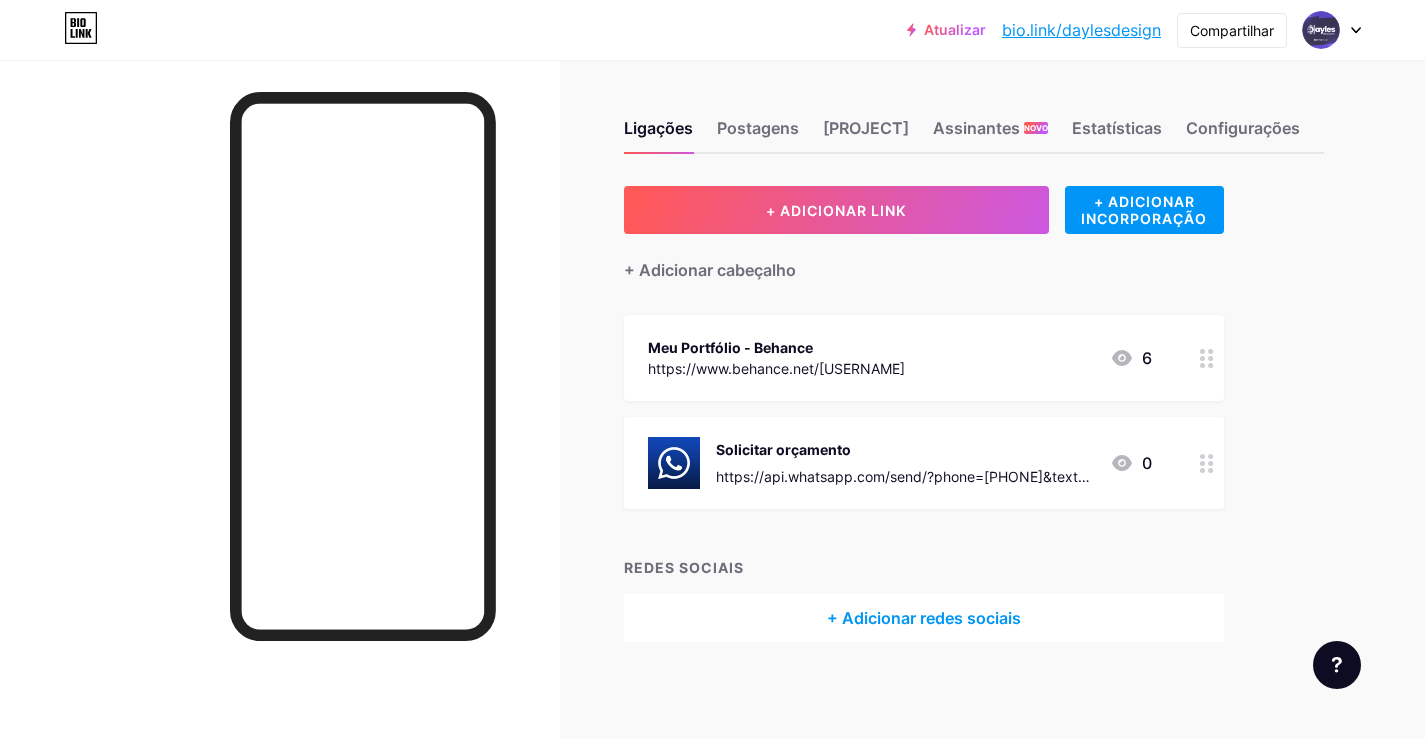 click 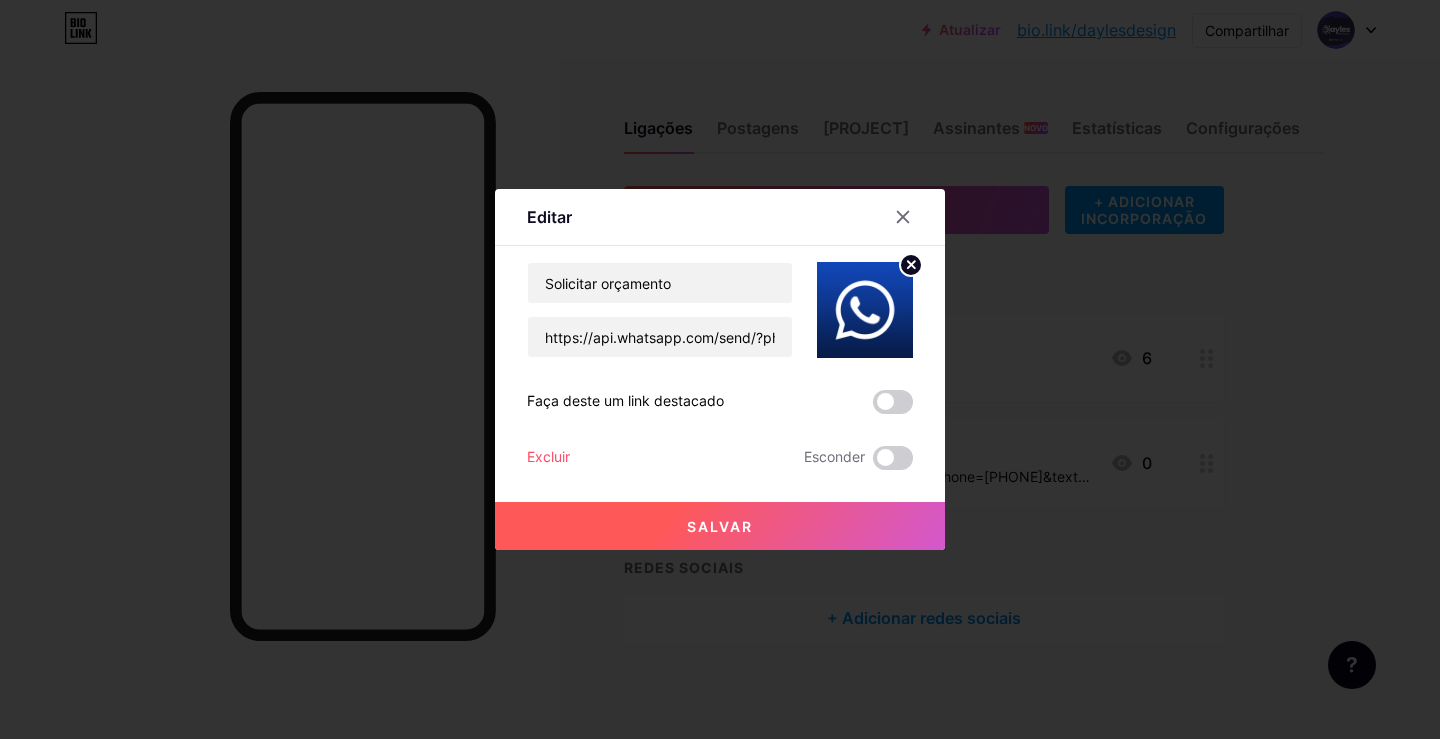 click 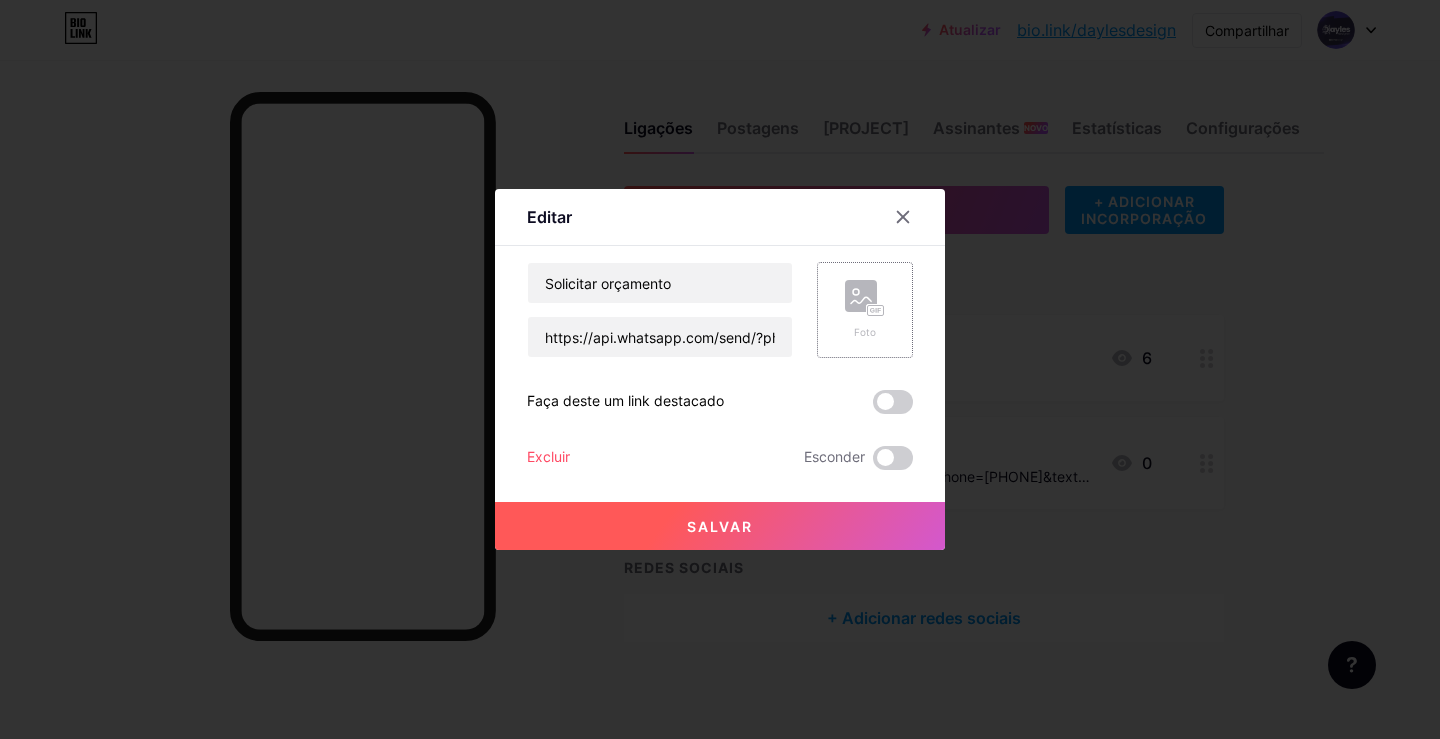 drag, startPoint x: 640, startPoint y: 531, endPoint x: 851, endPoint y: 526, distance: 211.05923 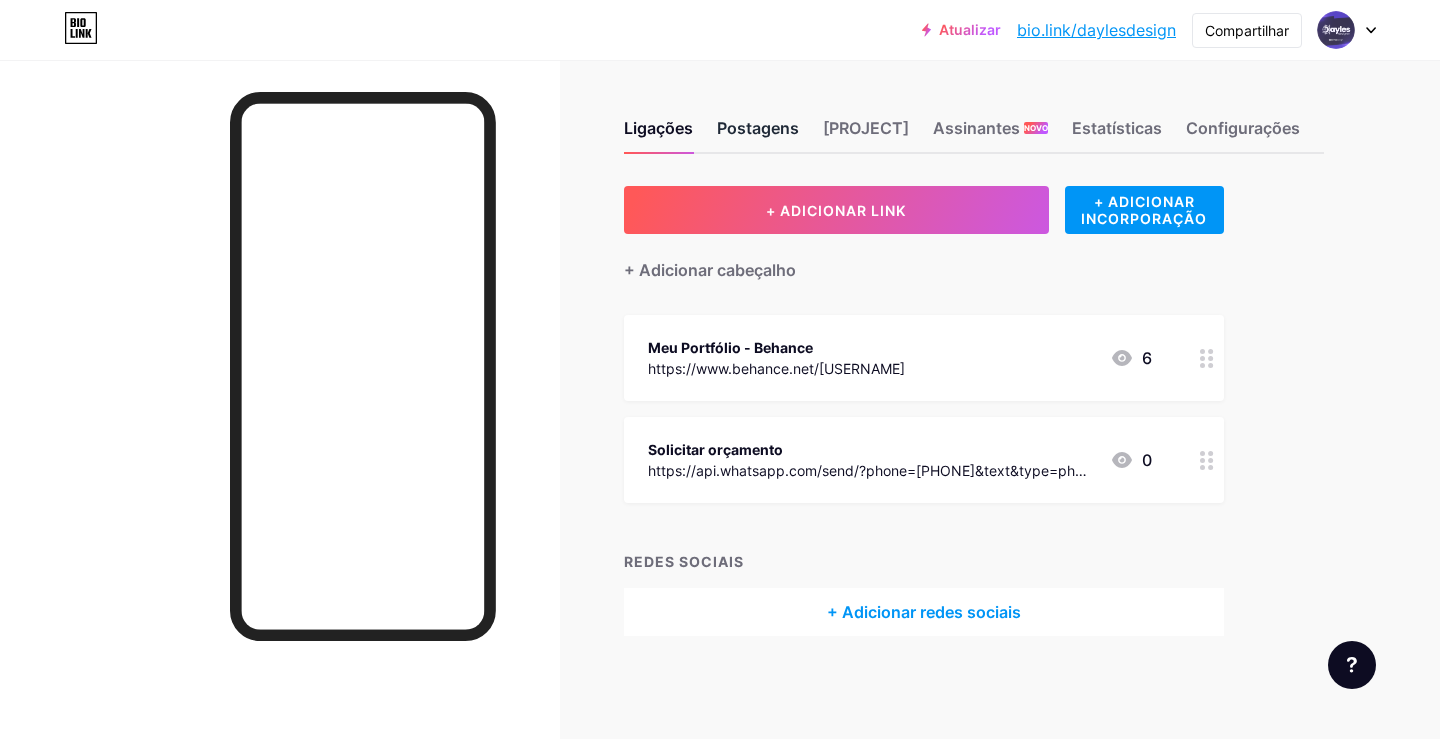 click on "Postagens" at bounding box center (758, 128) 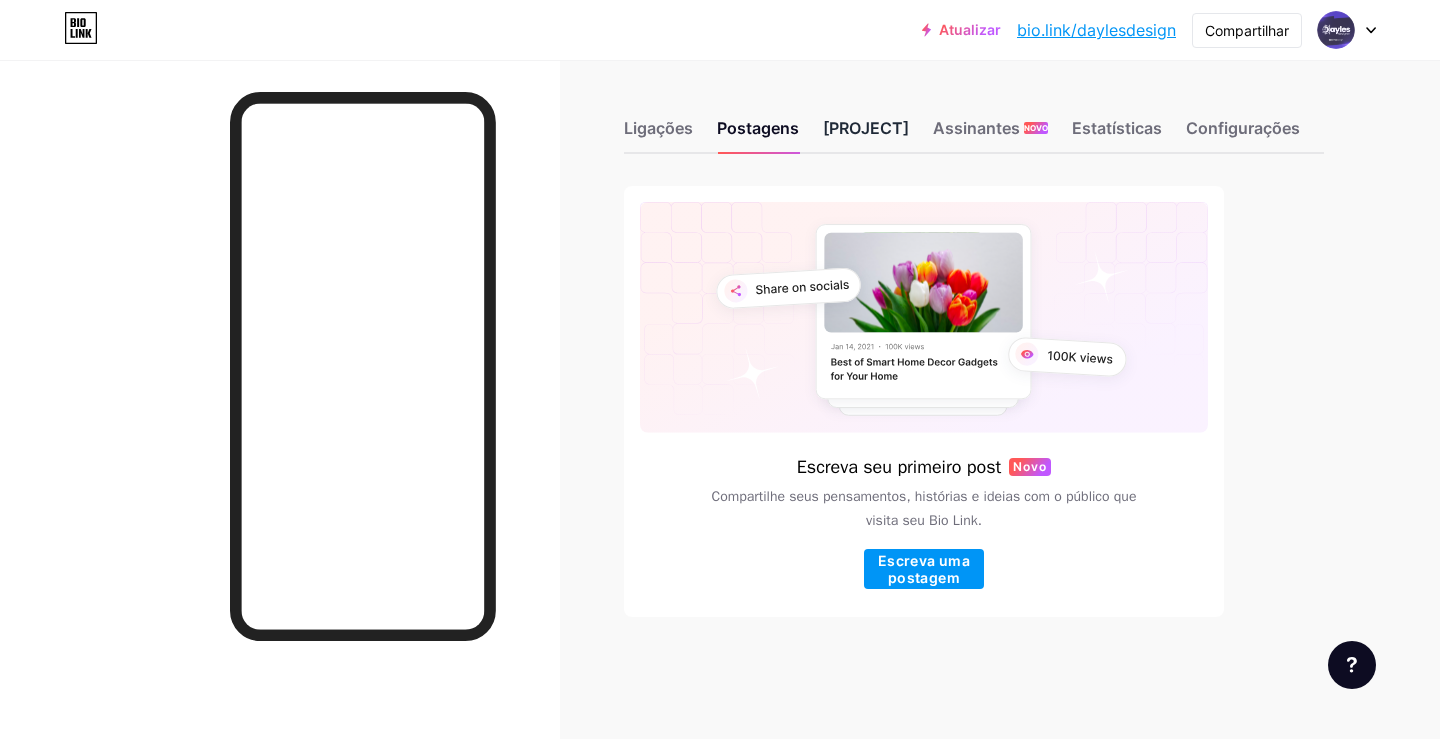 click on "[PROJECT]" at bounding box center (866, 128) 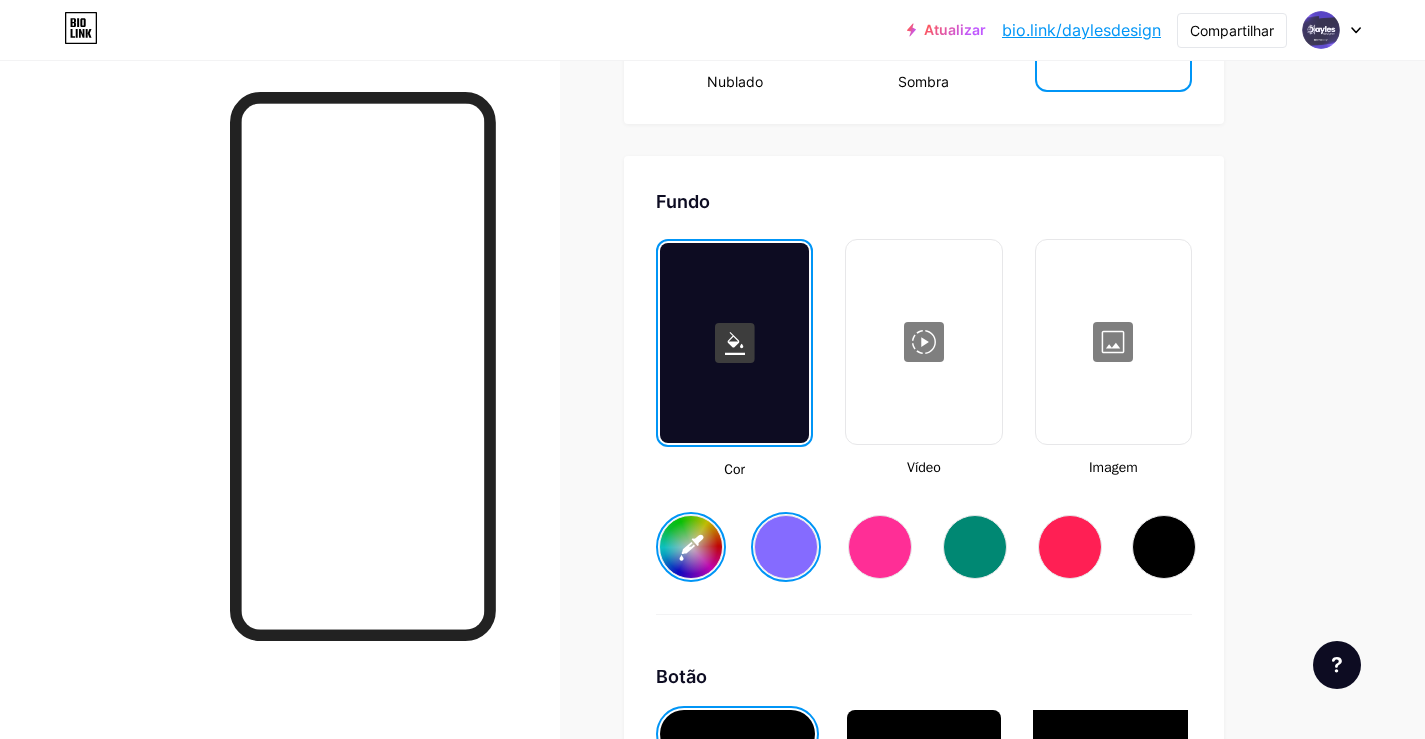 scroll, scrollTop: 2752, scrollLeft: 0, axis: vertical 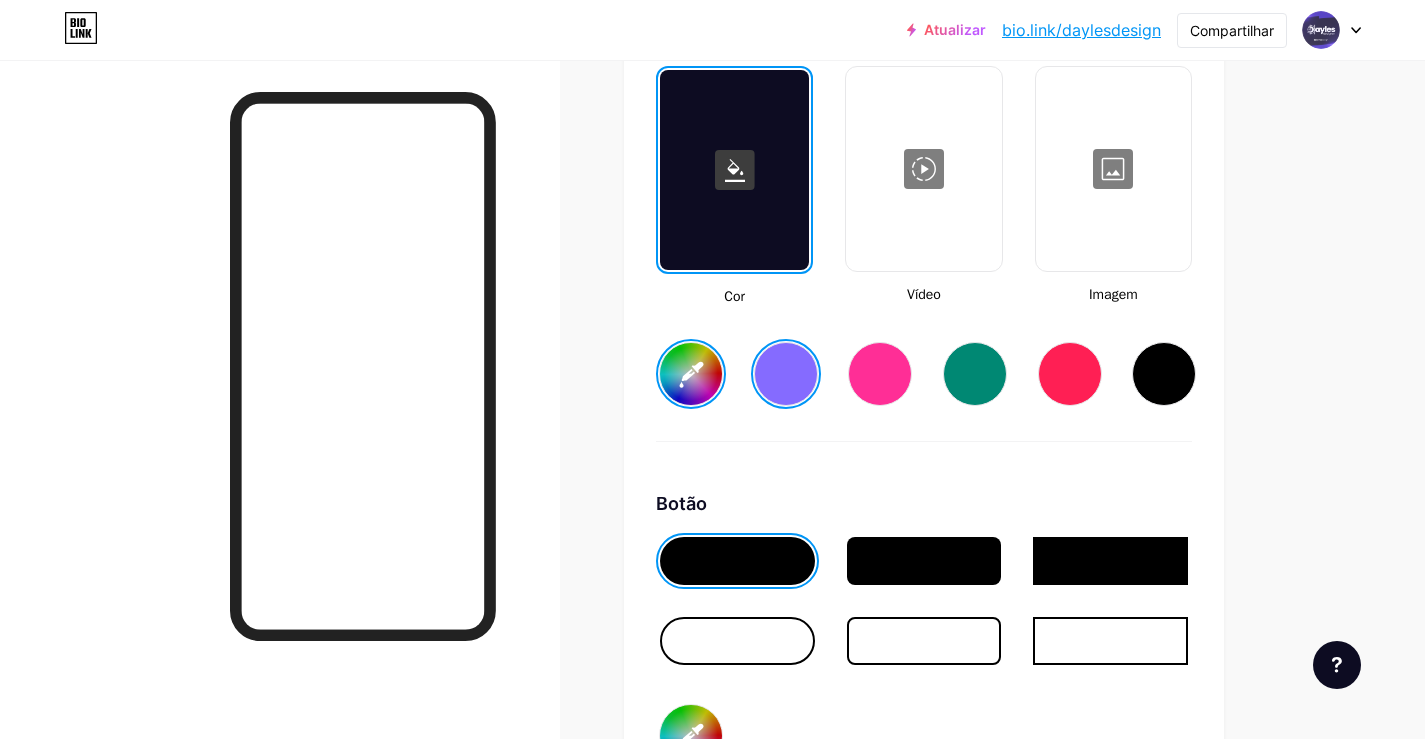 click at bounding box center [1113, 169] 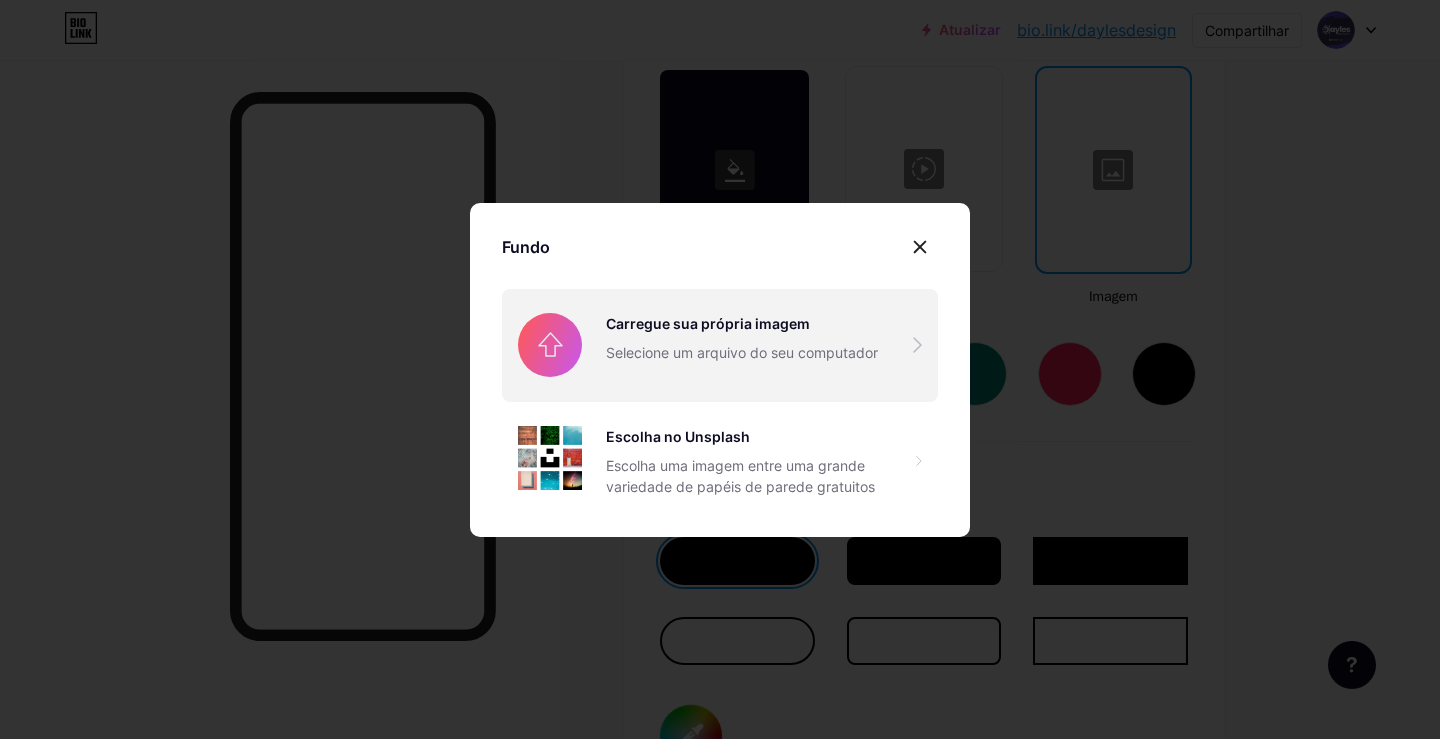 click at bounding box center [720, 345] 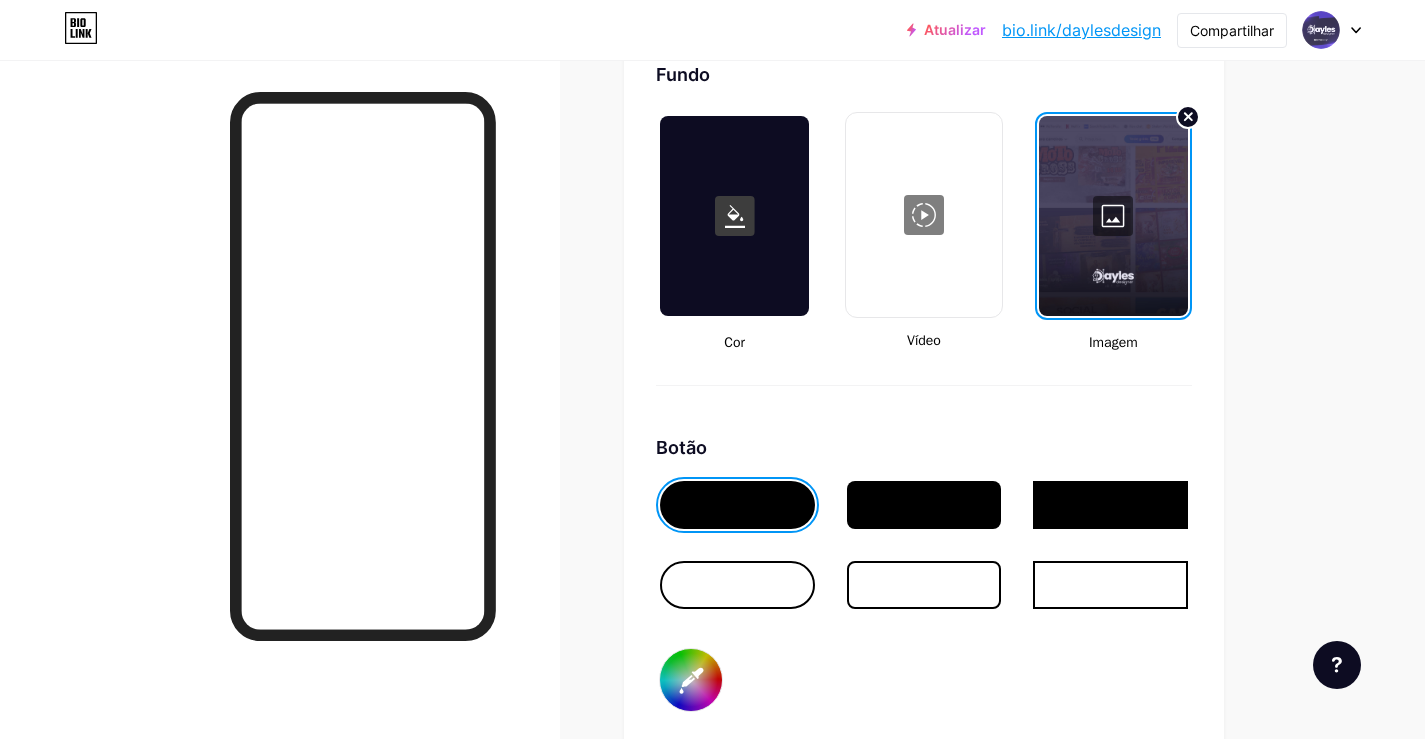 scroll, scrollTop: 2674, scrollLeft: 0, axis: vertical 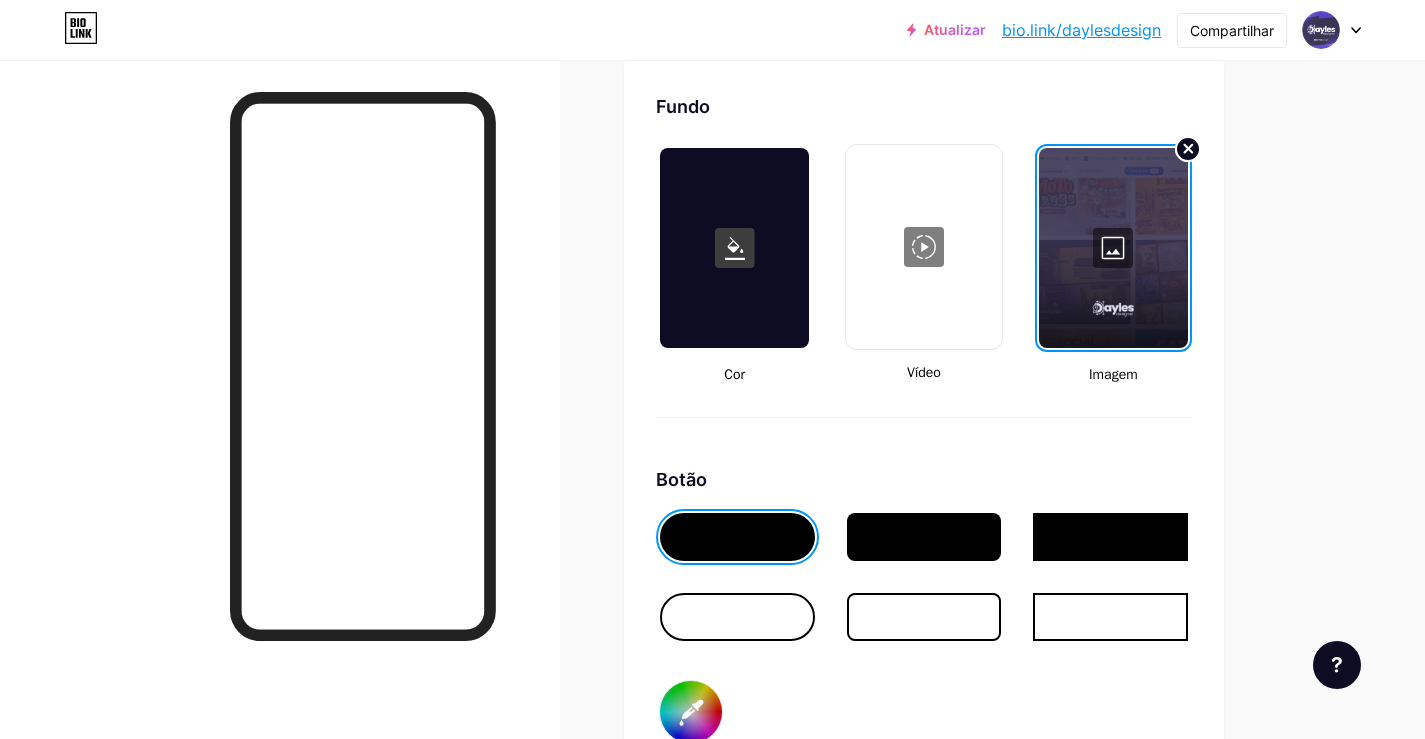 click 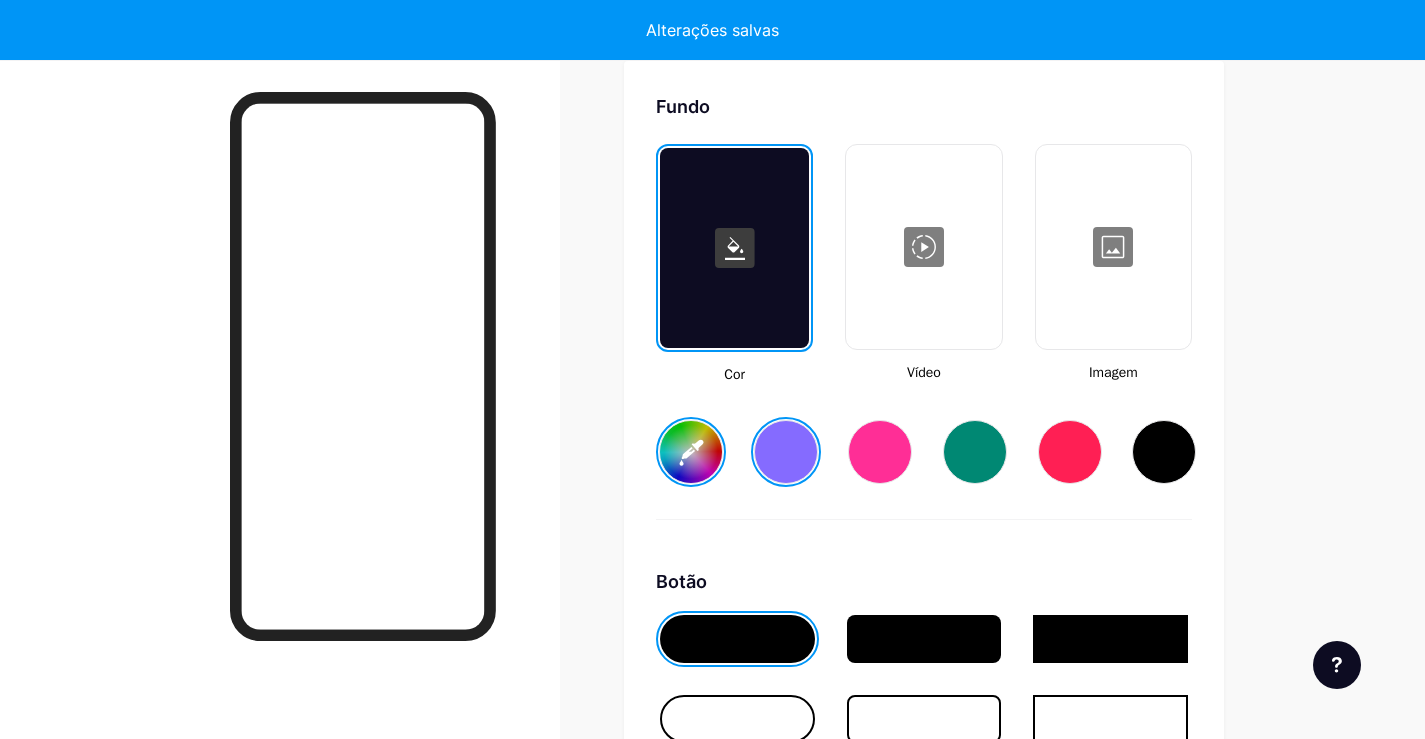 click on "Fundo         Cor           Vídeo             Imagem           #856bff     Botão       #000000   Fonte   Inter Poppins EB Garamond TEKO BALSAMIQ SANS Pipa Um PT Sans Areia movediça DM Sans     #ffffff   Alterações salvas" at bounding box center (924, 685) 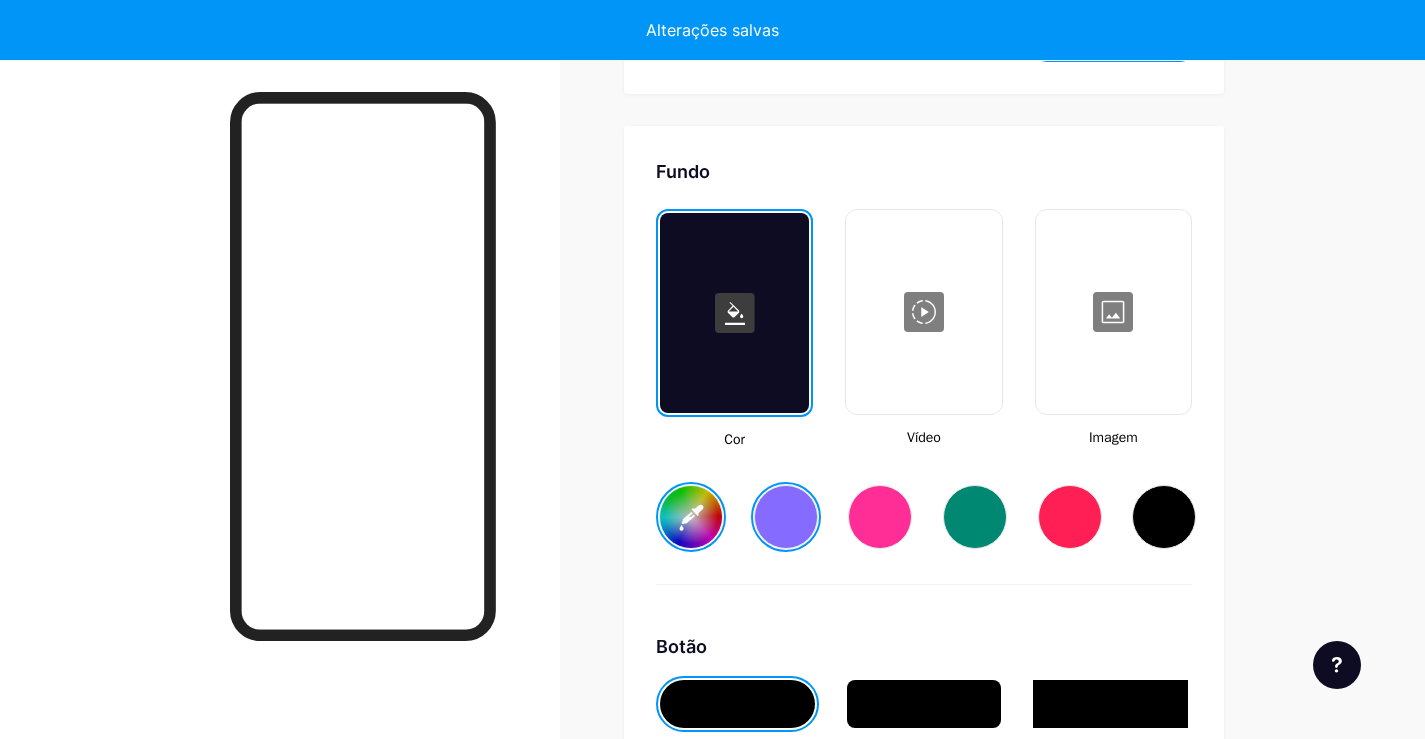 scroll, scrollTop: 2574, scrollLeft: 0, axis: vertical 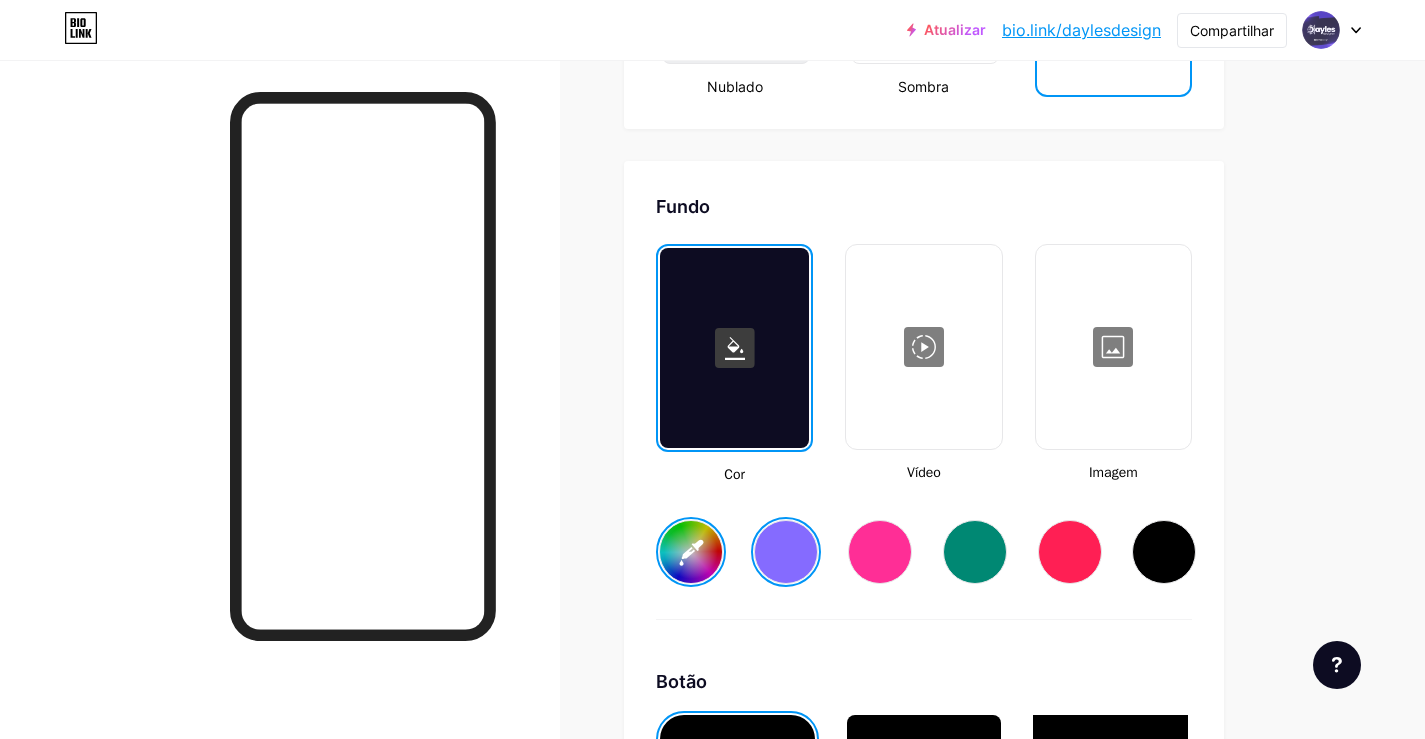 click at bounding box center [1113, 347] 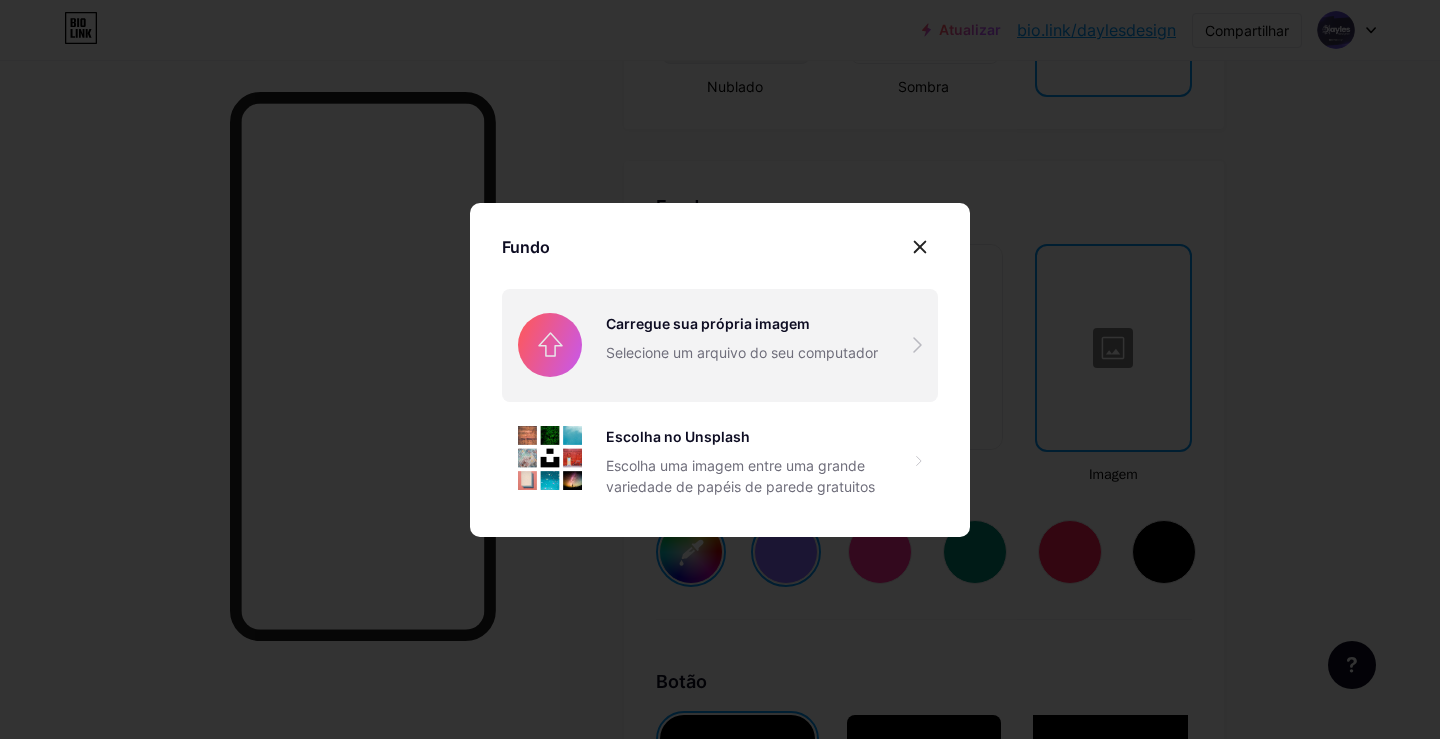 drag, startPoint x: 717, startPoint y: 339, endPoint x: 732, endPoint y: 339, distance: 15 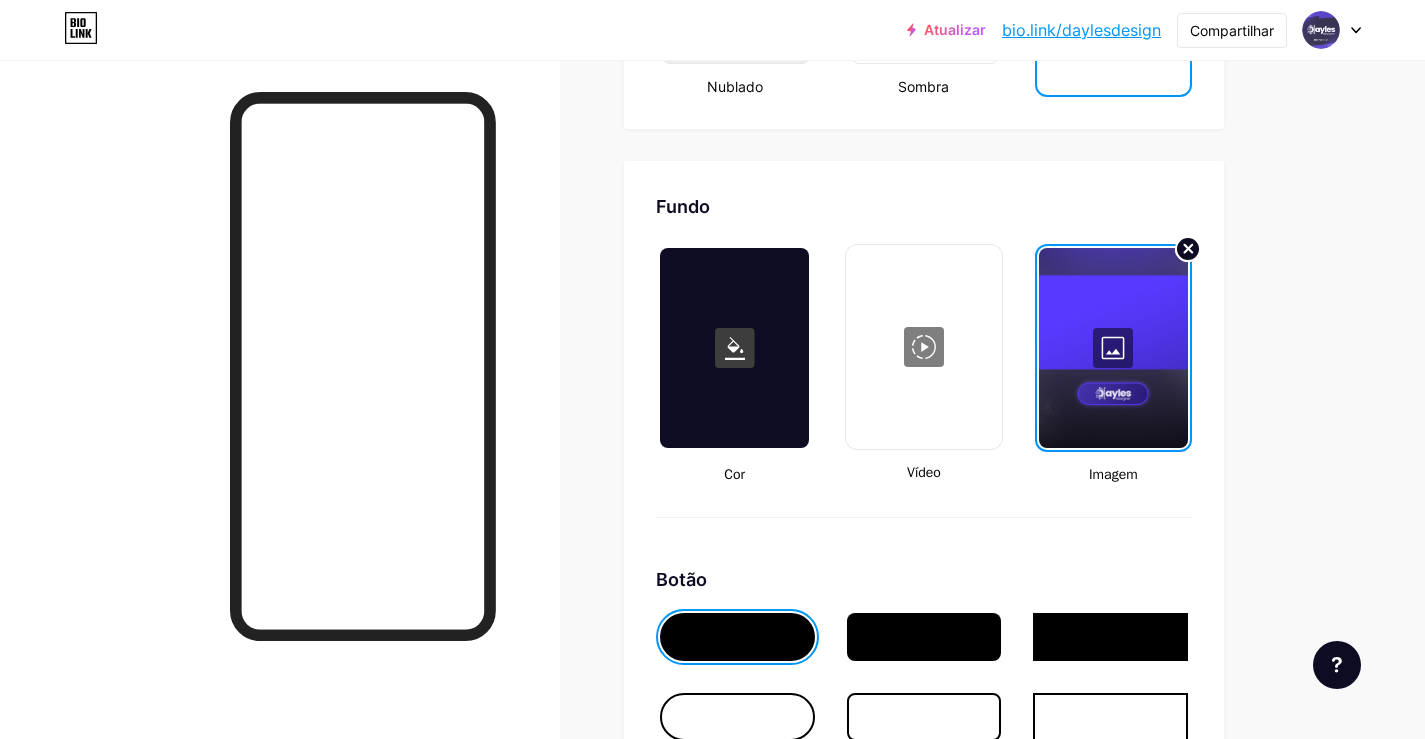 click 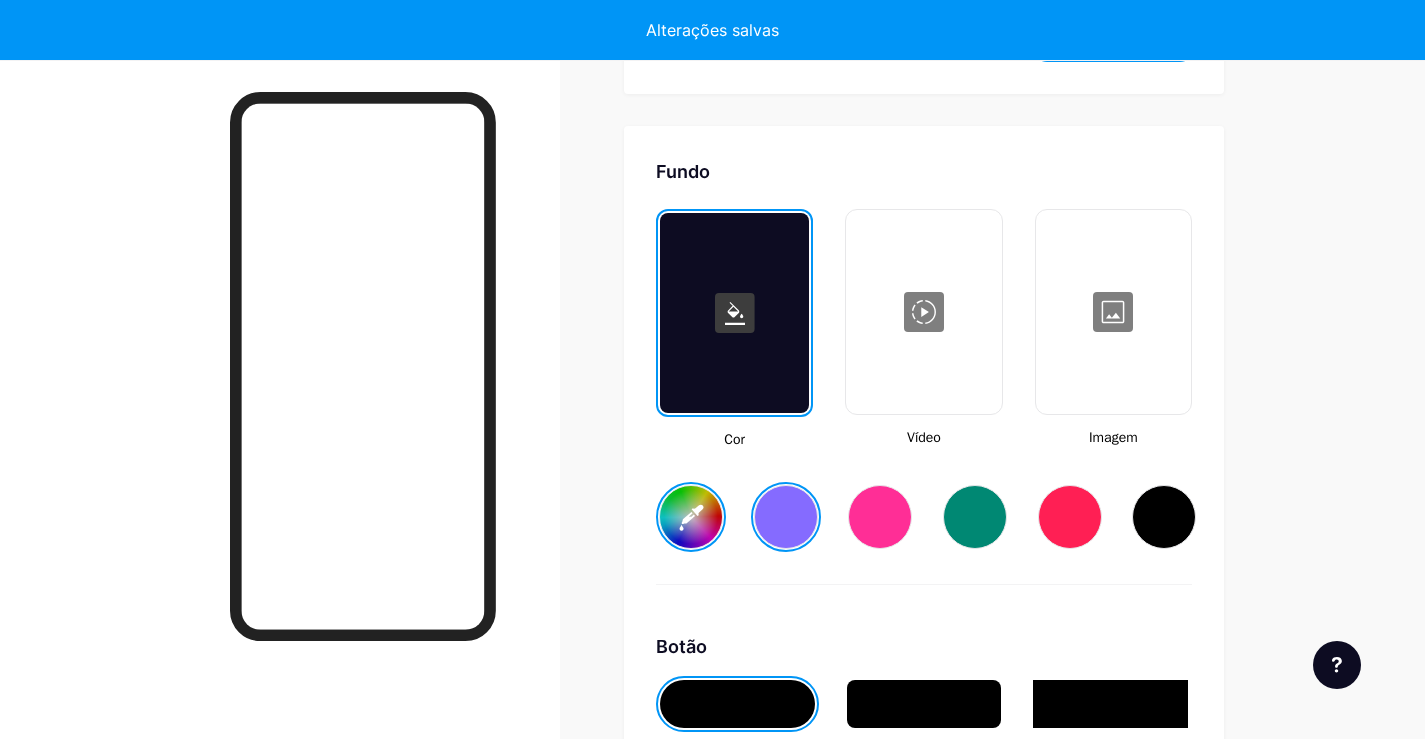scroll, scrollTop: 2574, scrollLeft: 0, axis: vertical 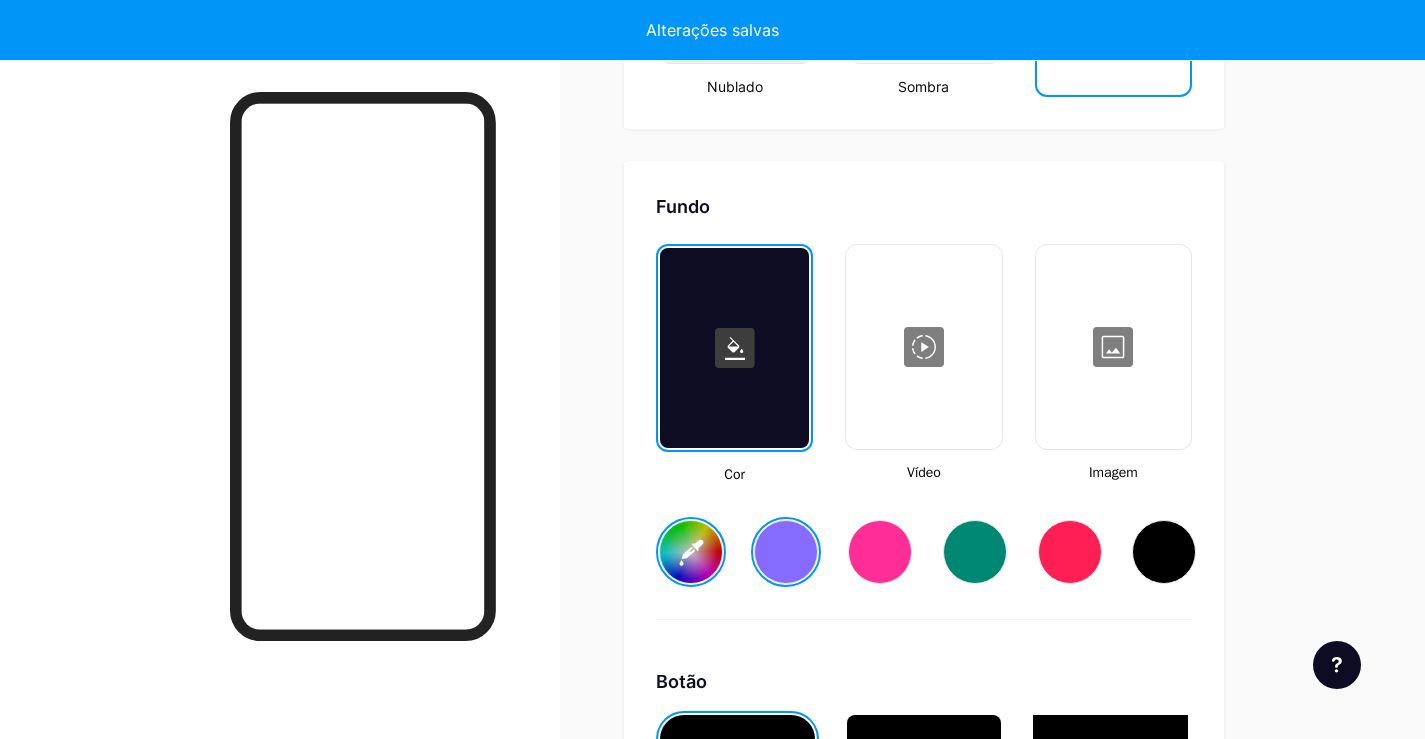 click at bounding box center (1113, 347) 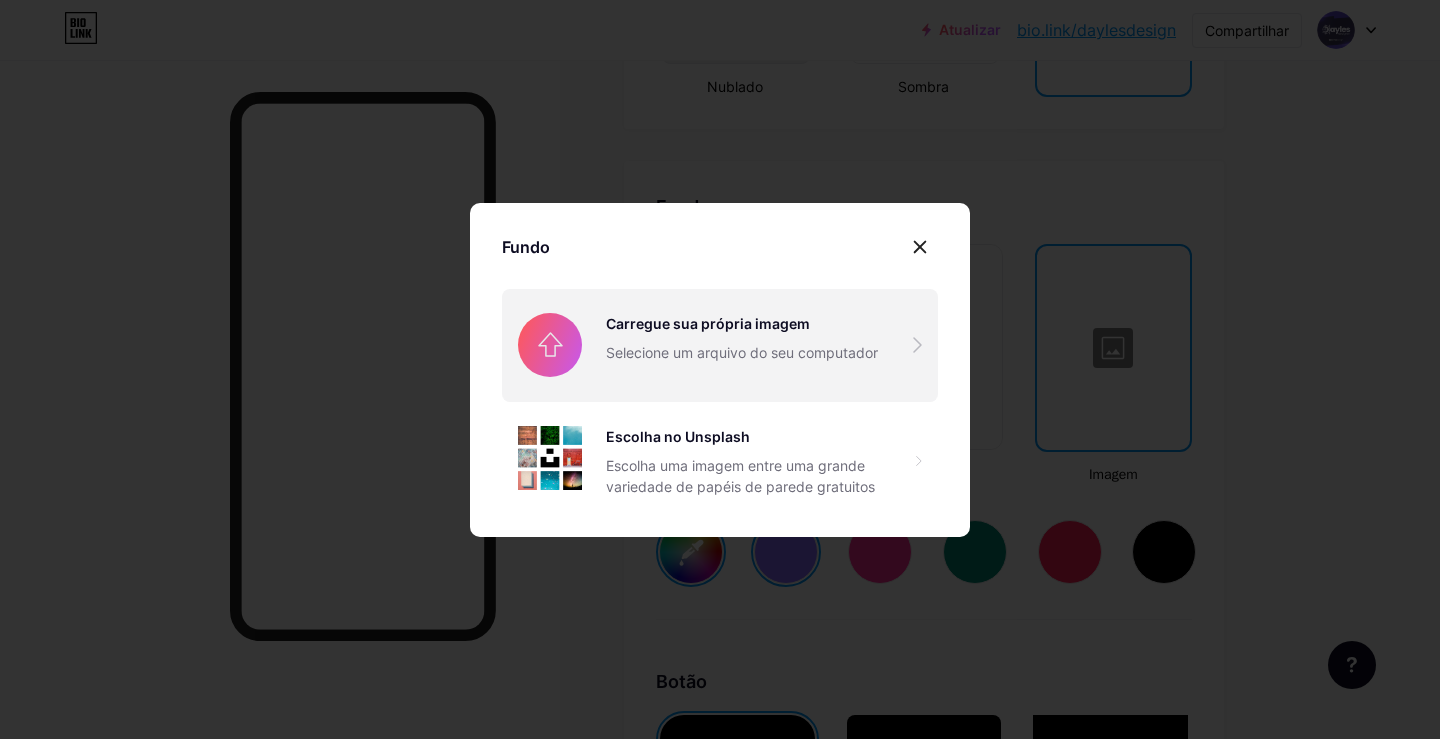 click at bounding box center [720, 345] 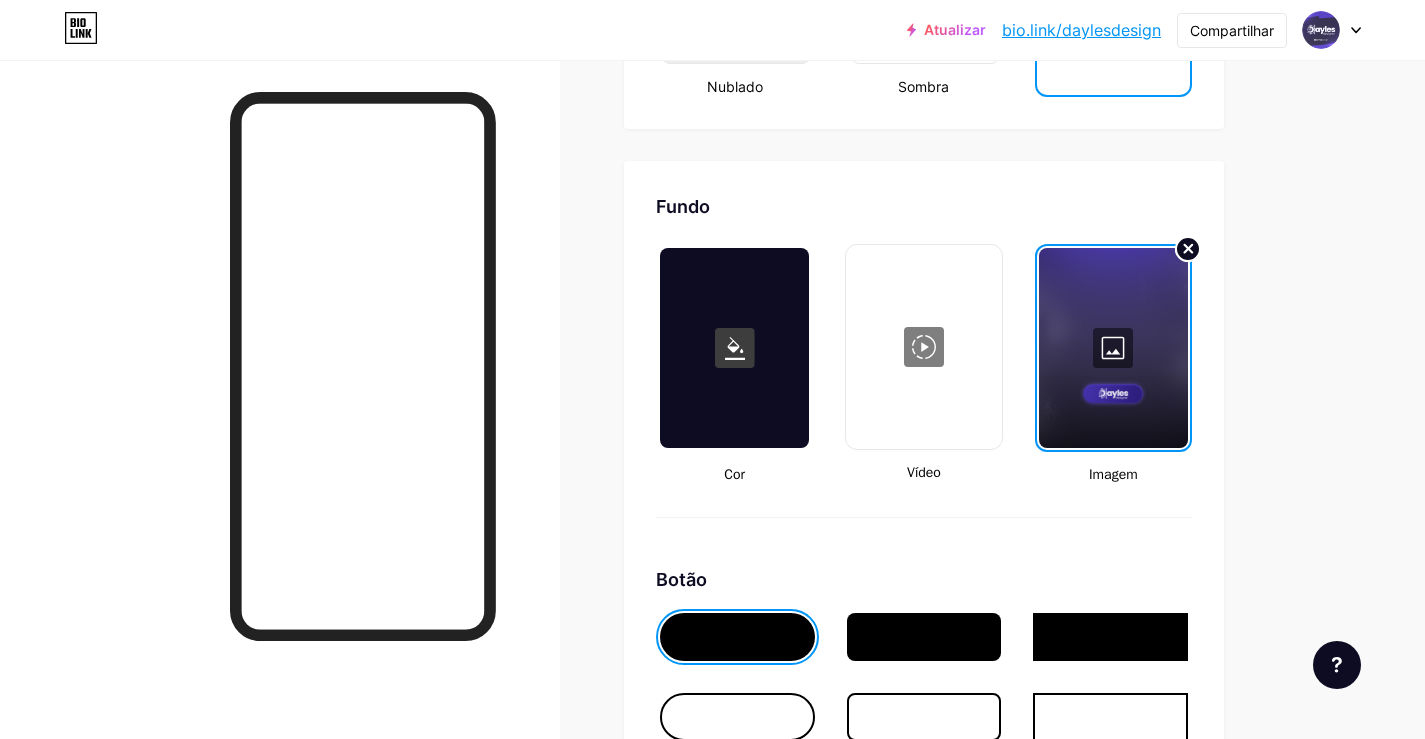 click 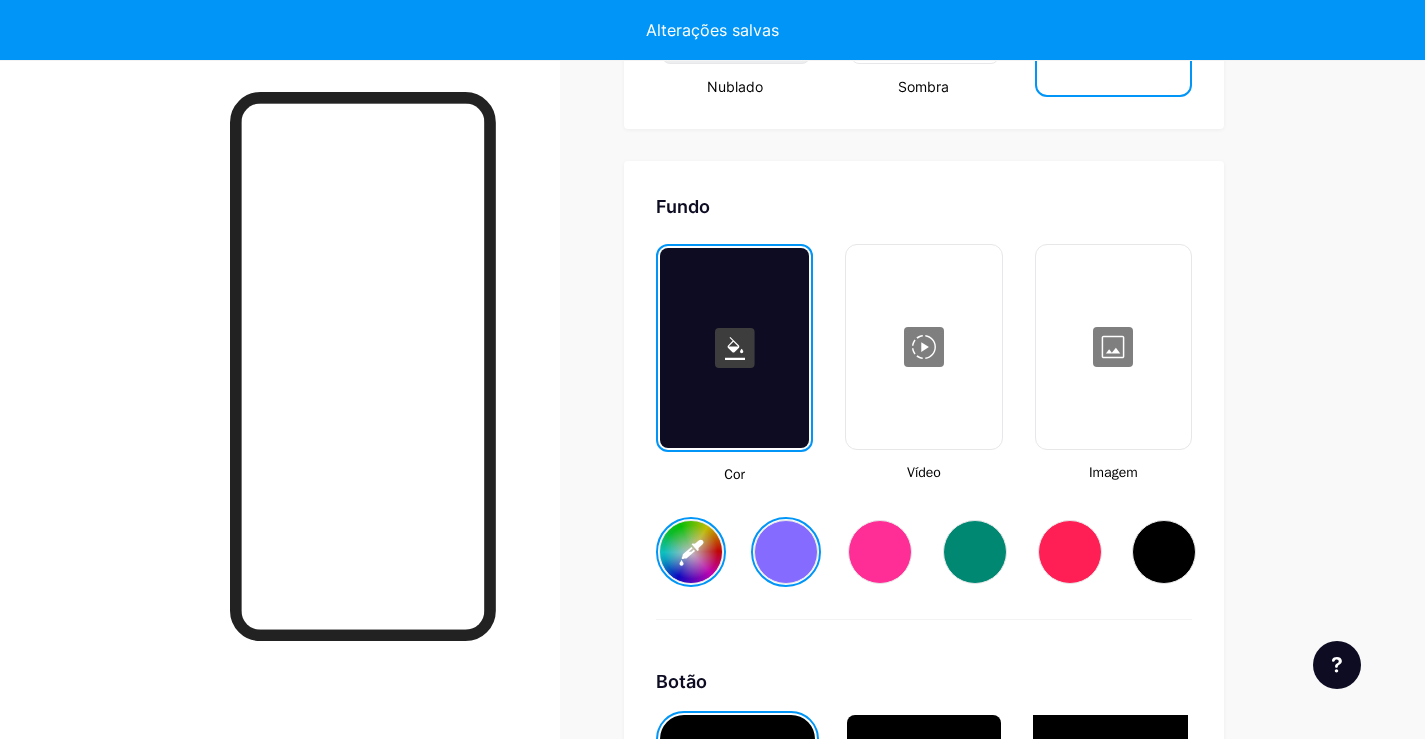 click at bounding box center (1113, 347) 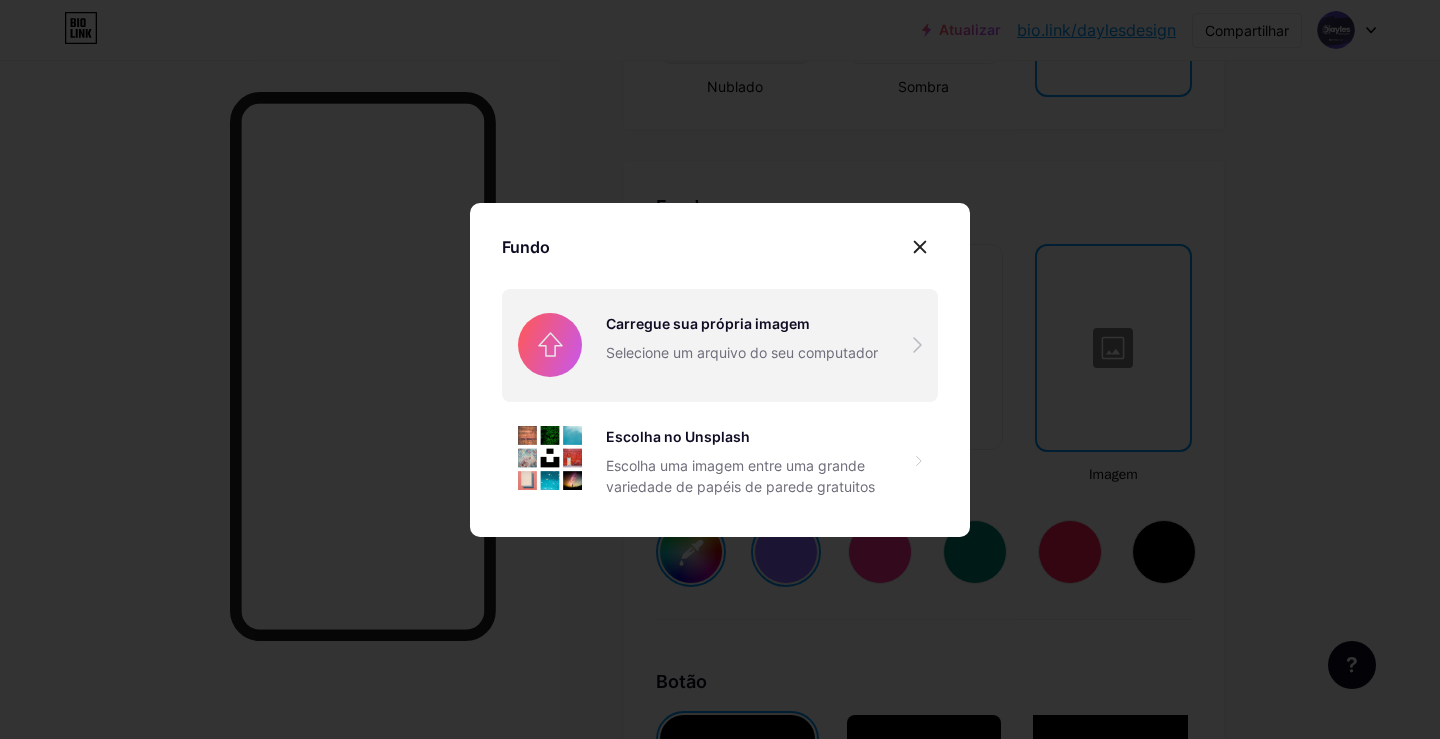 click at bounding box center [720, 345] 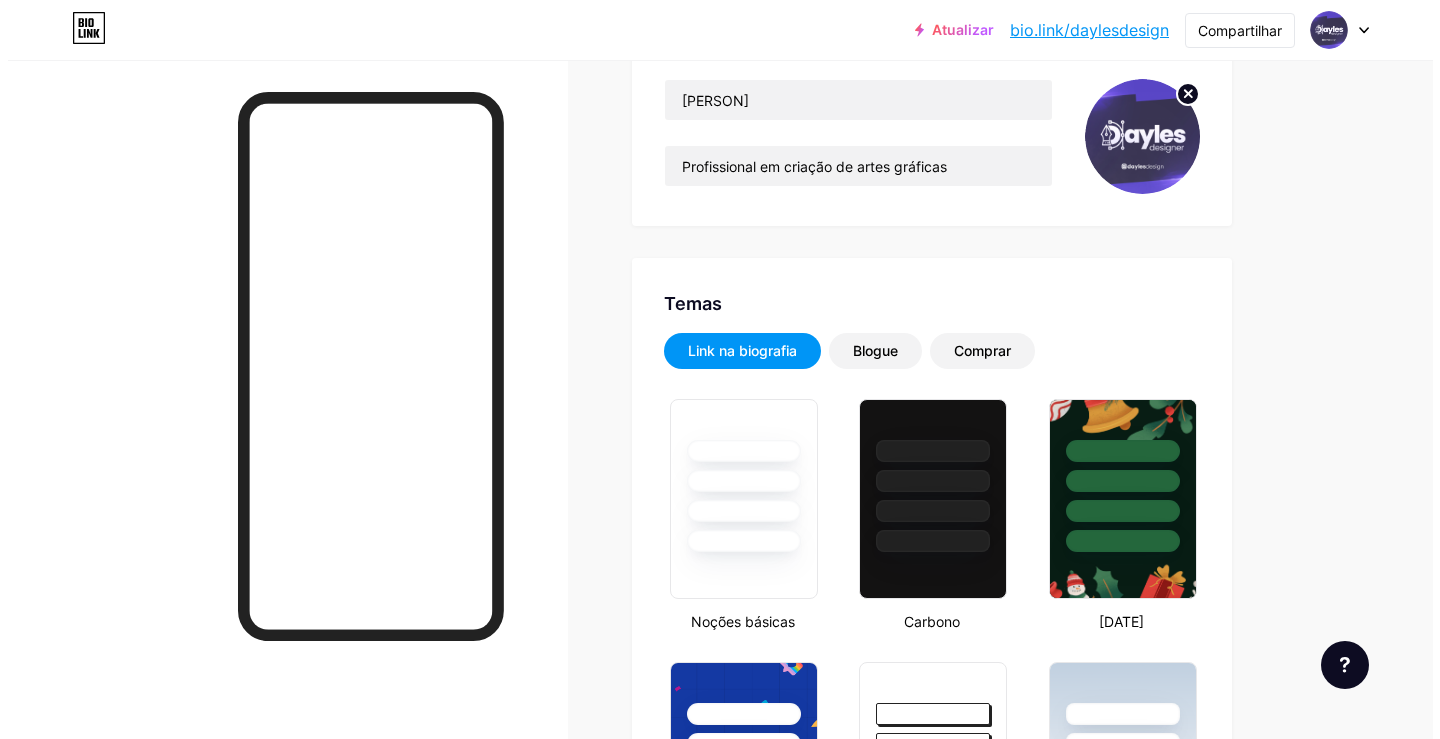 scroll, scrollTop: 0, scrollLeft: 0, axis: both 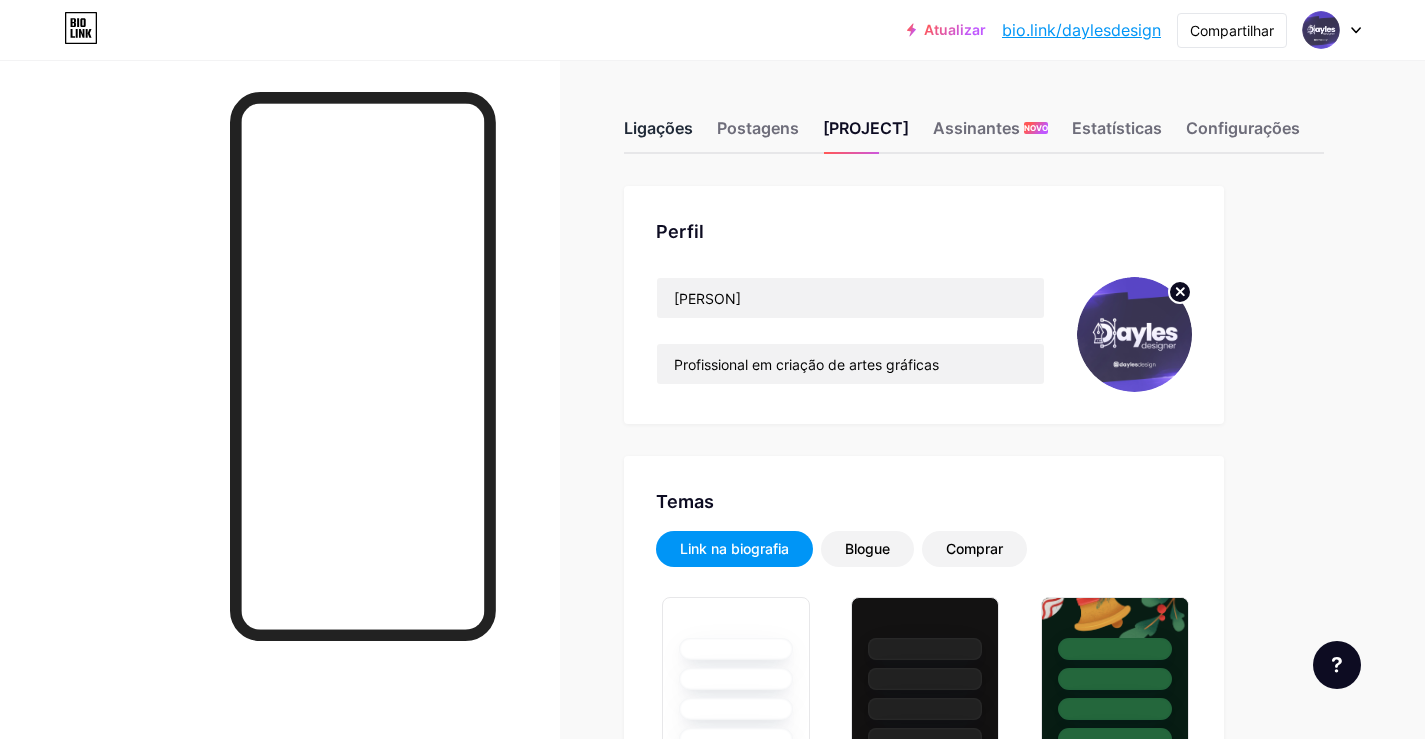 click on "Ligações" at bounding box center [658, 128] 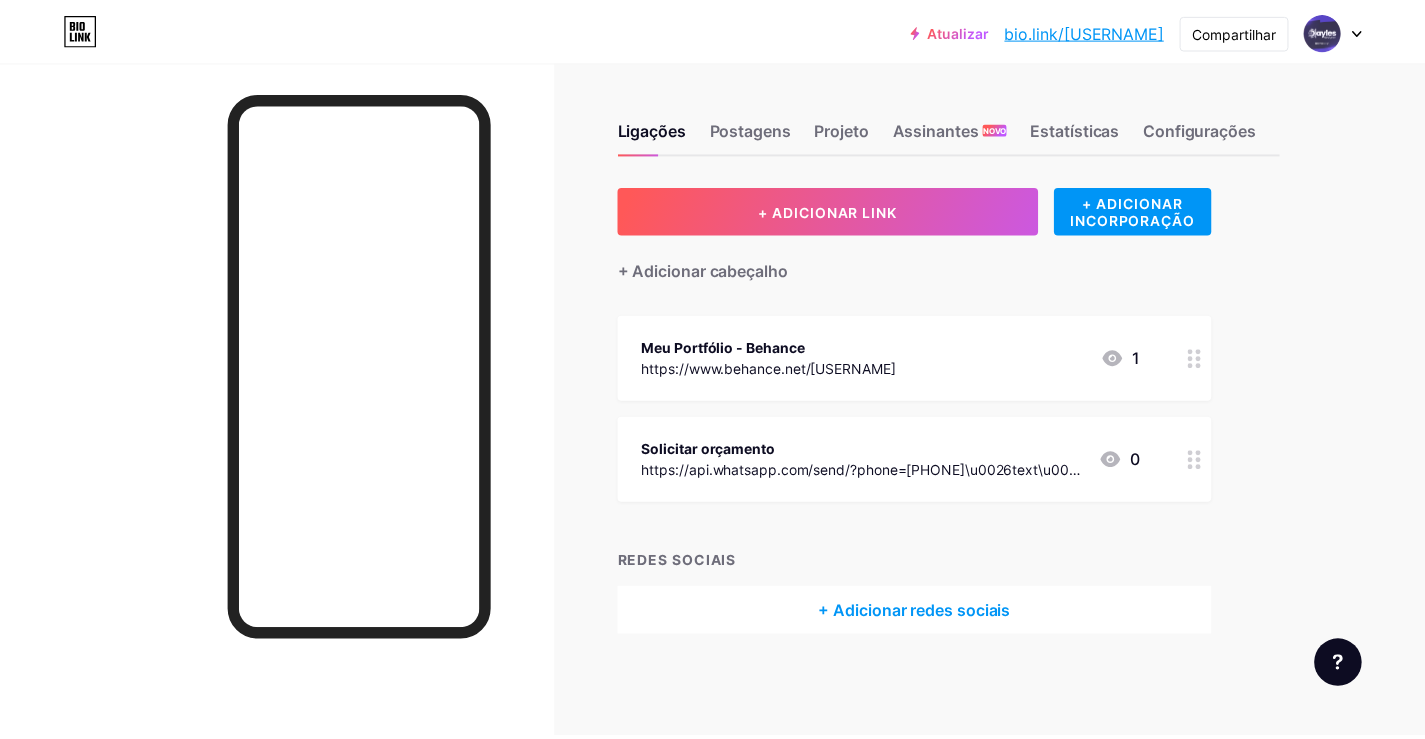 scroll, scrollTop: 0, scrollLeft: 0, axis: both 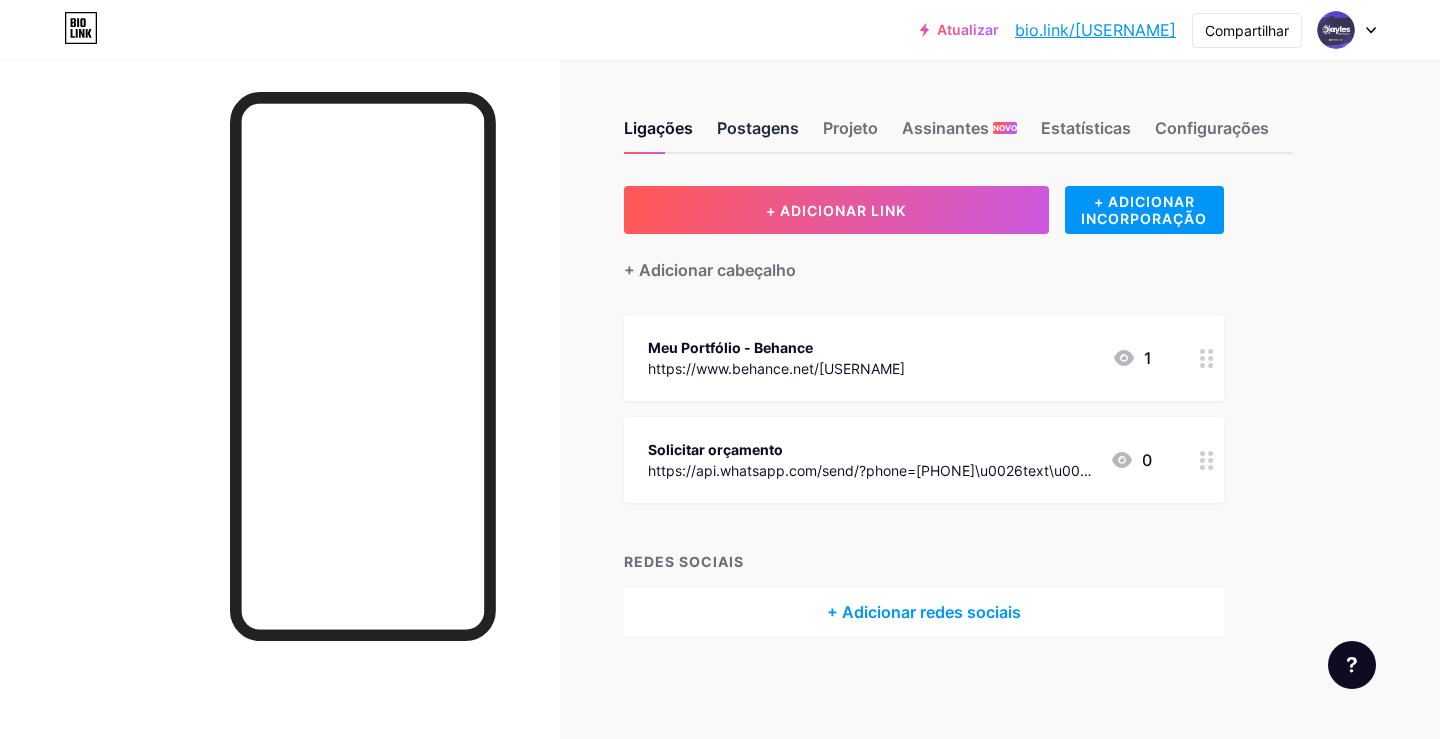 click on "Postagens" at bounding box center [758, 134] 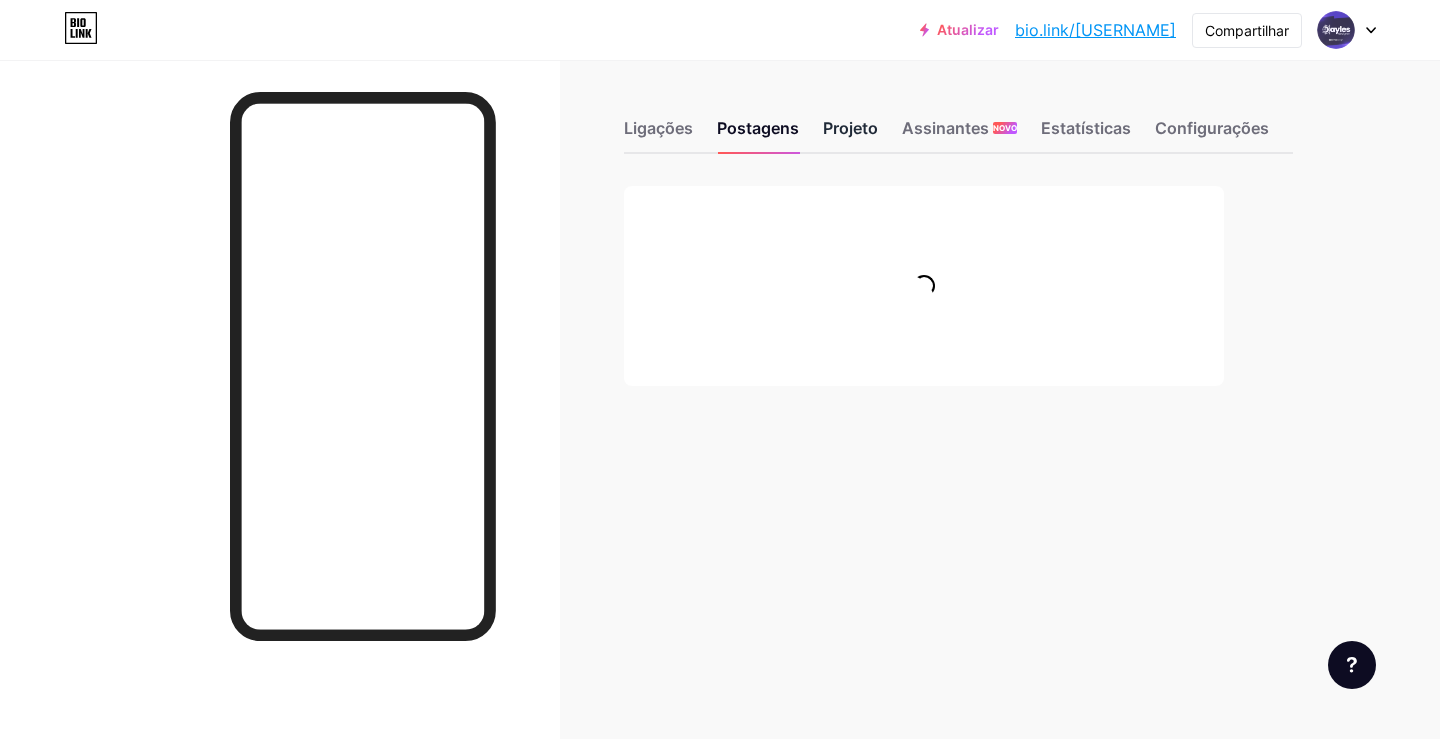 click on "Projeto" at bounding box center (850, 128) 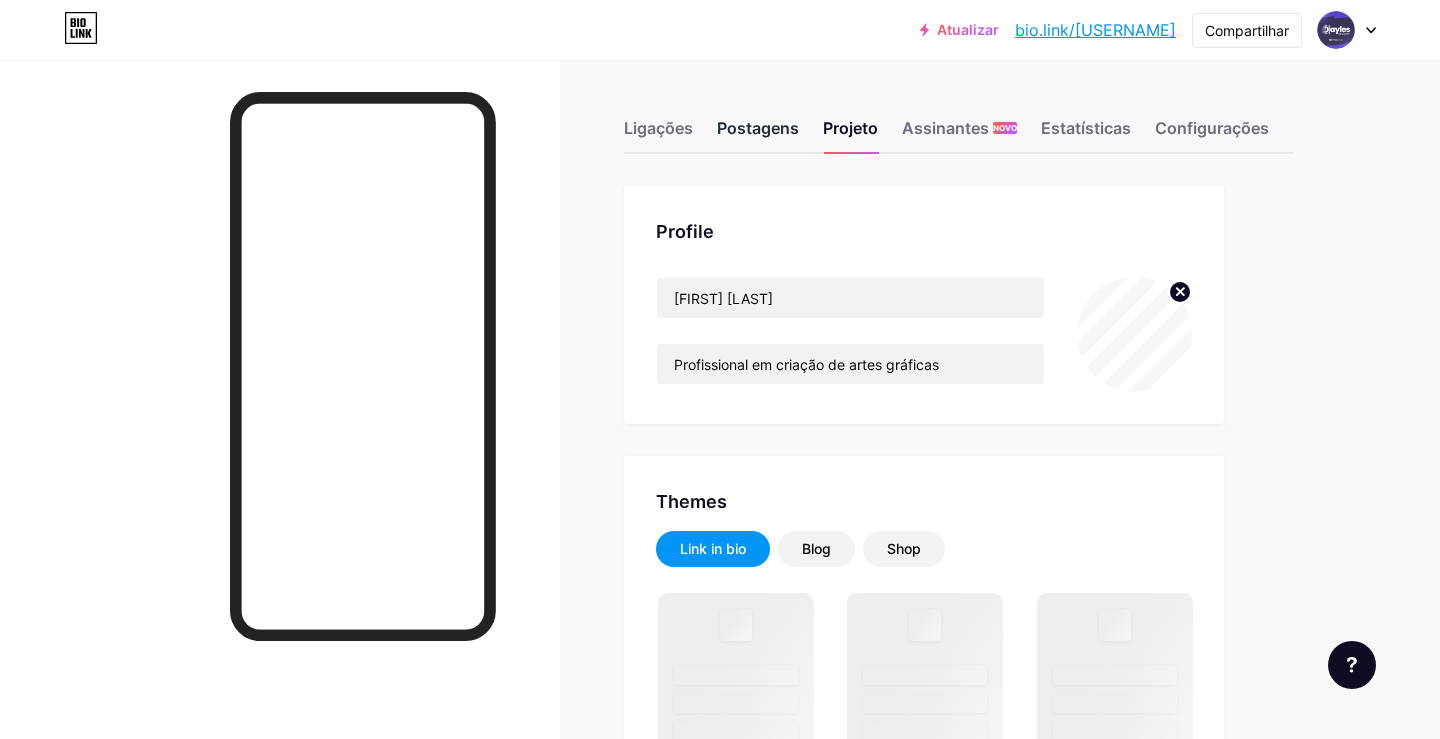 click on "Postagens" at bounding box center [758, 128] 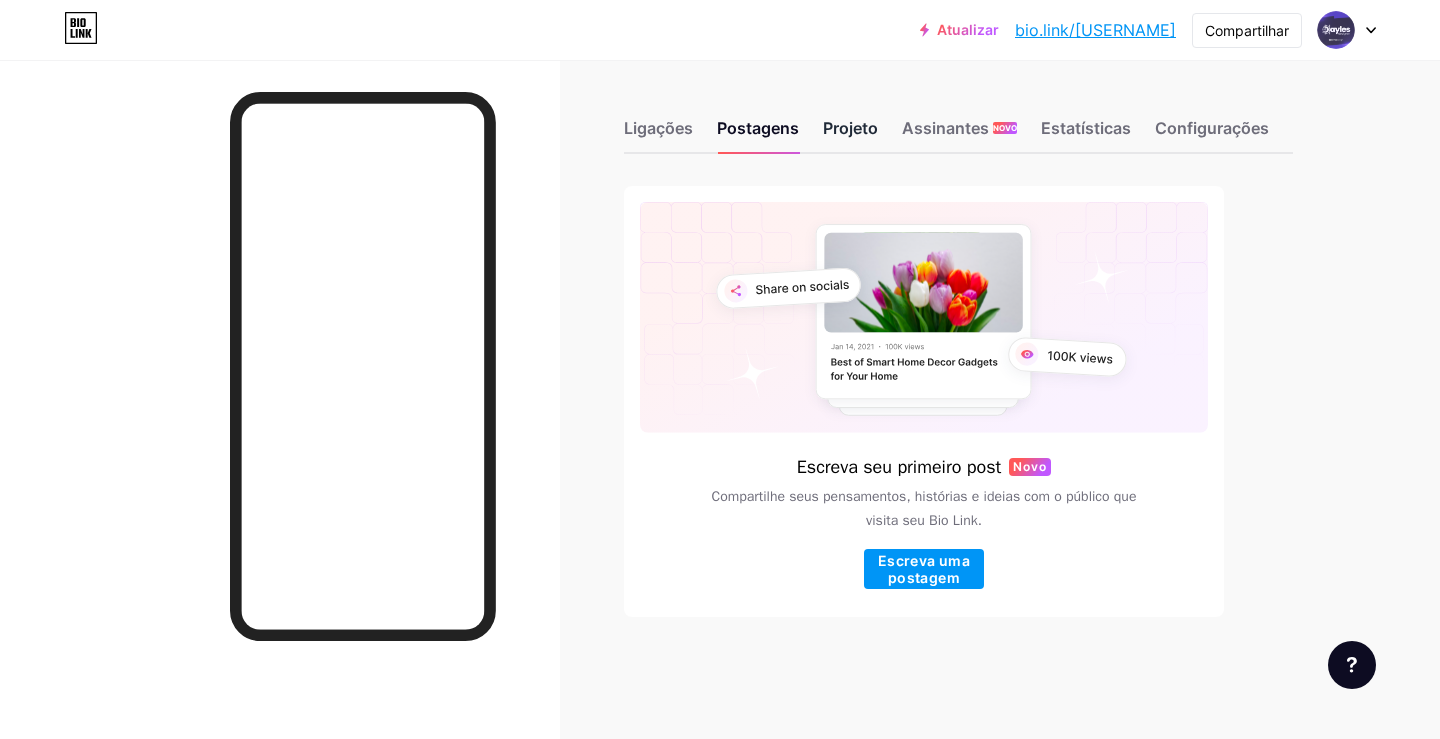 click on "[PROJECT]" at bounding box center (850, 128) 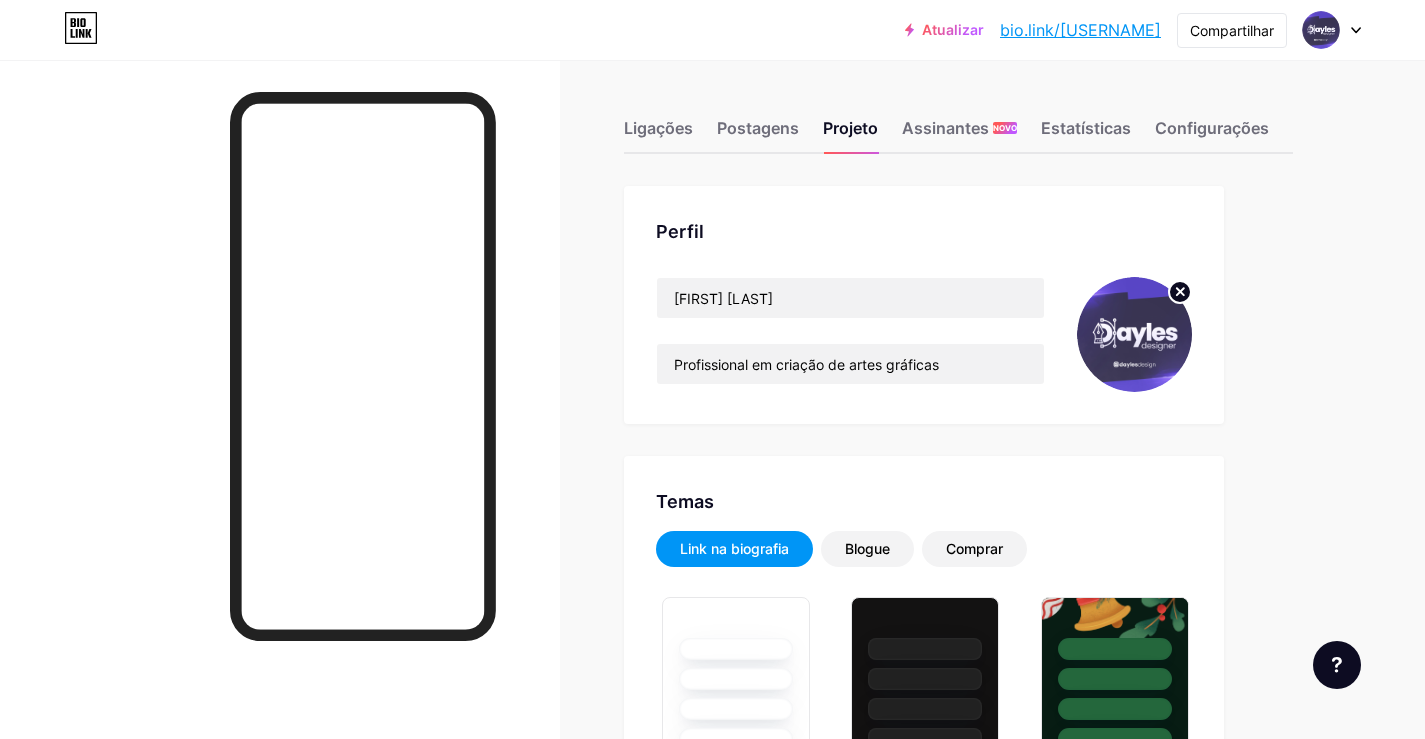click 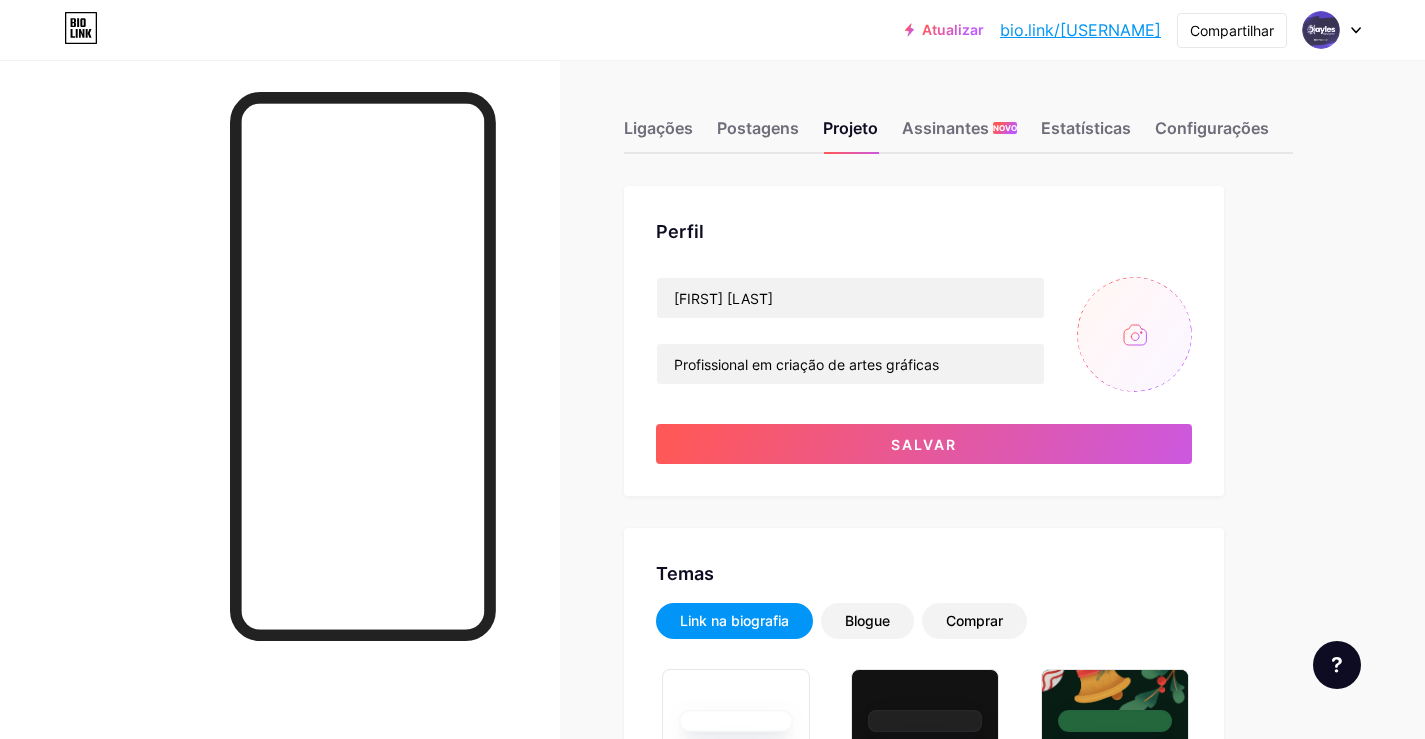 click at bounding box center [1134, 334] 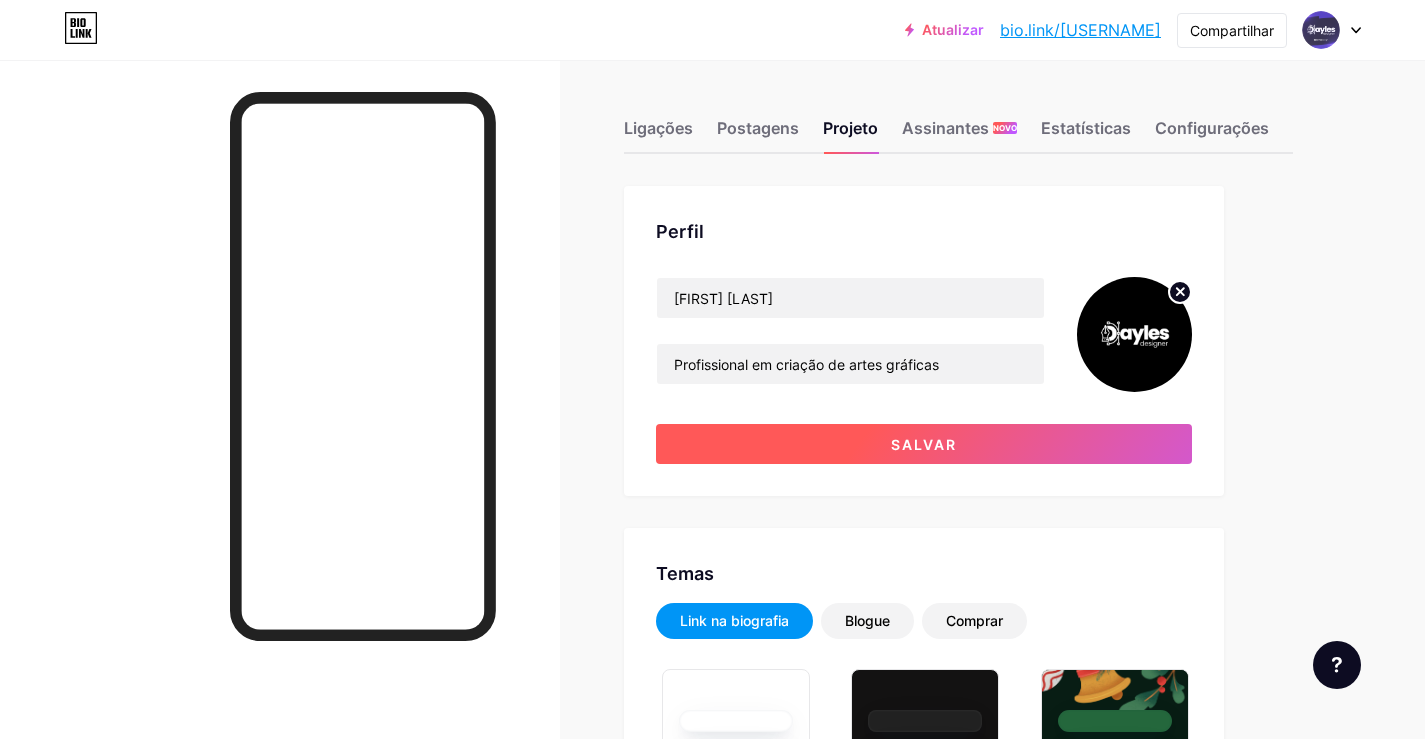 click on "Salvar" at bounding box center [924, 444] 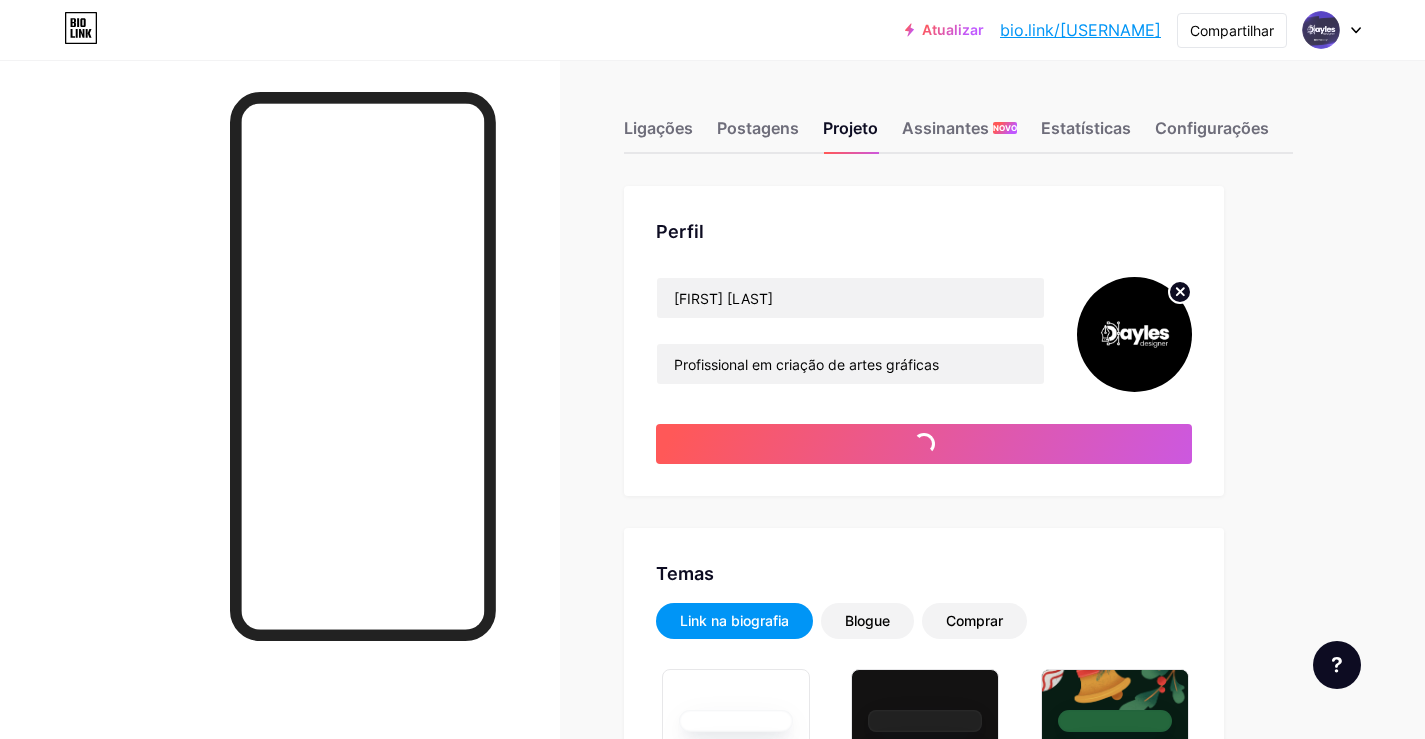 type on "#ffffff" 